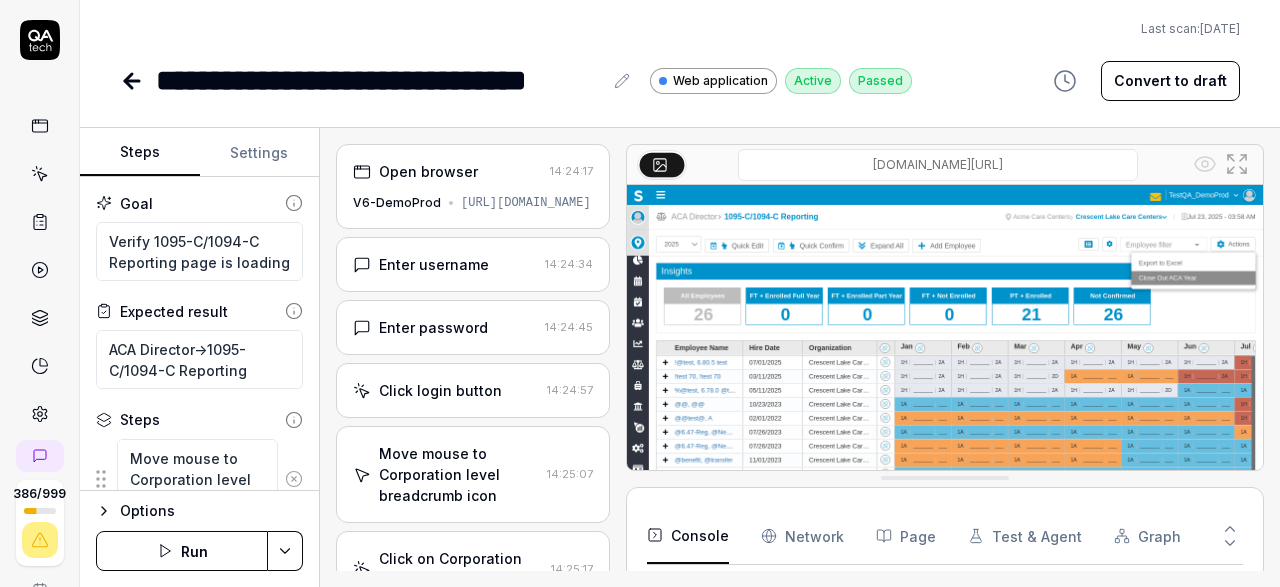 scroll, scrollTop: 0, scrollLeft: 0, axis: both 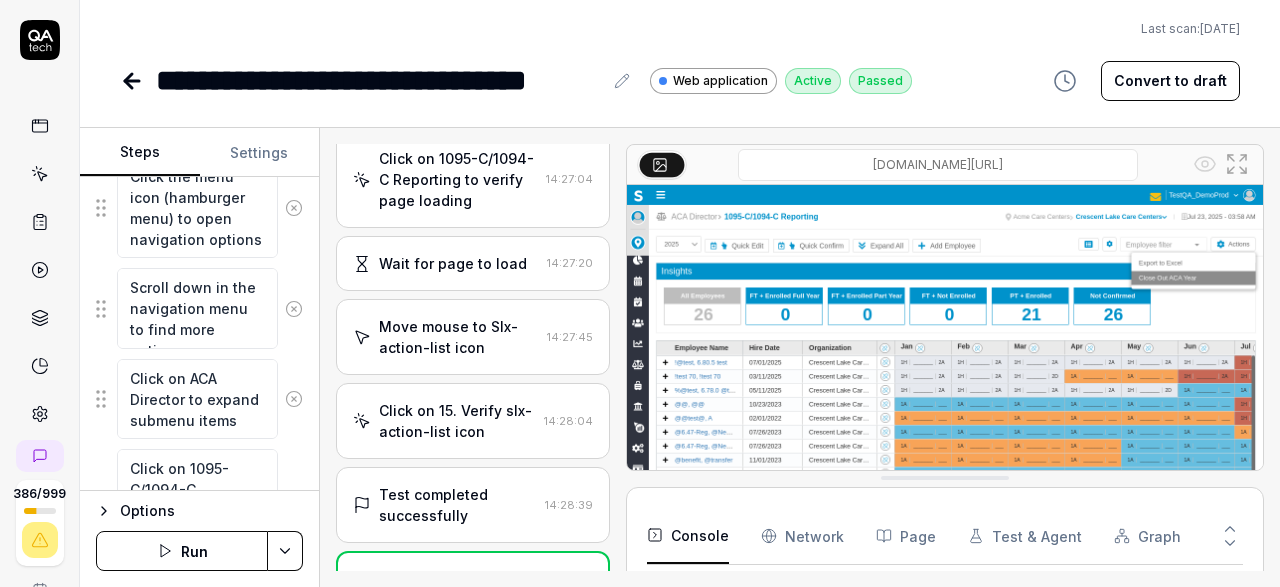 click on "Test completed successfully" at bounding box center [458, 505] 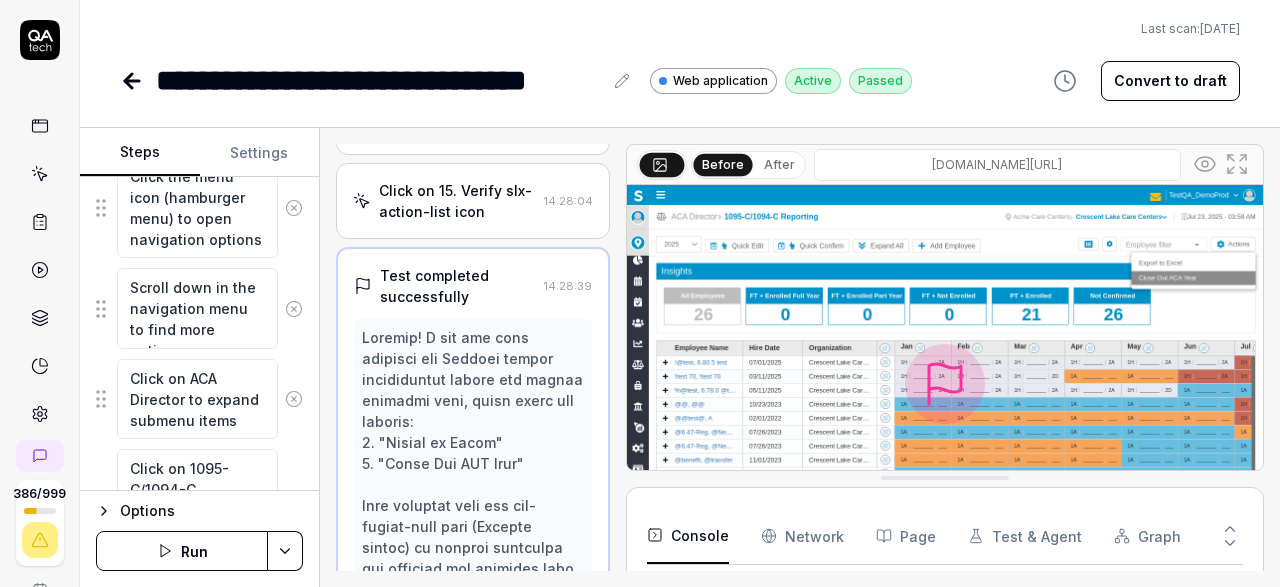 scroll, scrollTop: 1386, scrollLeft: 0, axis: vertical 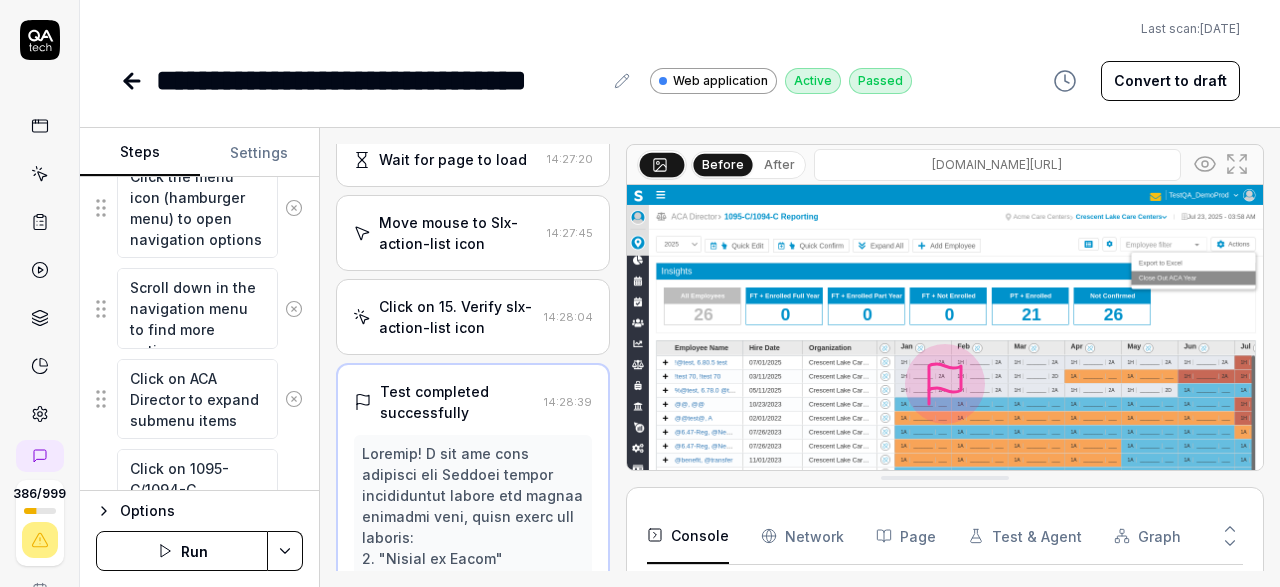 click on "Click on 15. Verify slx-action-list icon" at bounding box center [457, 317] 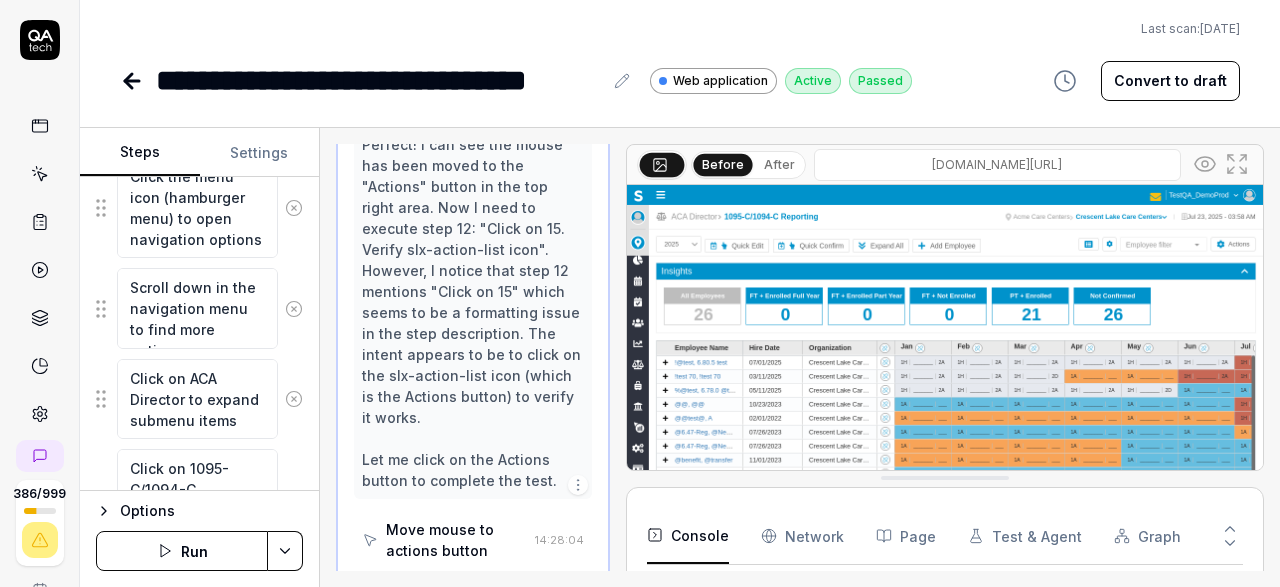 scroll, scrollTop: 1031, scrollLeft: 0, axis: vertical 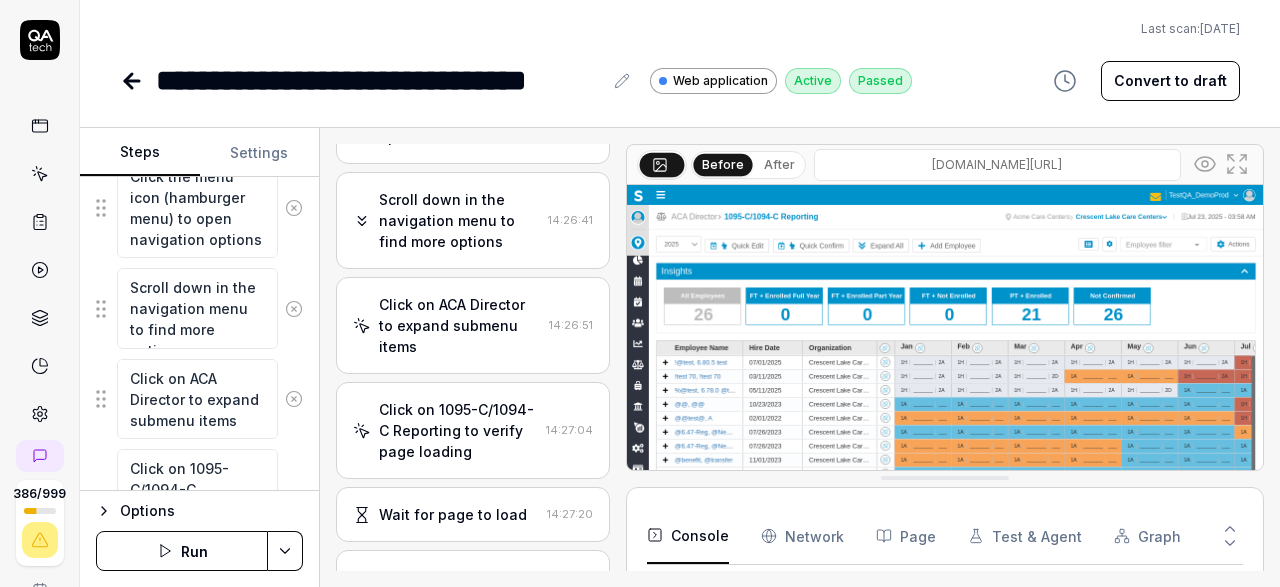 click on "Click on ACA Director to expand submenu items" at bounding box center [460, 325] 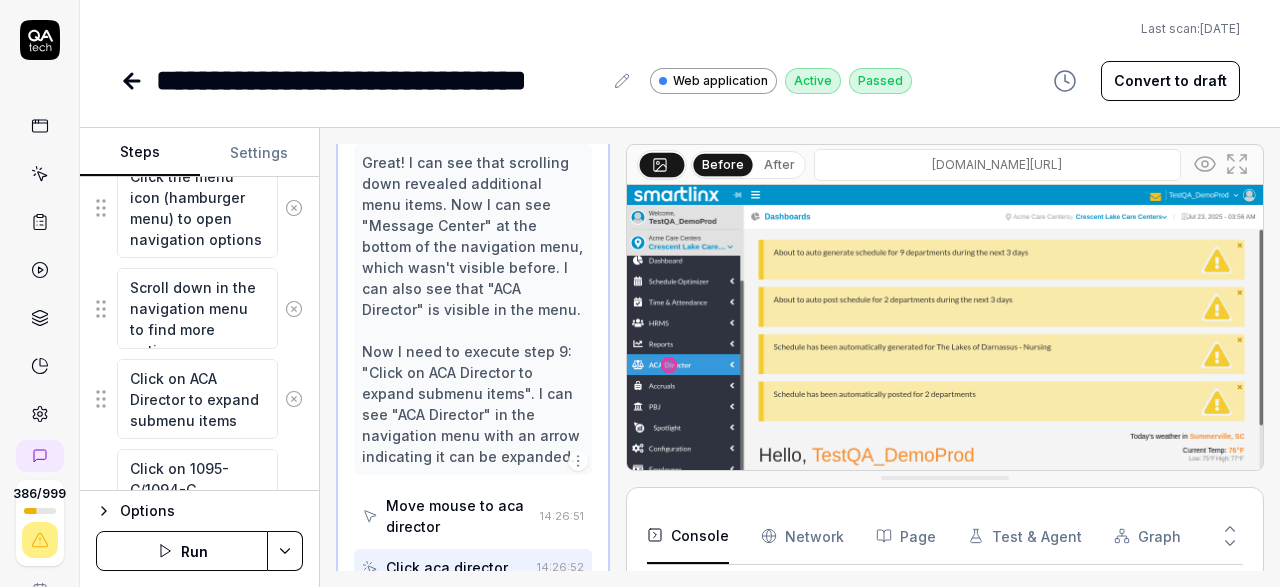 scroll, scrollTop: 1721, scrollLeft: 0, axis: vertical 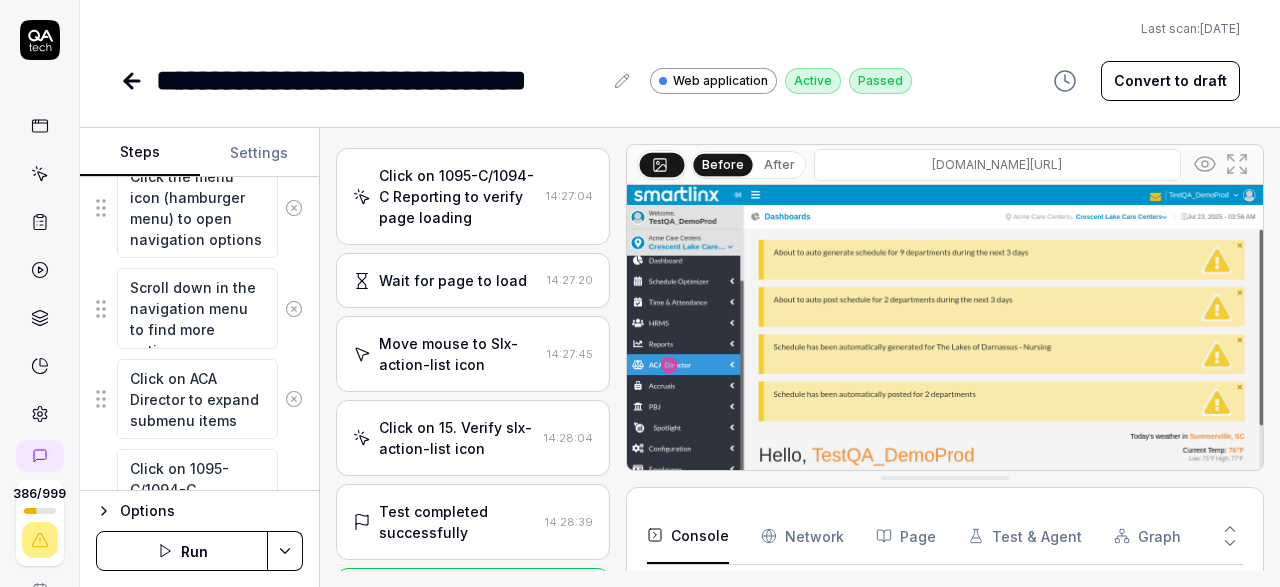 click on "Click on 15. Verify slx-action-list icon" at bounding box center (457, 438) 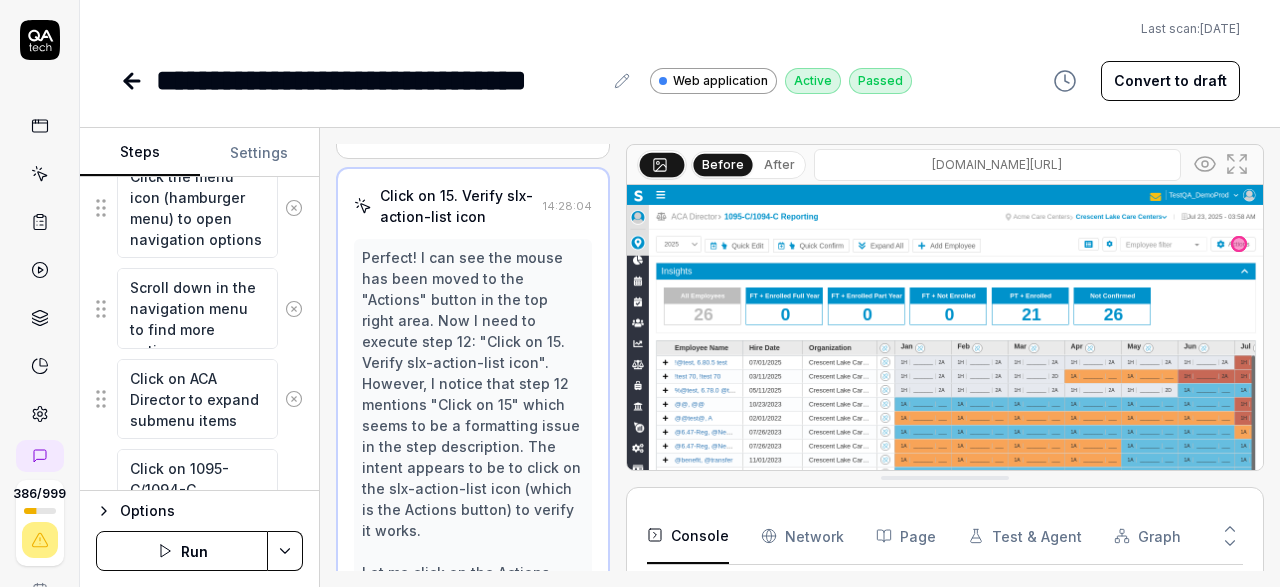 scroll, scrollTop: 1493, scrollLeft: 0, axis: vertical 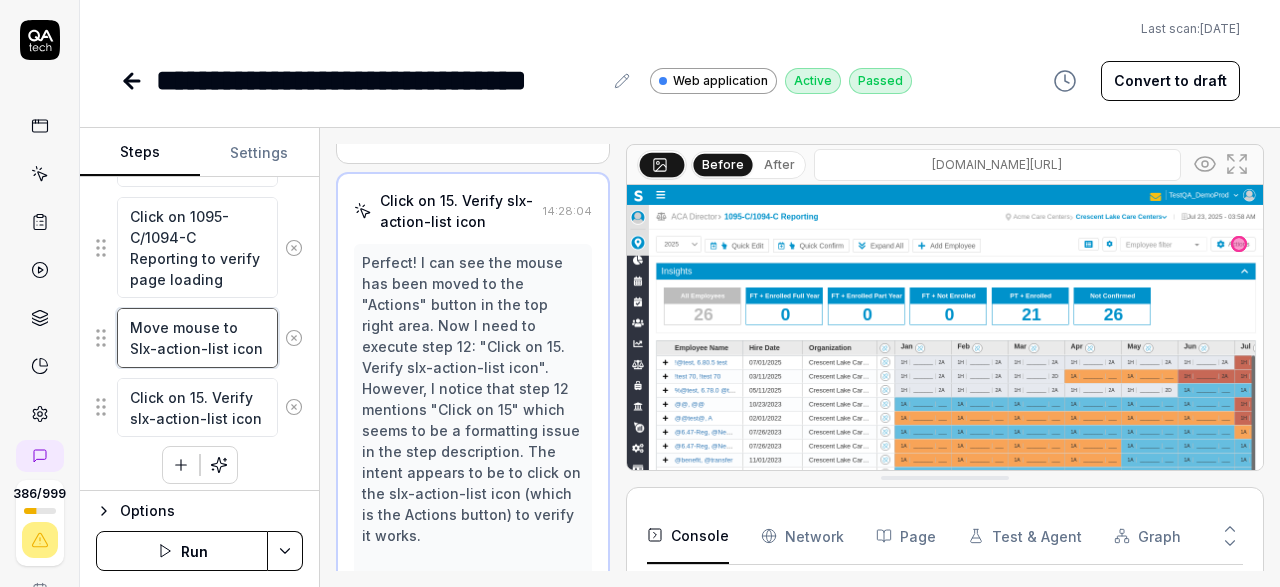 type on "*" 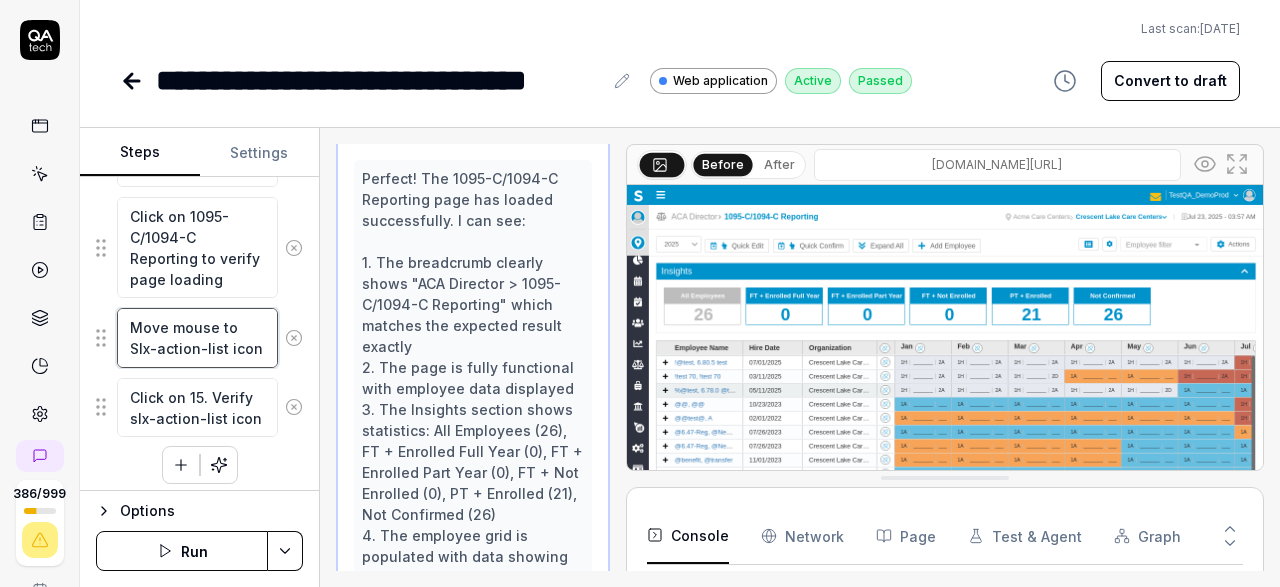 click on "Move mouse to Slx-action-list icon" at bounding box center [197, 337] 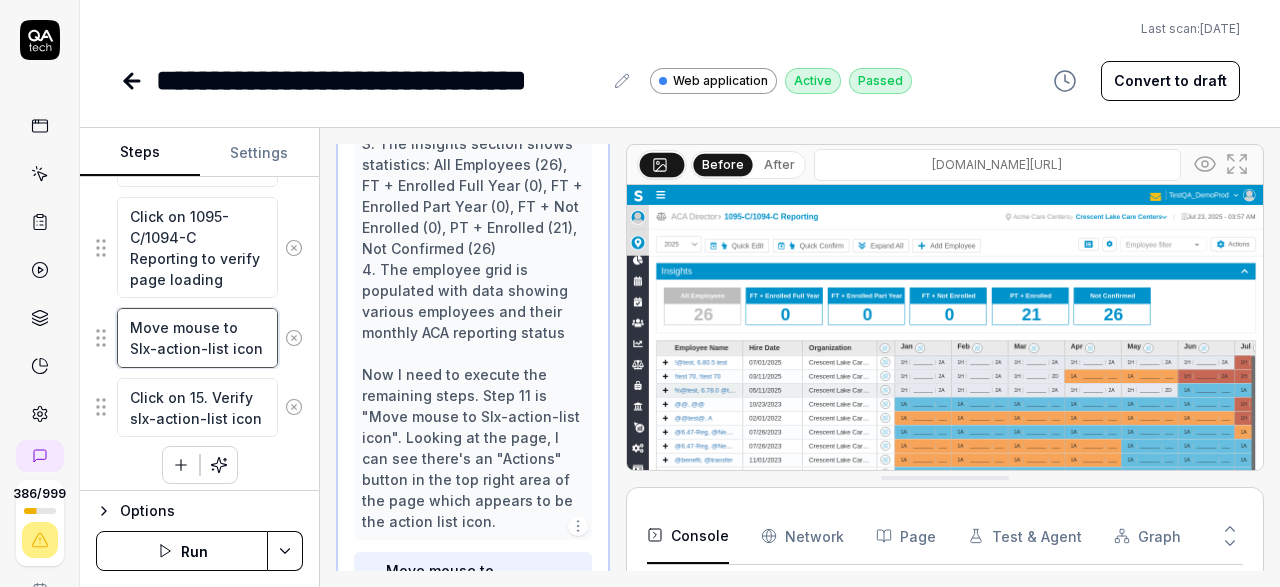 scroll, scrollTop: 1760, scrollLeft: 0, axis: vertical 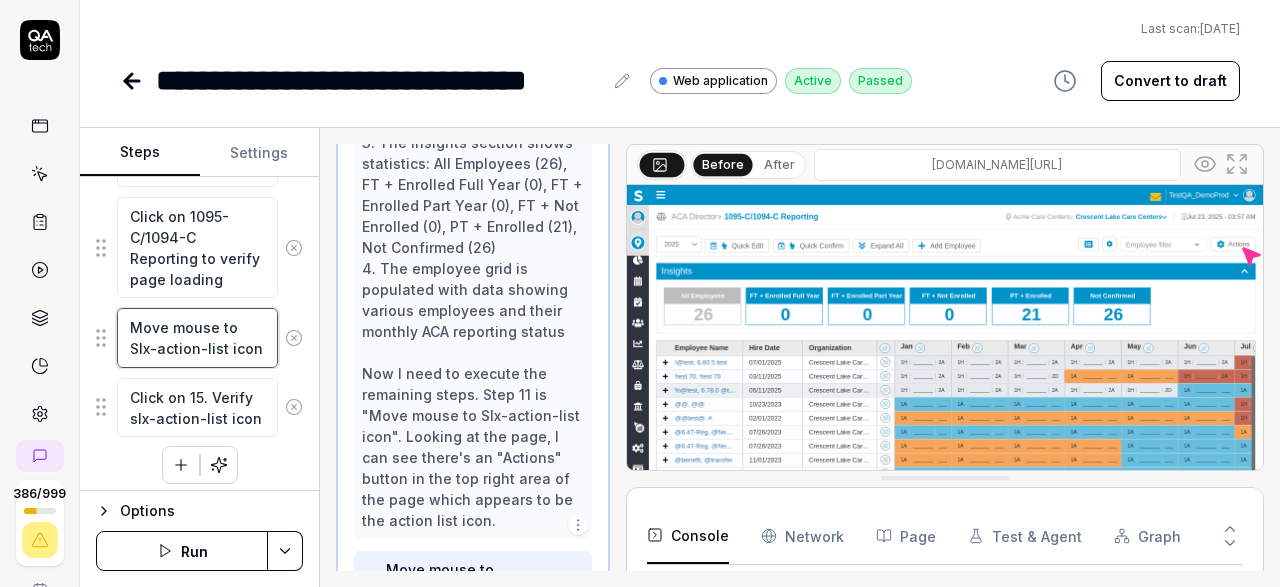 click on "Move mouse to Slx-action-list icon" at bounding box center [197, 337] 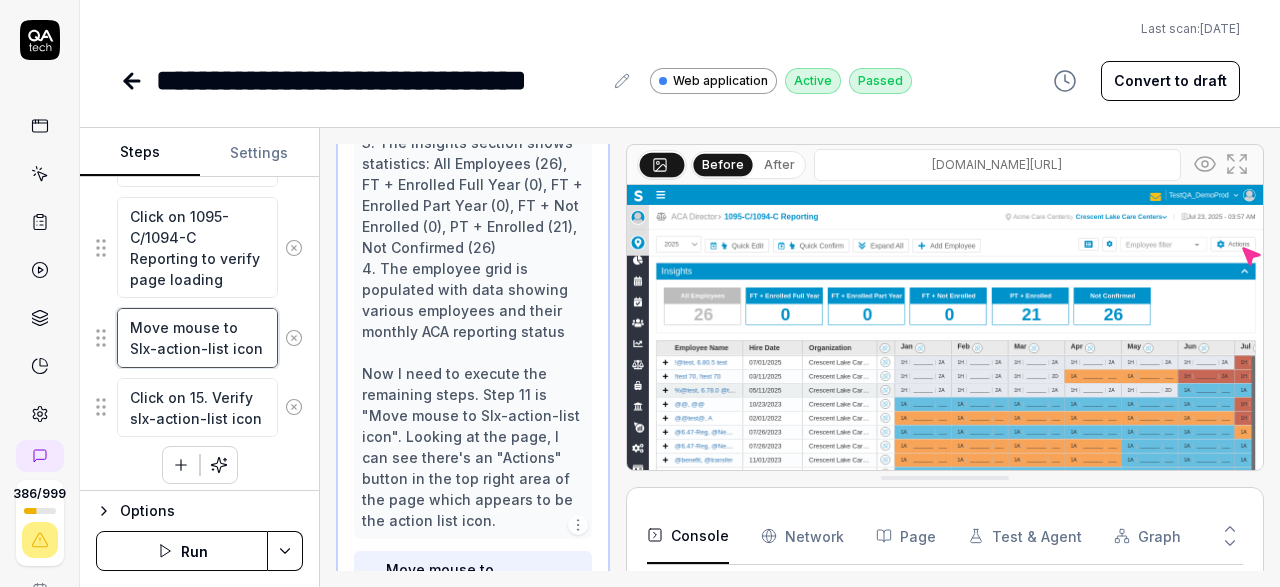 type on "Move mouse to ticon" 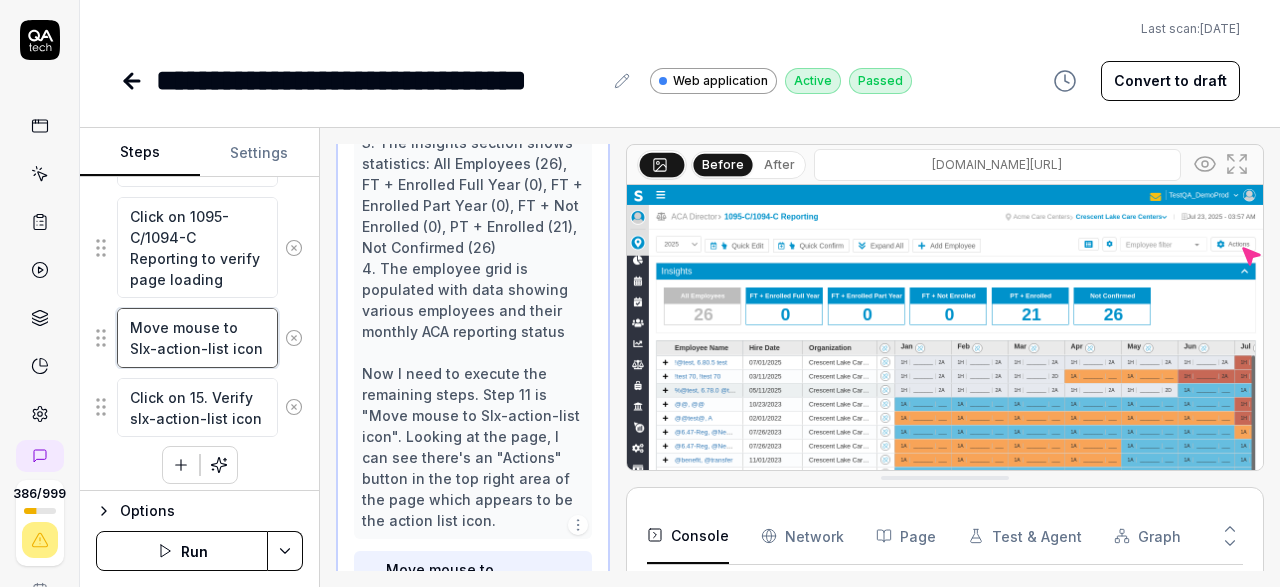 type on "*" 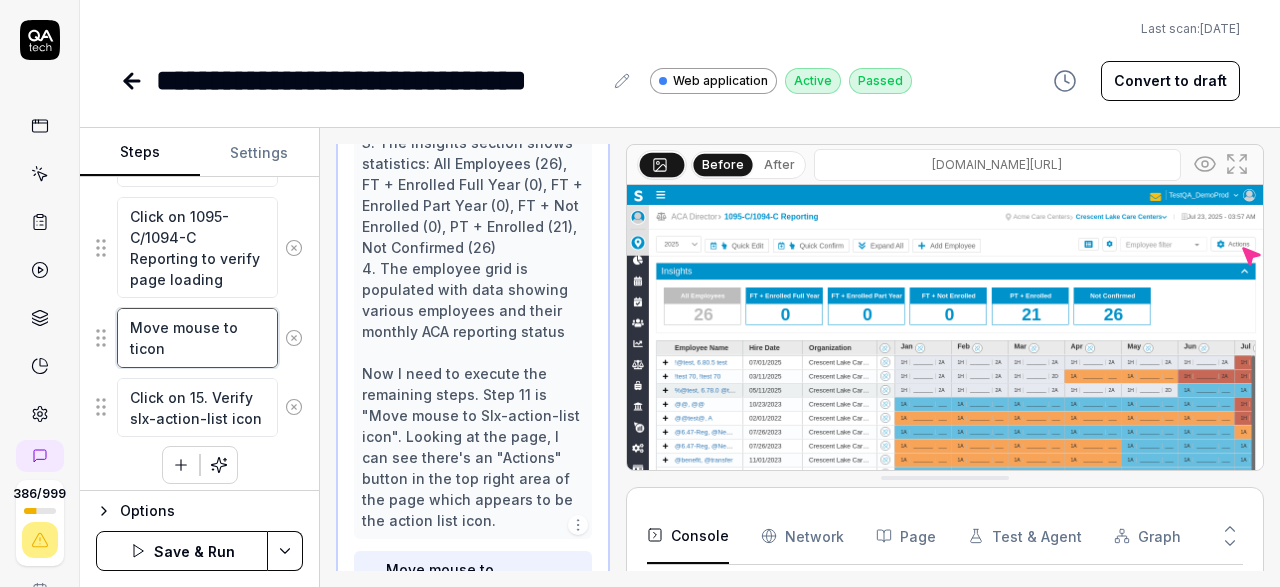 type on "Move mouse to thicon" 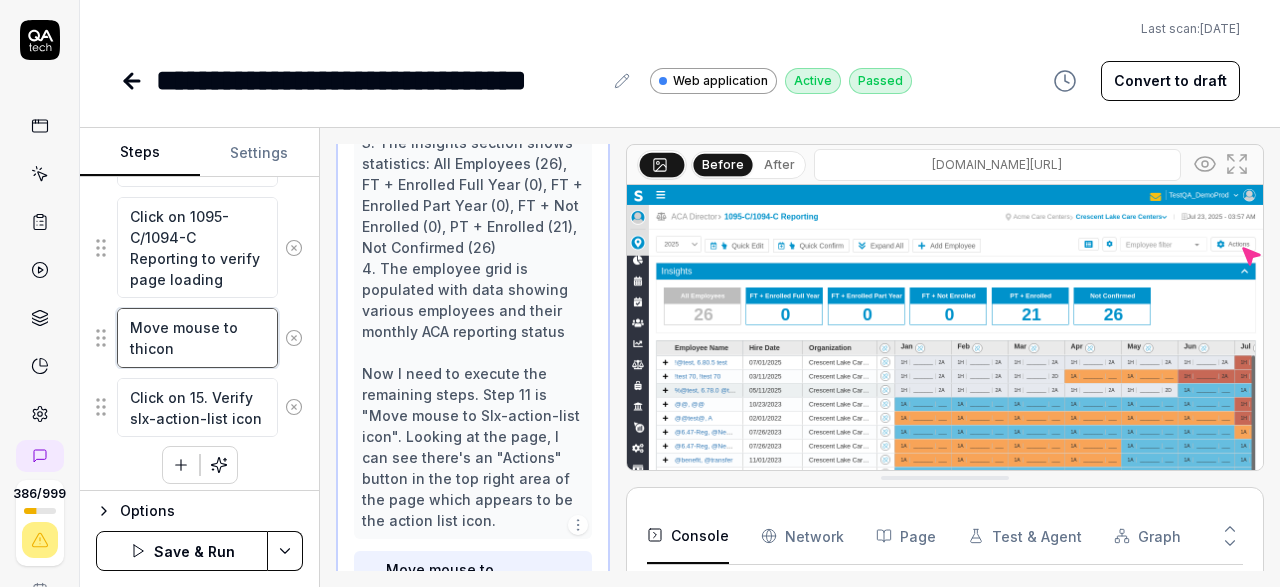 type on "Move mouse to thricon" 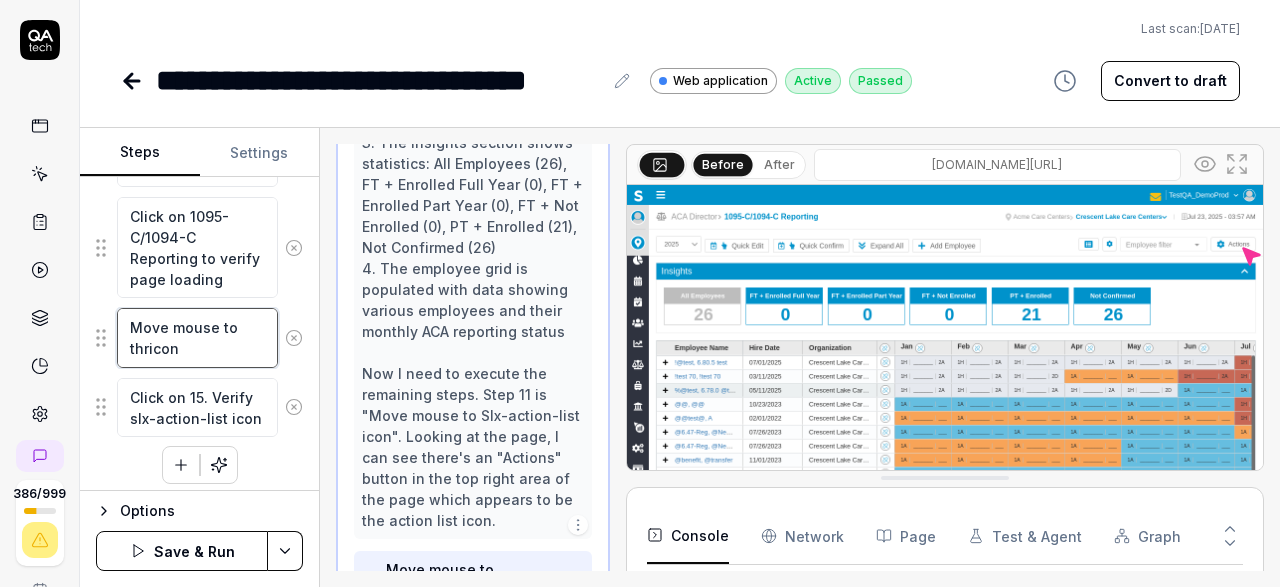 type on "Move mouse to threicon" 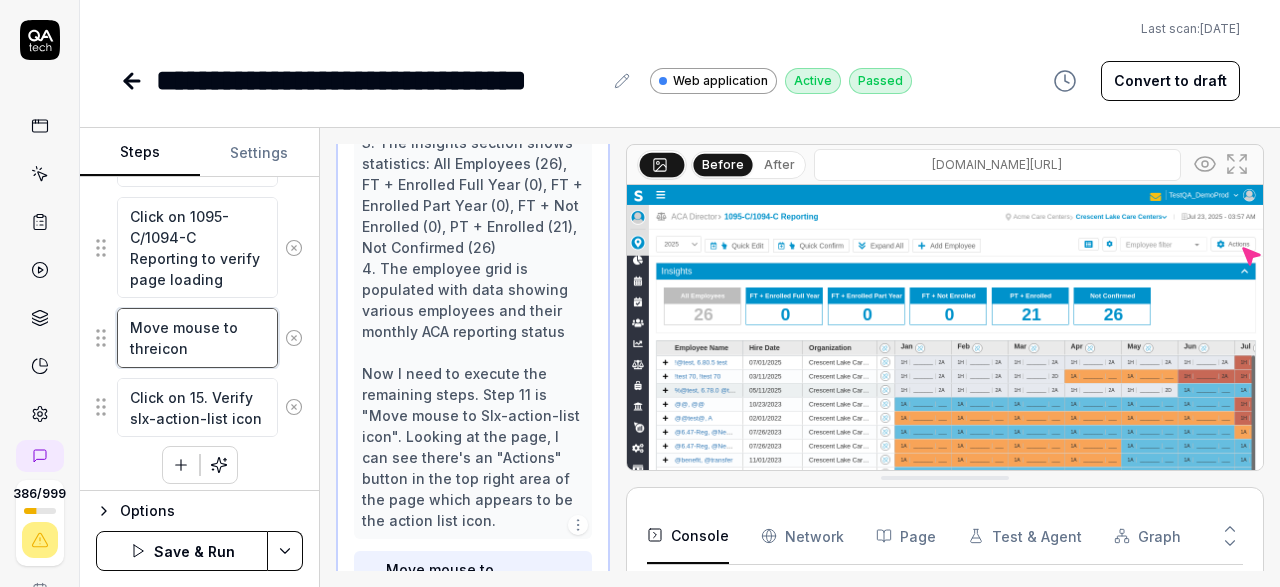 type on "Move mouse to threeicon" 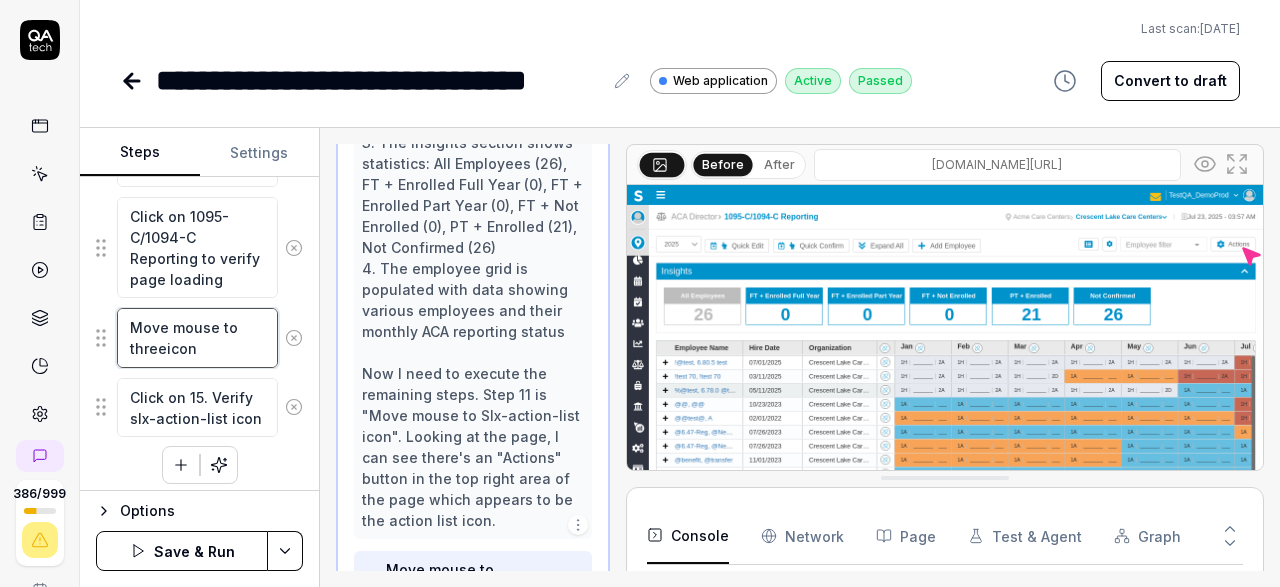 type on "Move mouse to three icon" 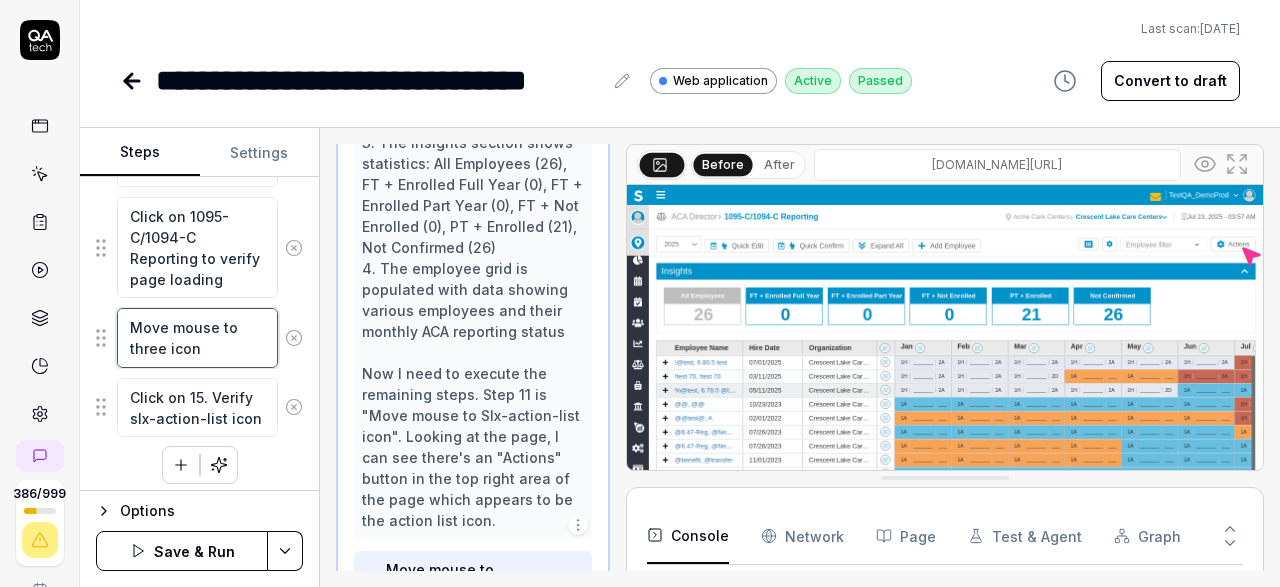 type on "Move mouse to three [PERSON_NAME]" 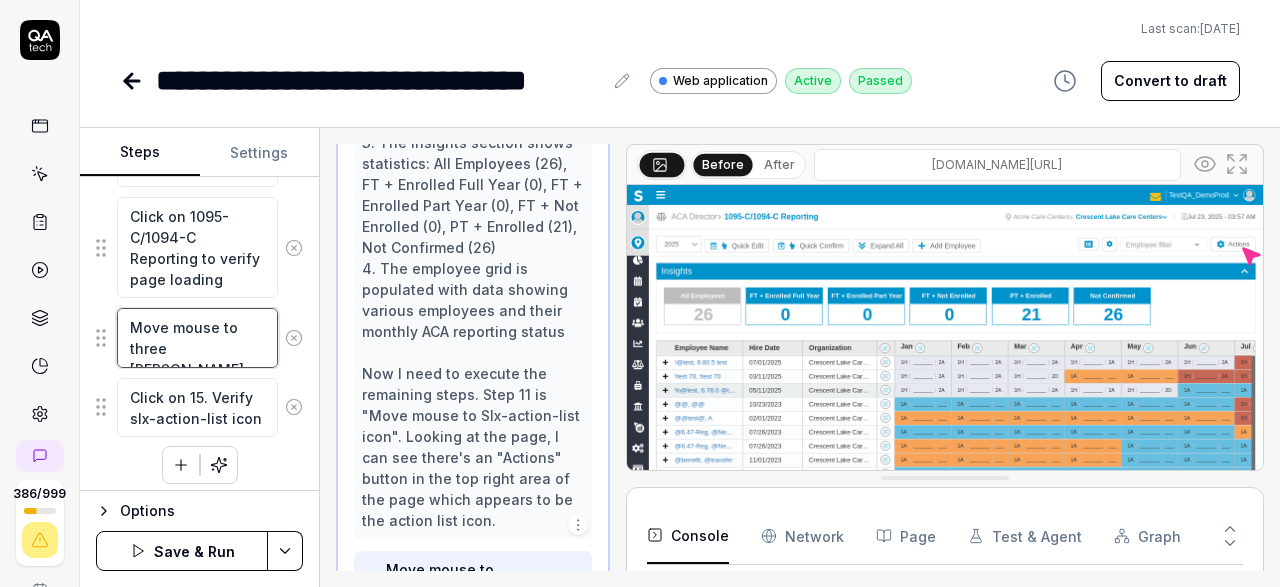 type on "Move mouse to three liicon" 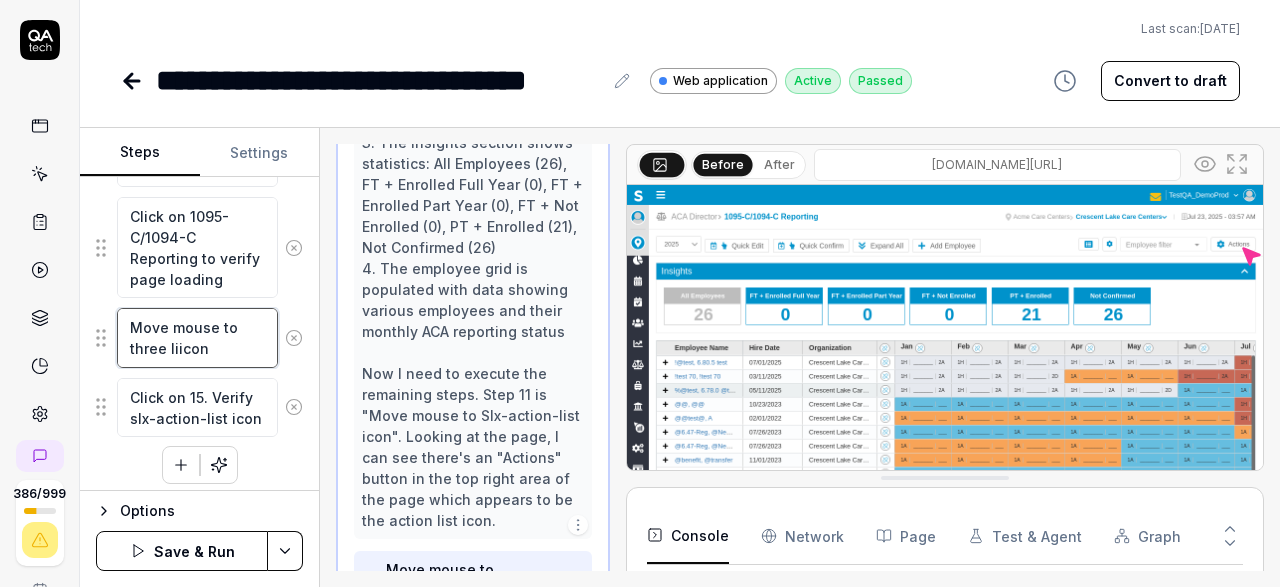 type on "Move mouse to three linicon" 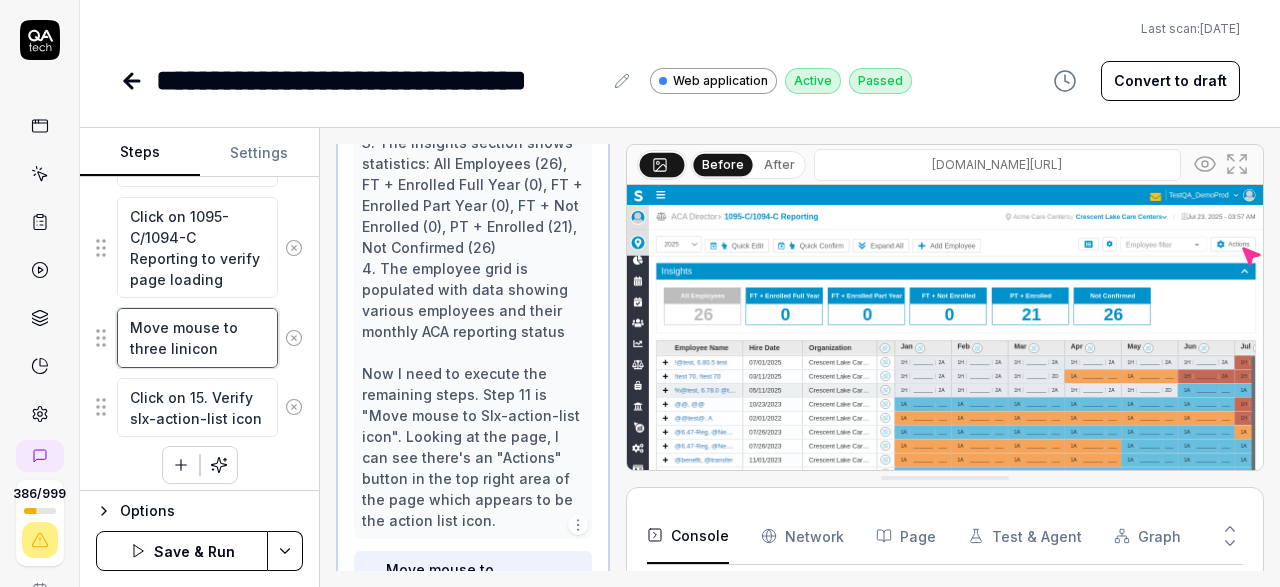 type on "*" 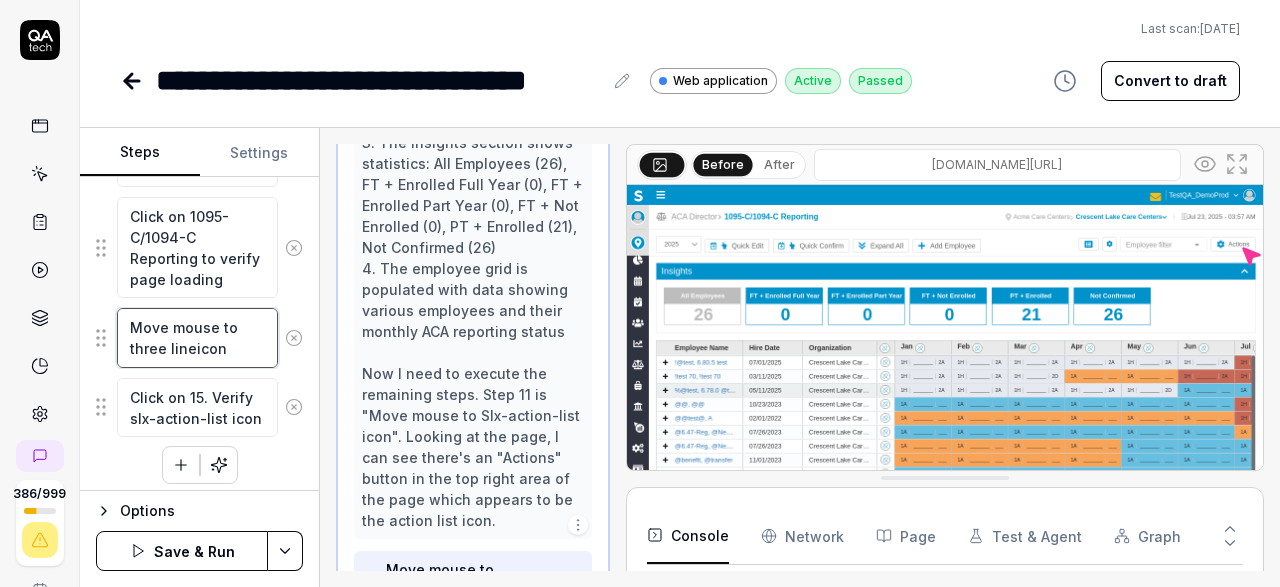 type on "Move mouse to three linesicon" 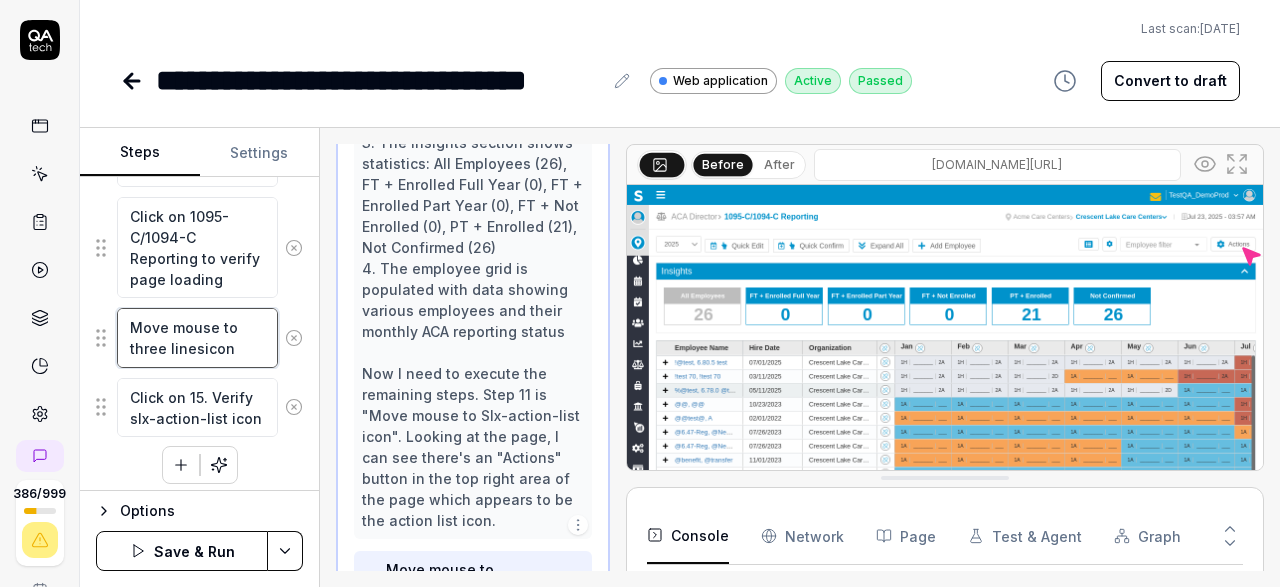 type on "Move mouse to three lines icon" 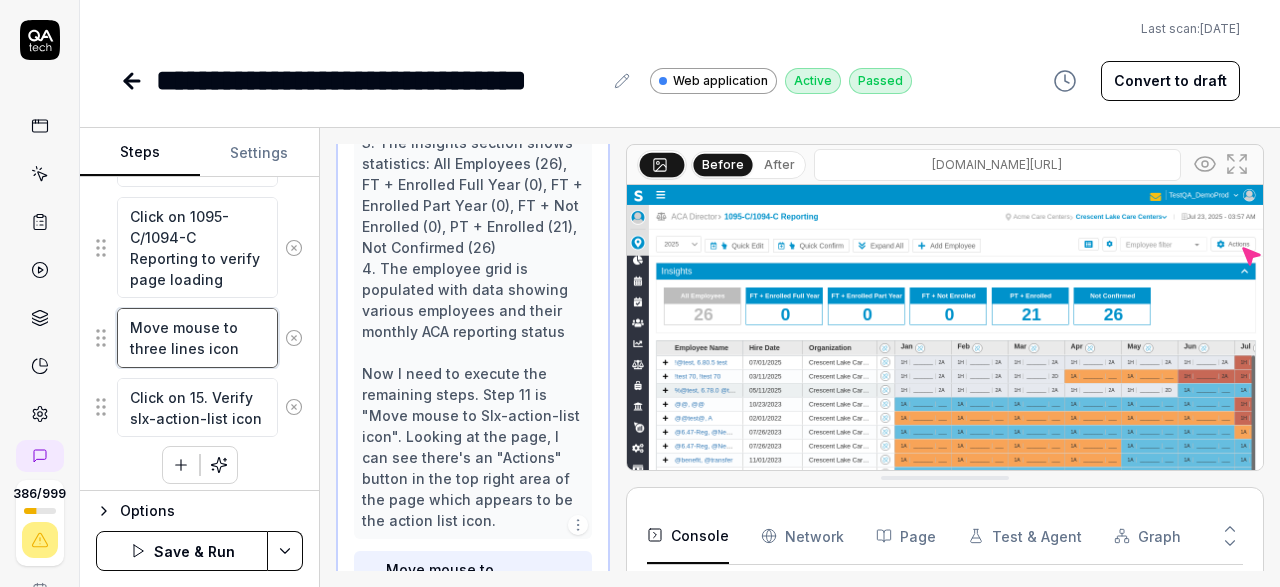 type on "Move mouse to three lines icon" 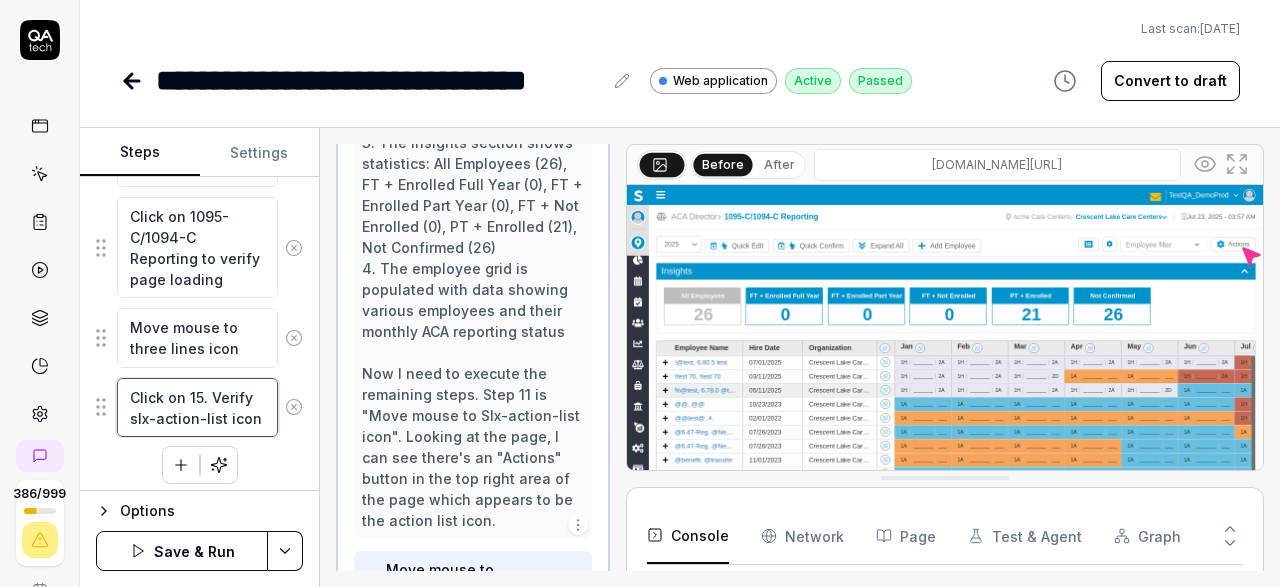 click on "Click on 15. Verify slx-action-list icon" at bounding box center [197, 407] 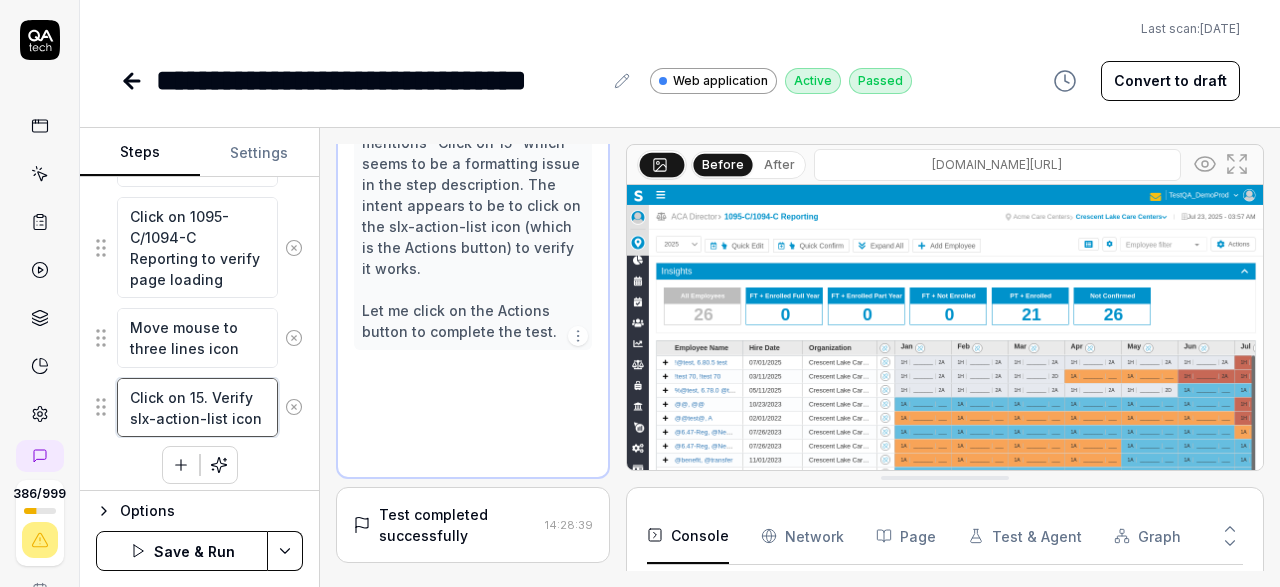 type on "*" 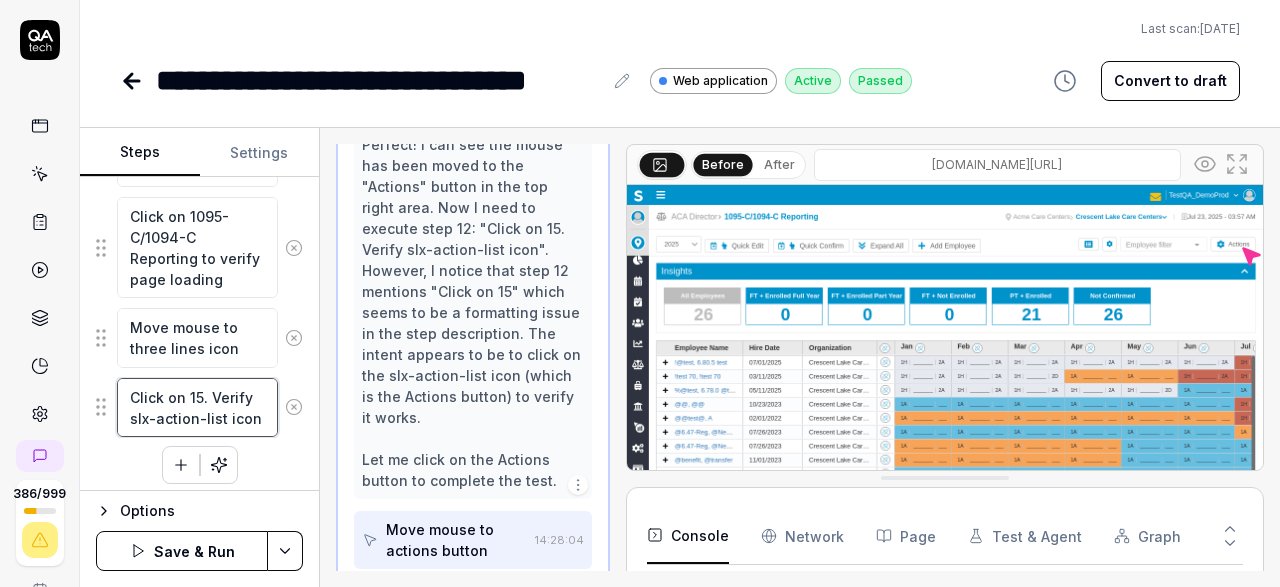 scroll, scrollTop: 1611, scrollLeft: 0, axis: vertical 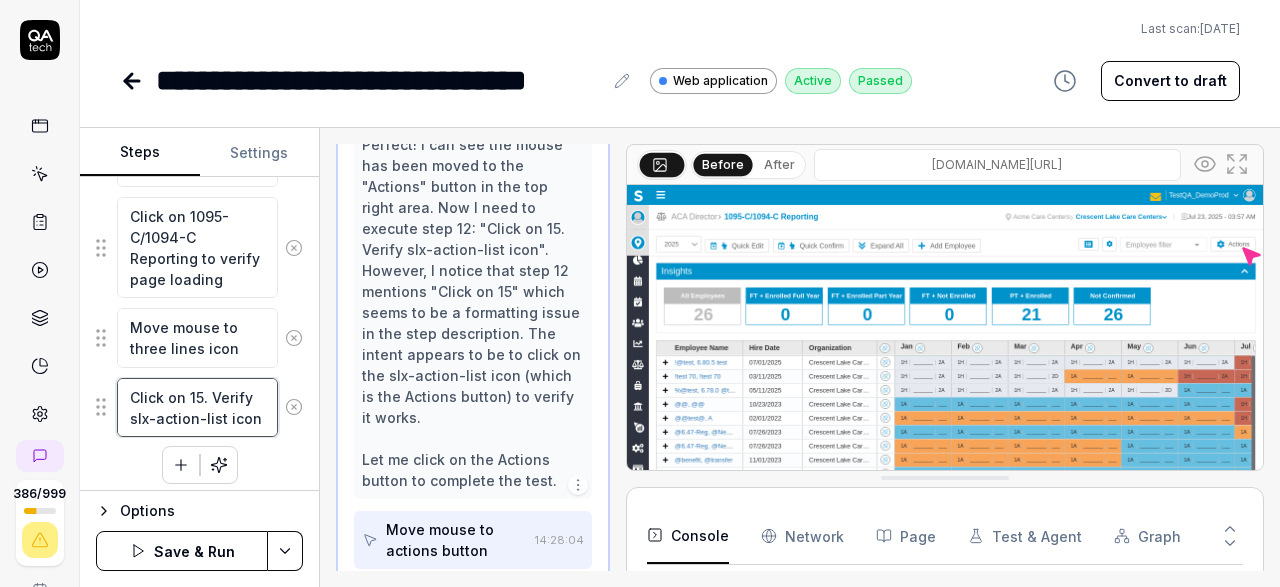 drag, startPoint x: 185, startPoint y: 387, endPoint x: 255, endPoint y: 409, distance: 73.37575 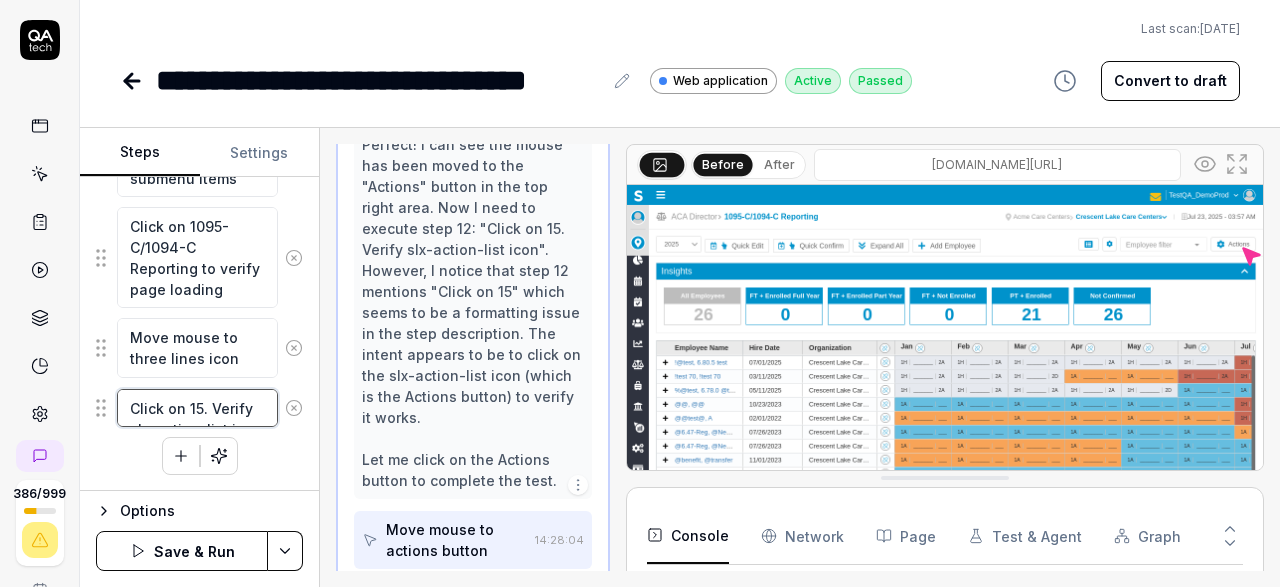 type on "Click on" 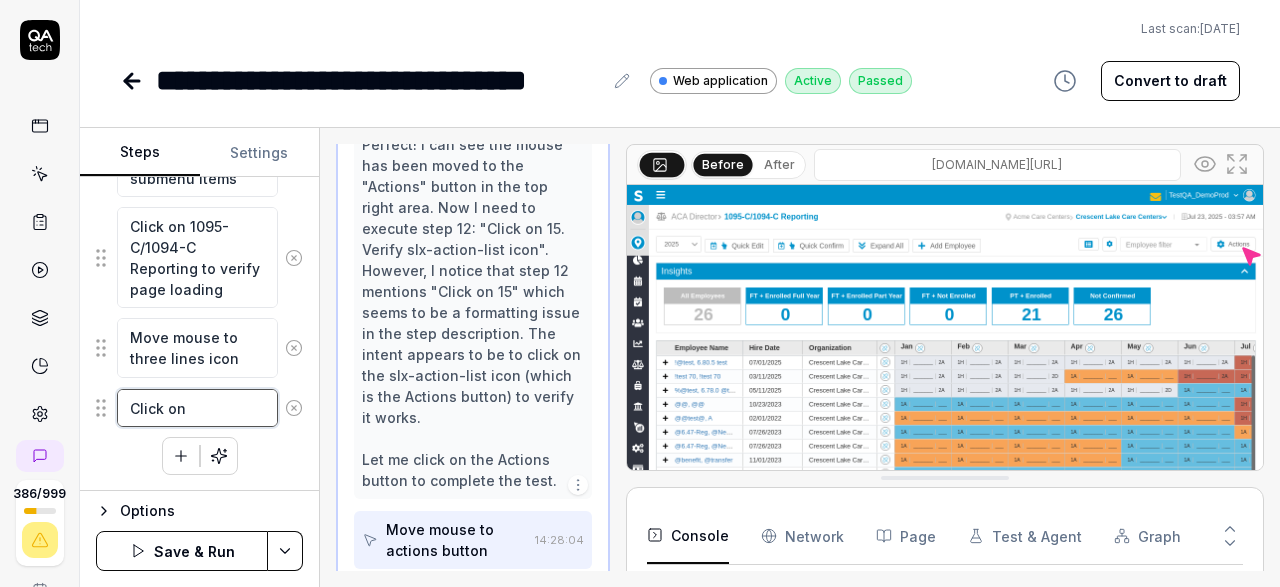 scroll, scrollTop: 1057, scrollLeft: 0, axis: vertical 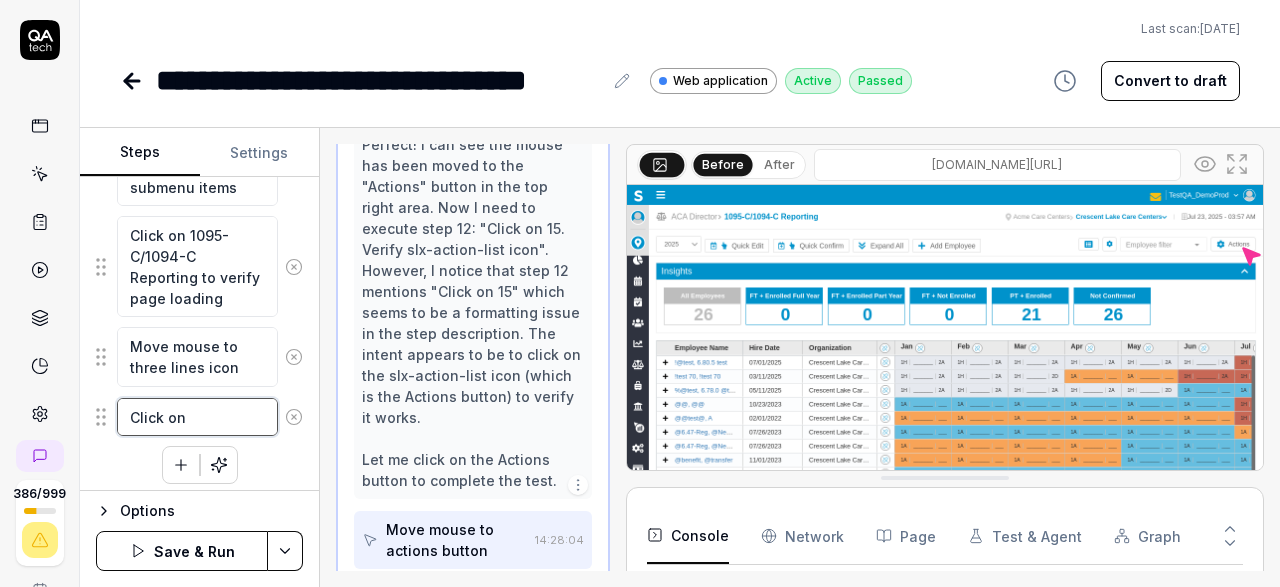 type on "Click on" 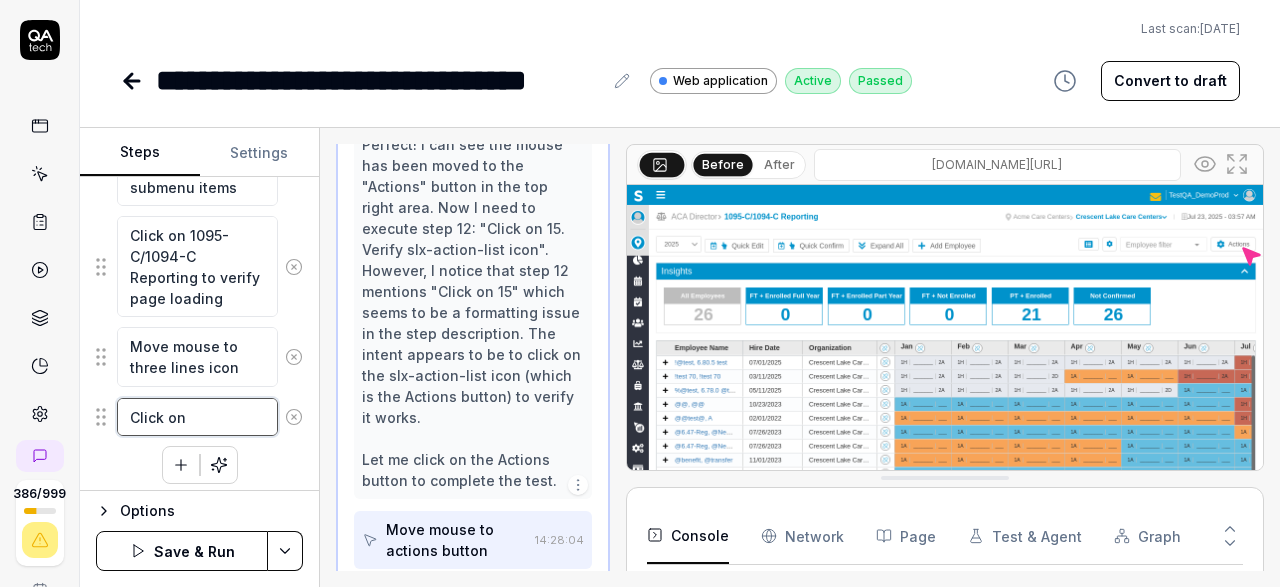 type on "Click on t" 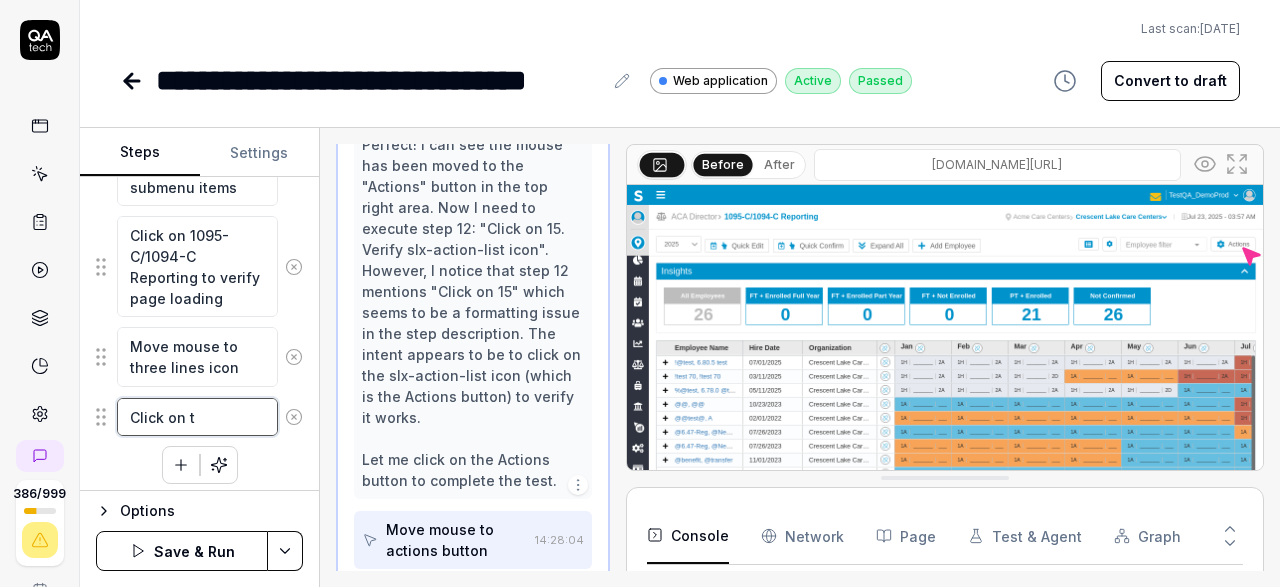 type on "*" 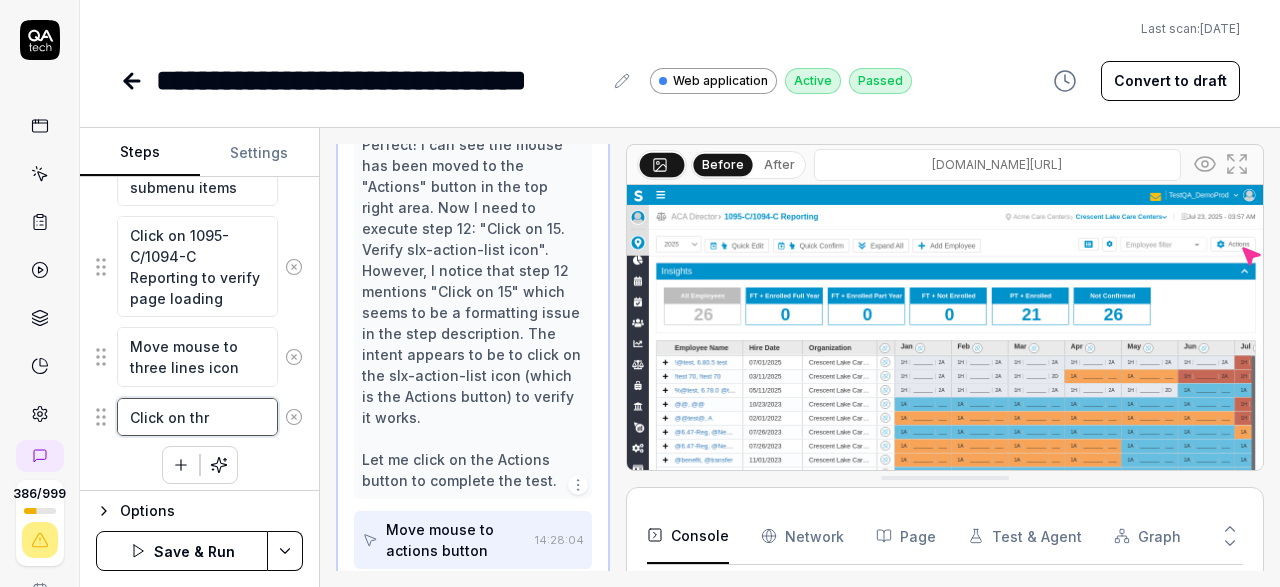 type on "Click on thre" 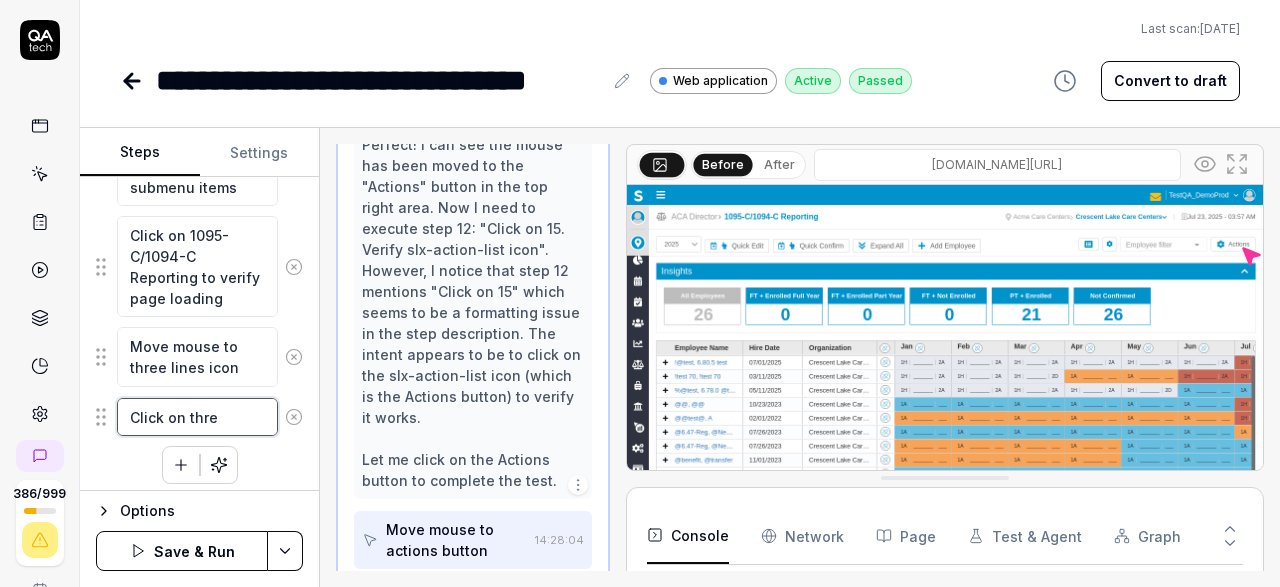 type on "Click on three" 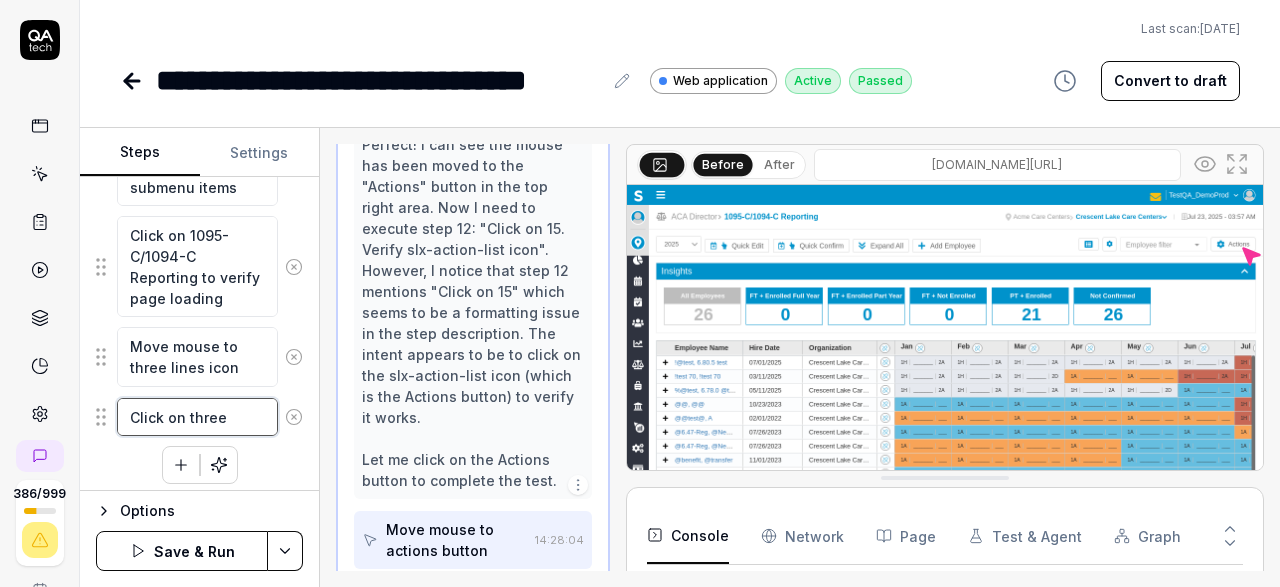 type on "Click on three" 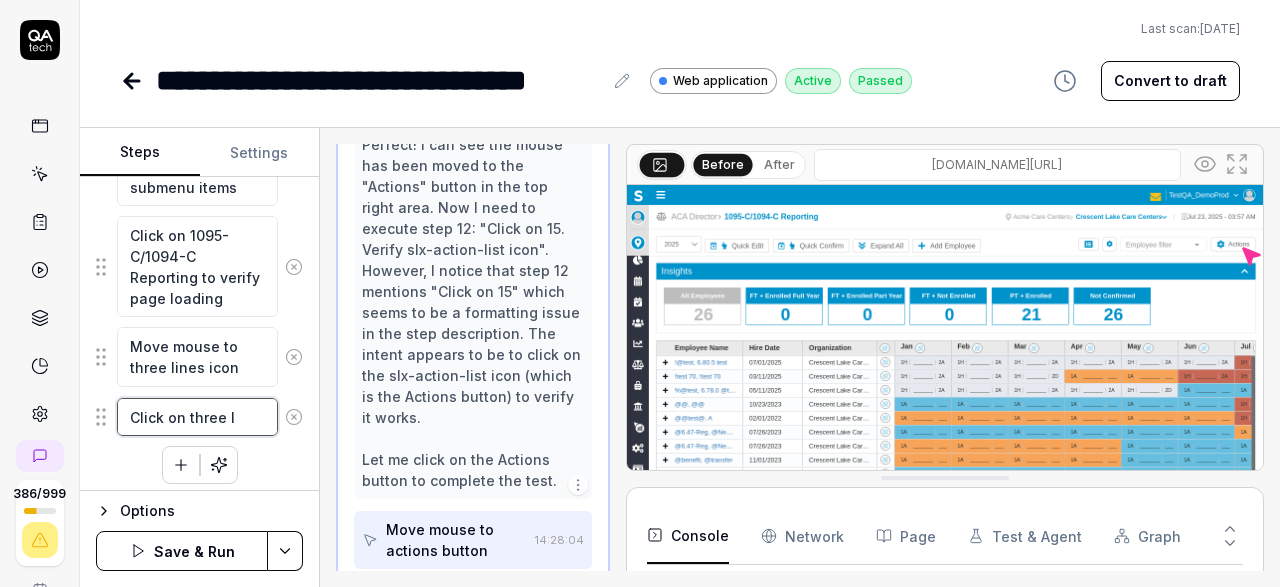 type on "Click on three li" 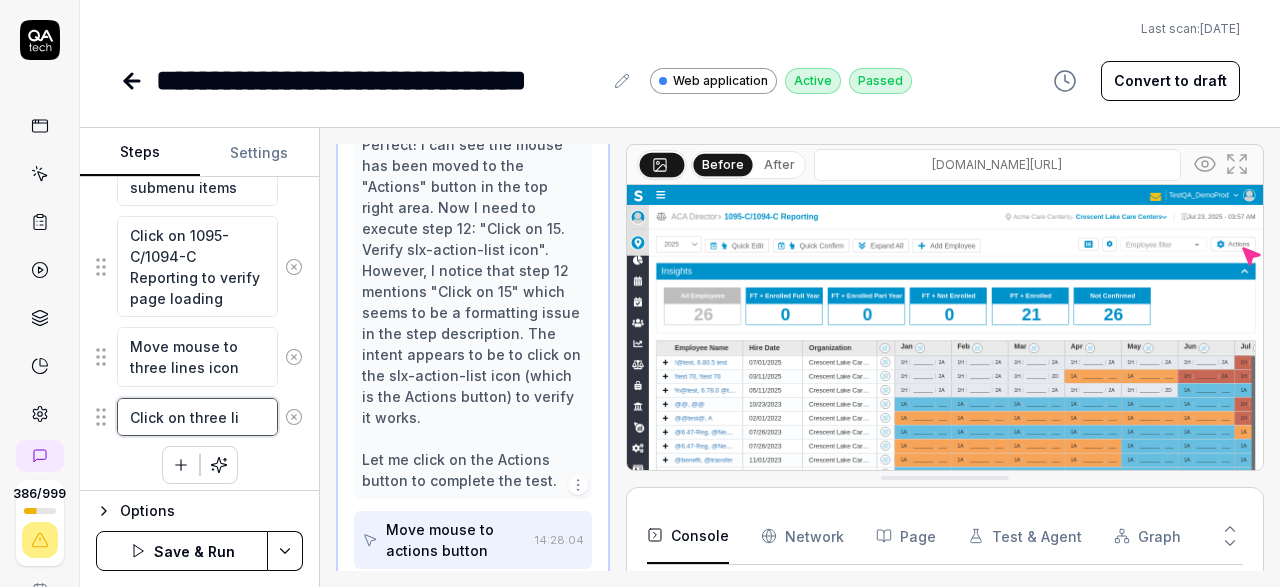 type on "Click on three lin" 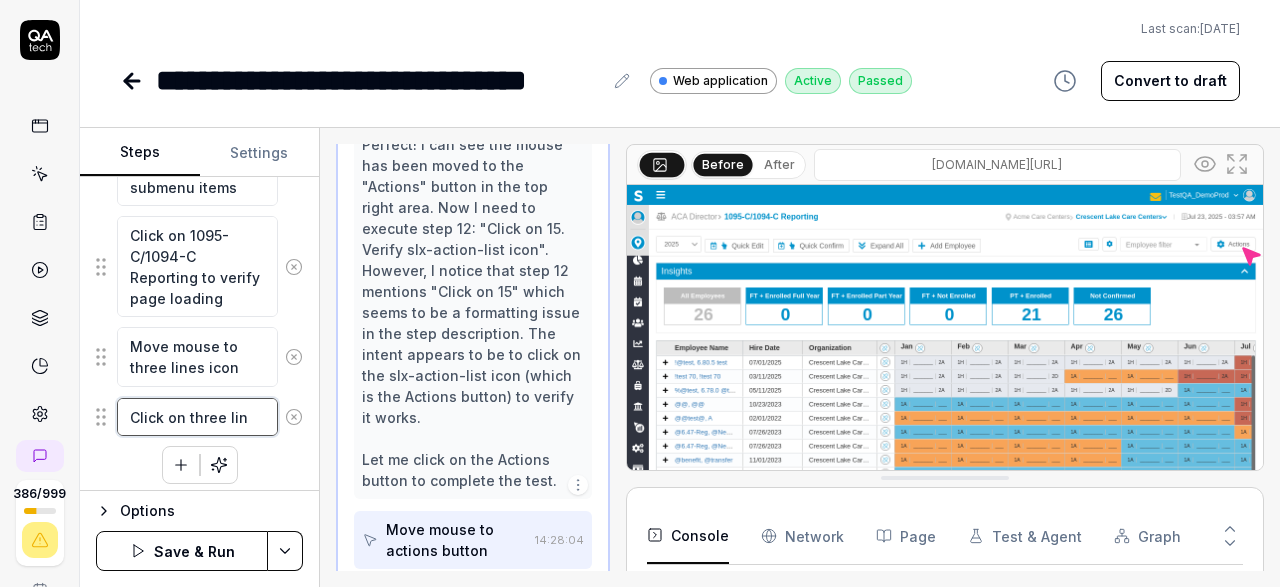 type on "*" 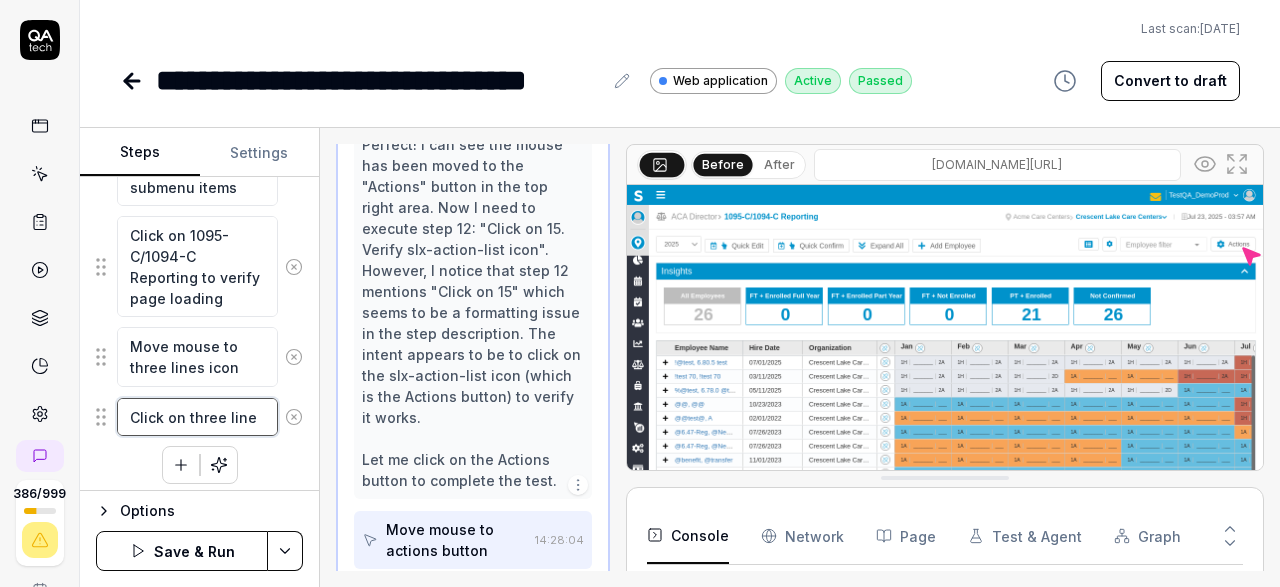 type on "Click on three lines" 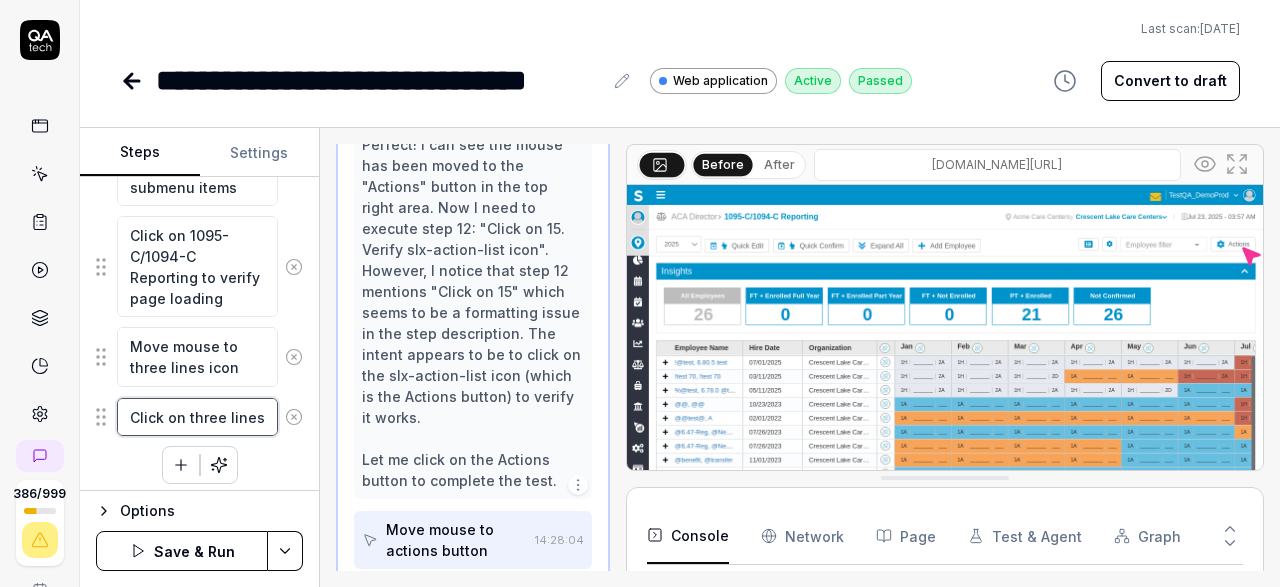 type on "Click on three lines" 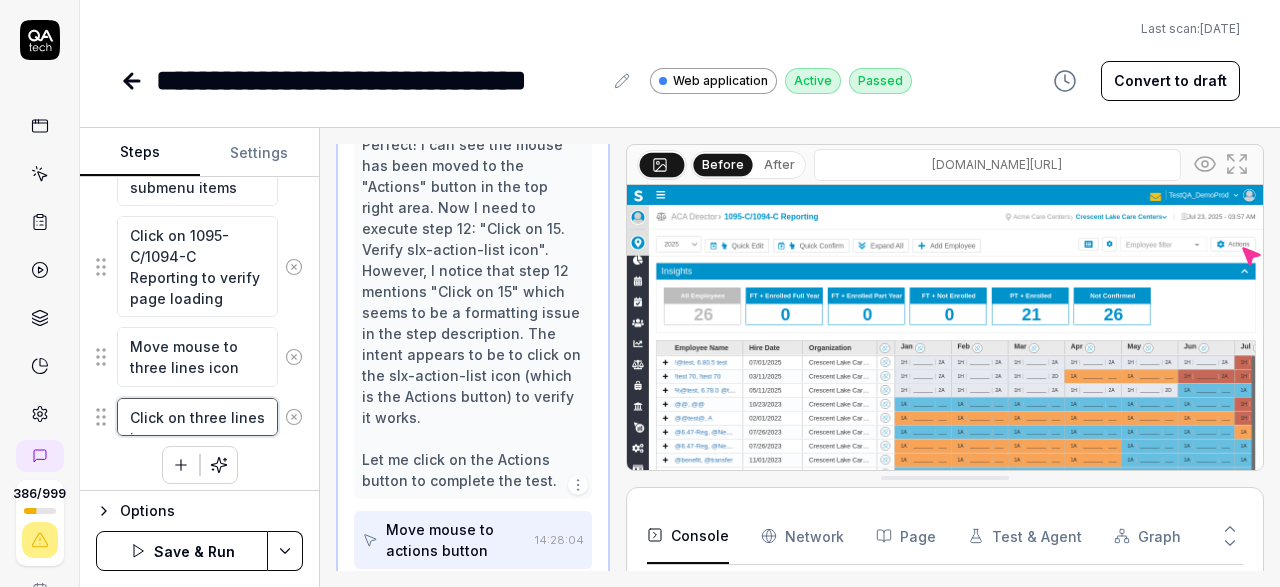 type on "Click on three lines ic" 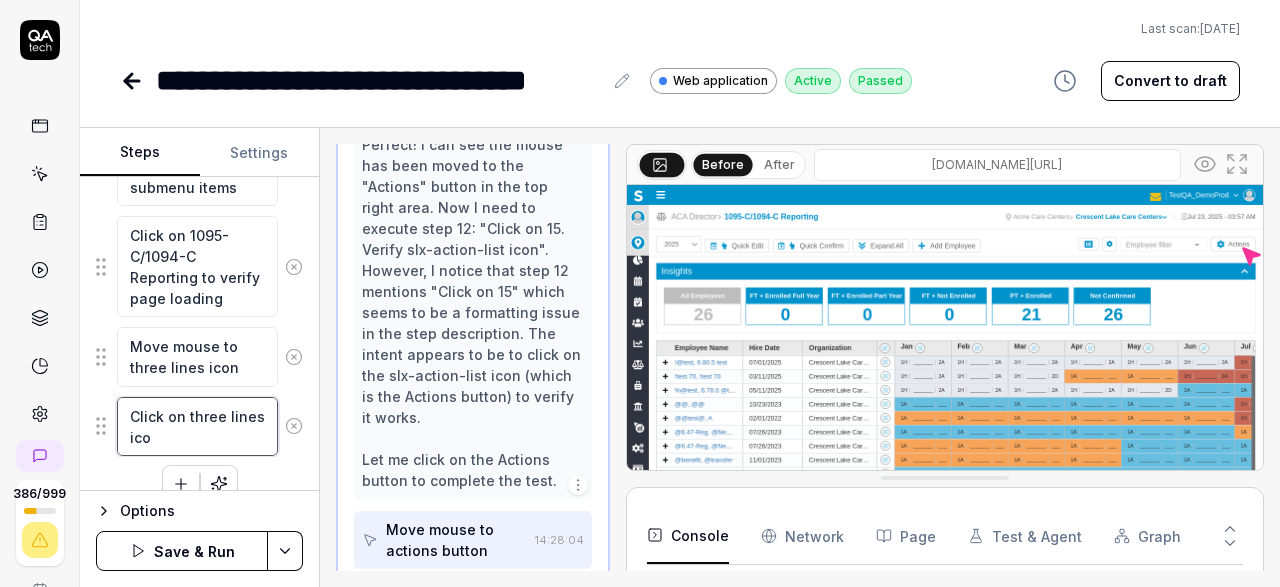 type on "Click on three lines icon" 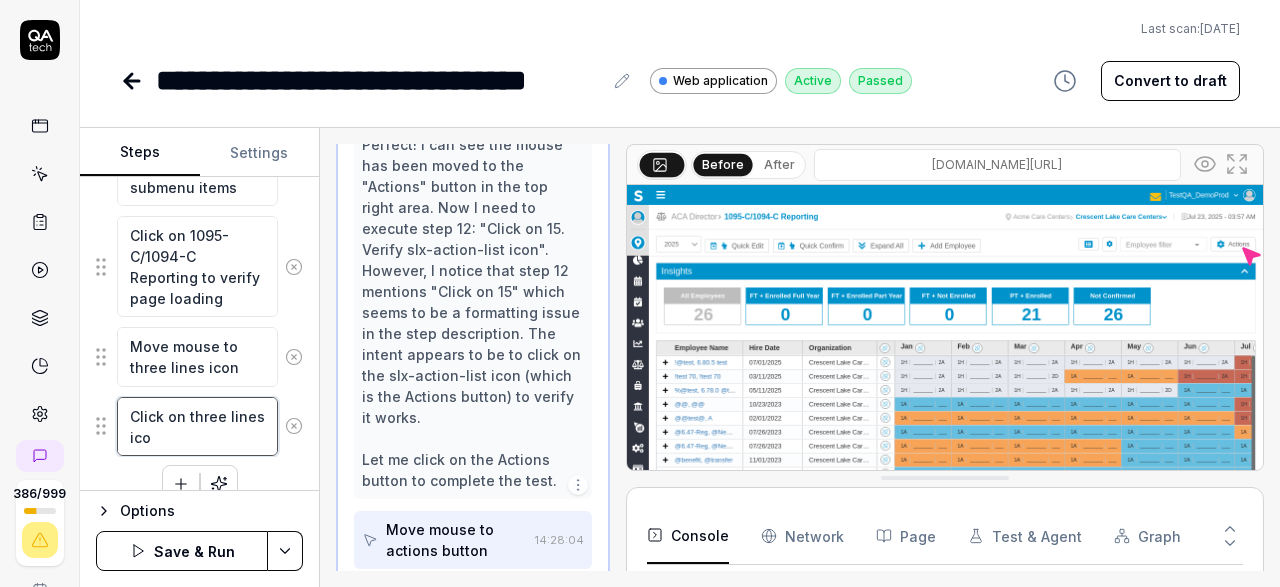 type on "*" 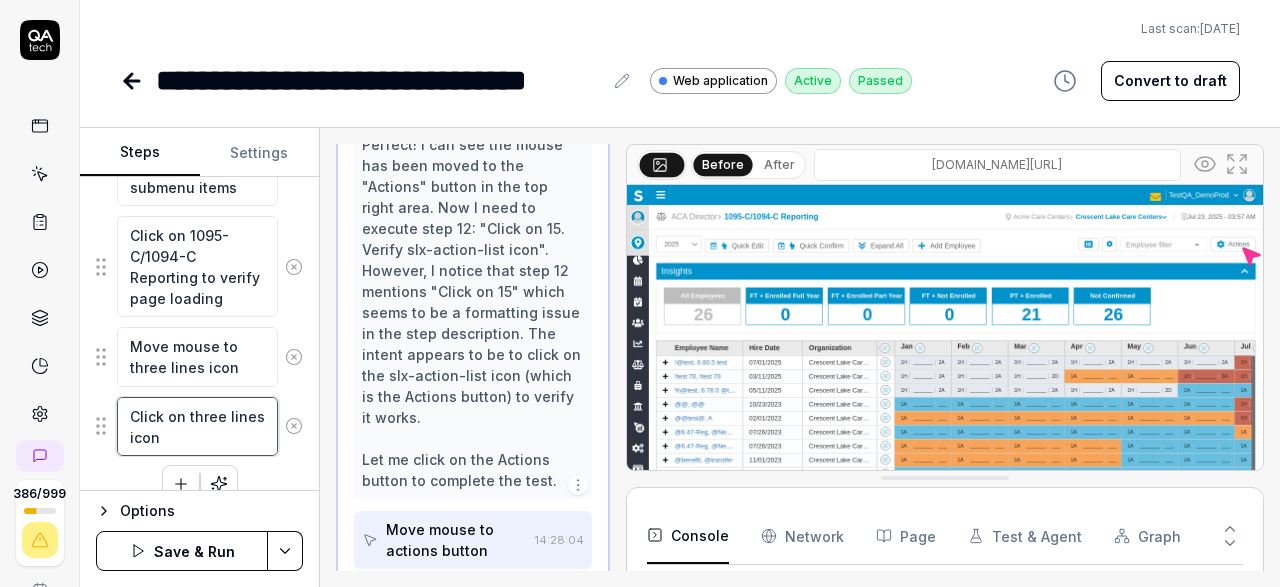 type on "Click on three lines icon" 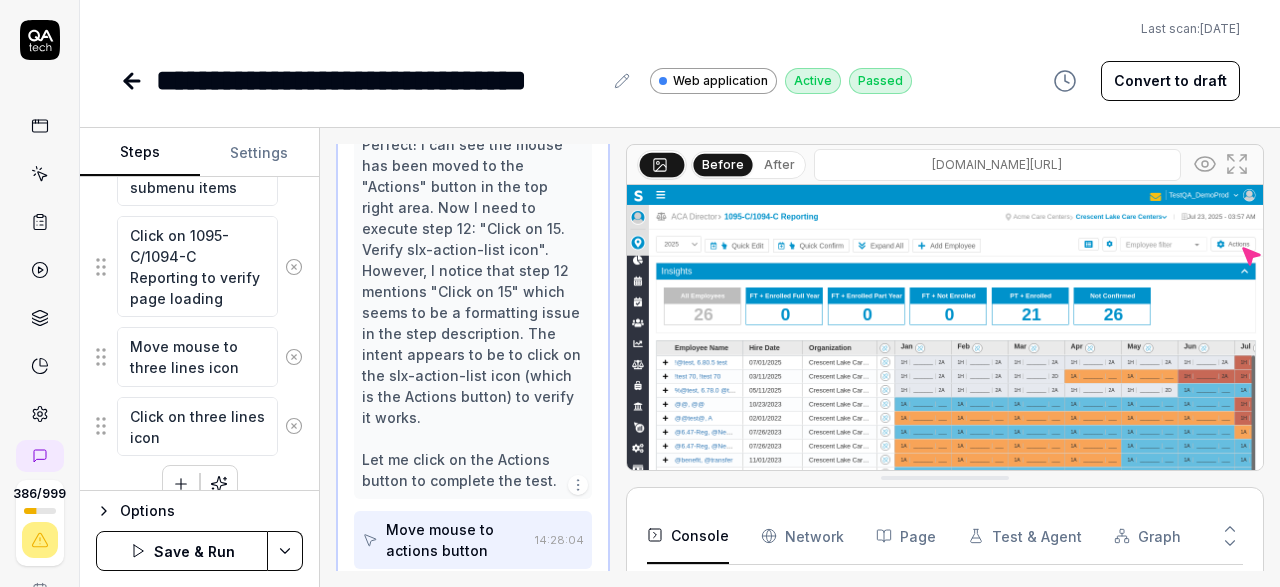 click on "**********" at bounding box center (640, 293) 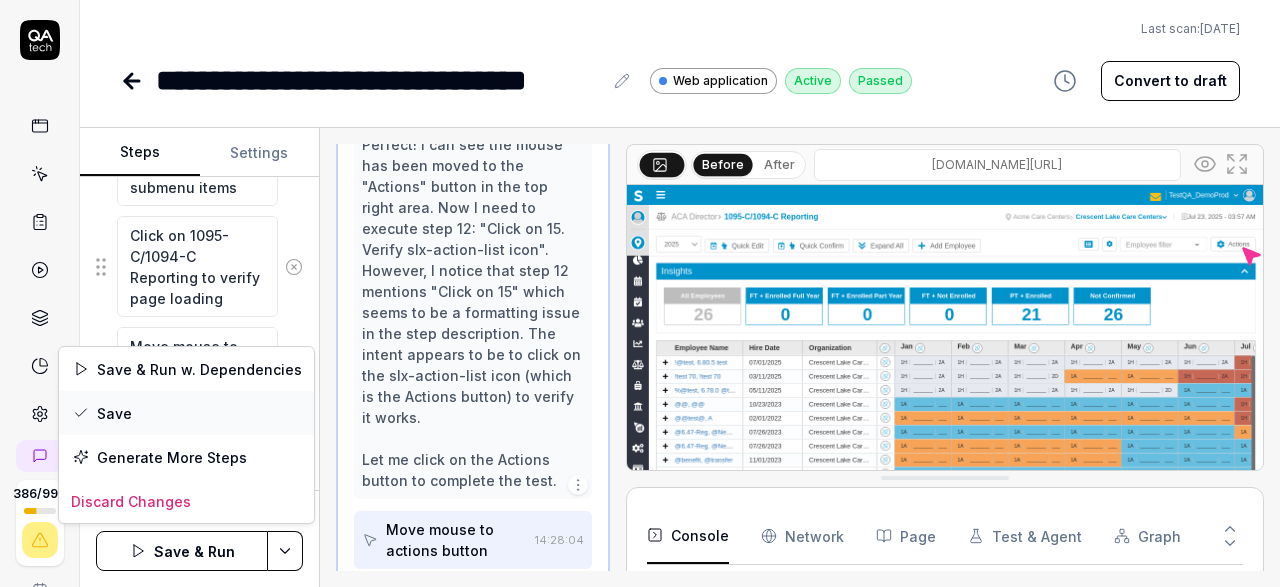 click on "Save" at bounding box center [186, 413] 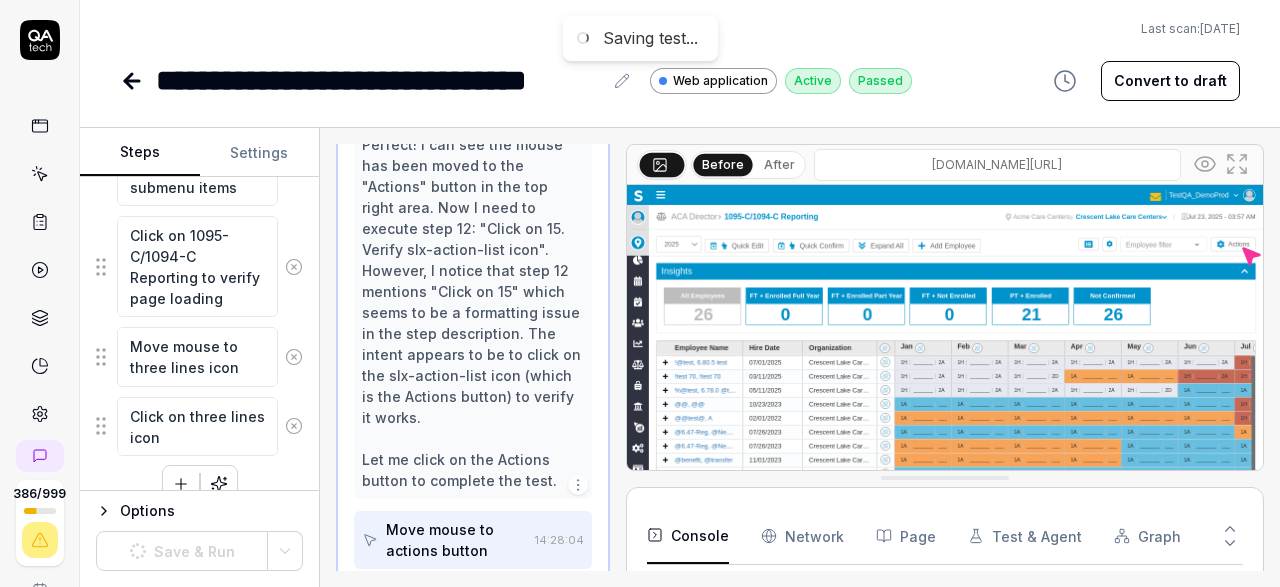 scroll, scrollTop: 1611, scrollLeft: 0, axis: vertical 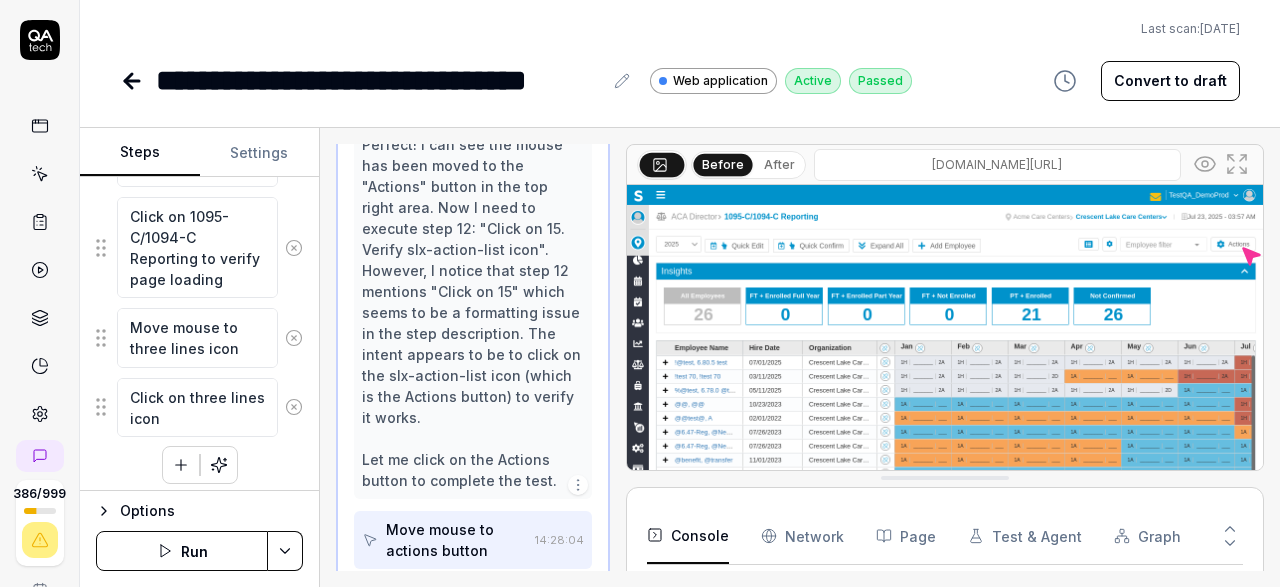 click on "Run" at bounding box center [182, 551] 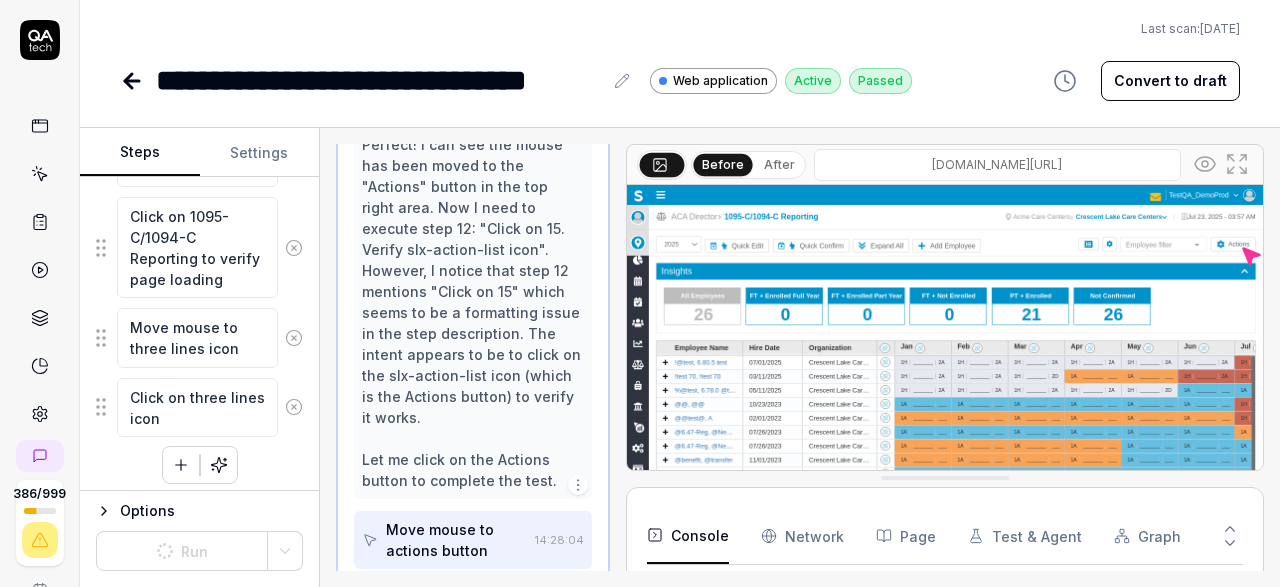 scroll, scrollTop: 1024, scrollLeft: 0, axis: vertical 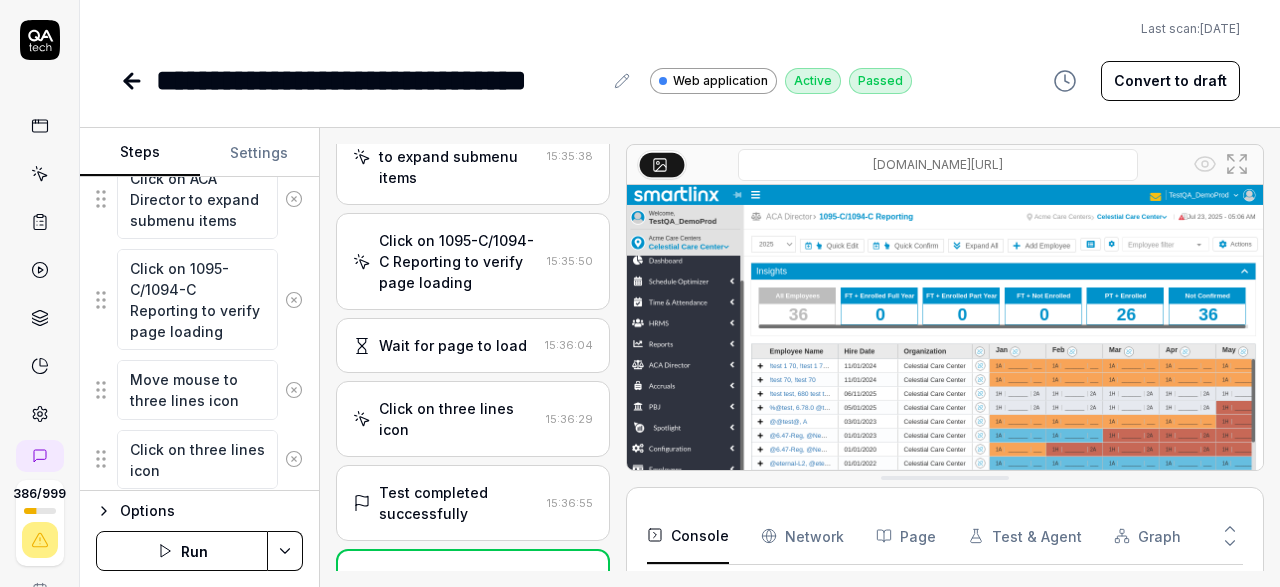 click on "Test completed successfully" at bounding box center [459, 503] 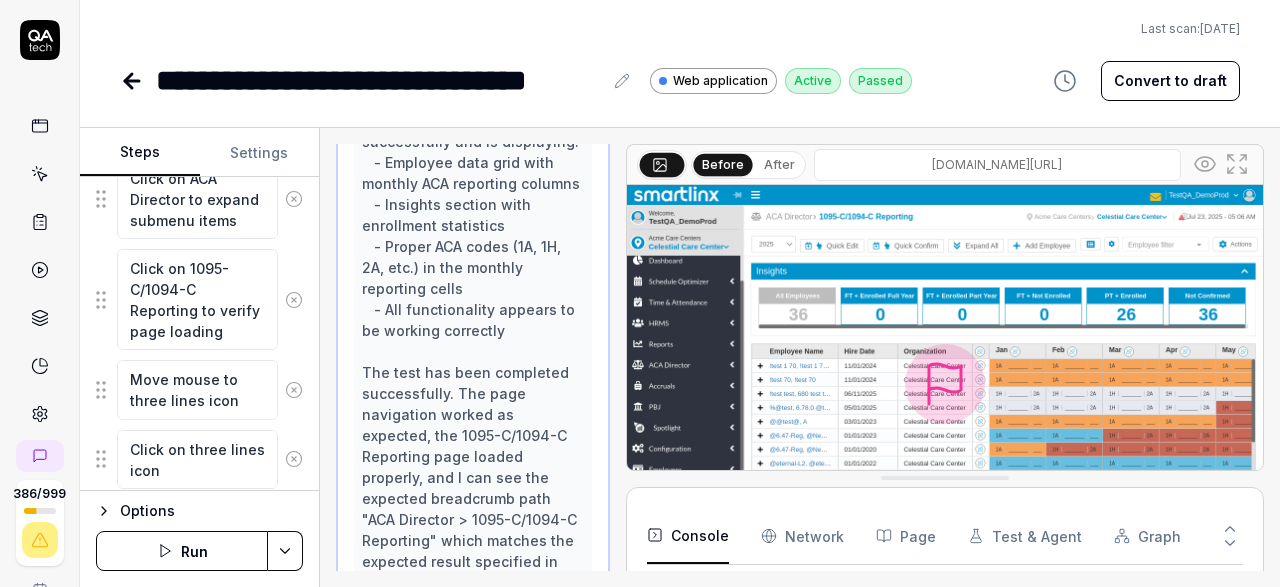 scroll, scrollTop: 1445, scrollLeft: 0, axis: vertical 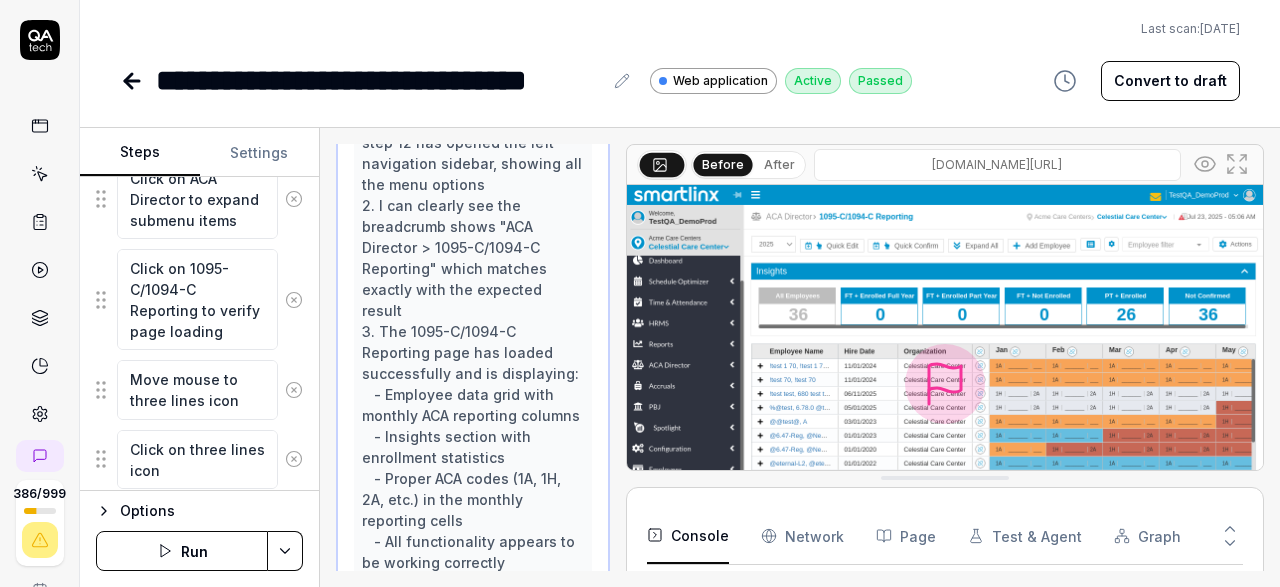 click on "Run" at bounding box center (182, 551) 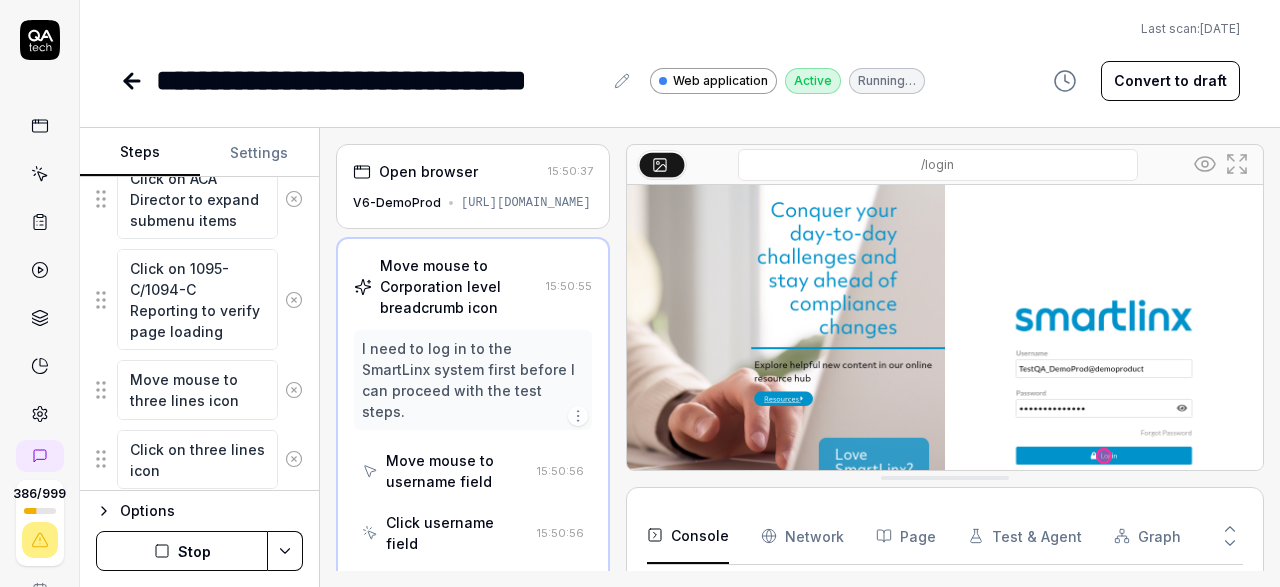 scroll, scrollTop: 110, scrollLeft: 0, axis: vertical 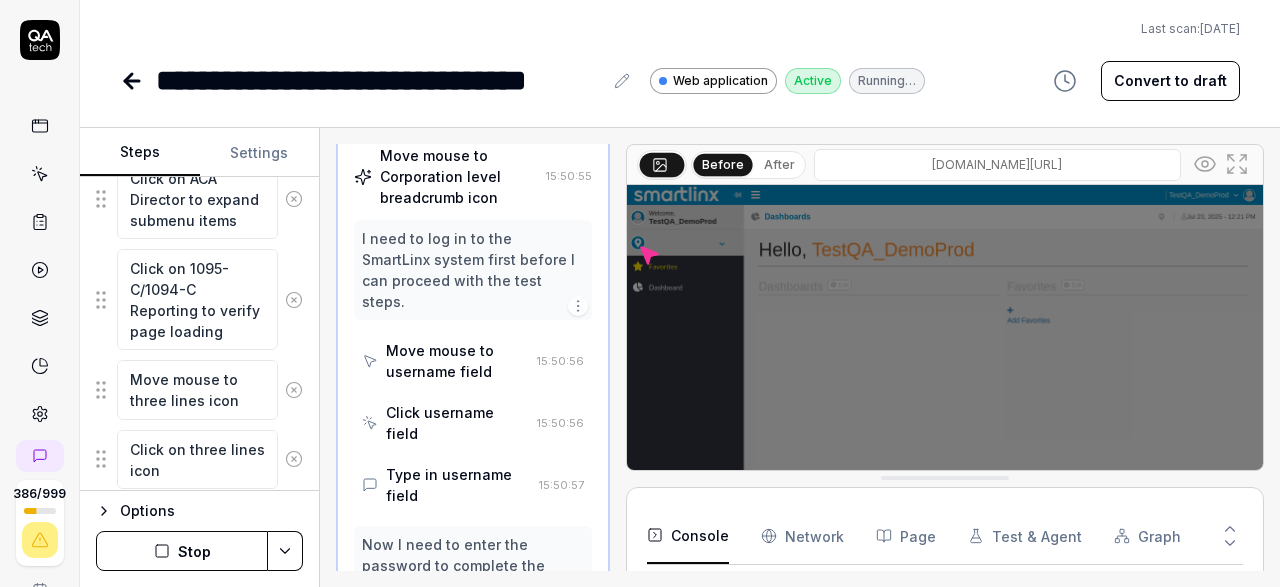 click 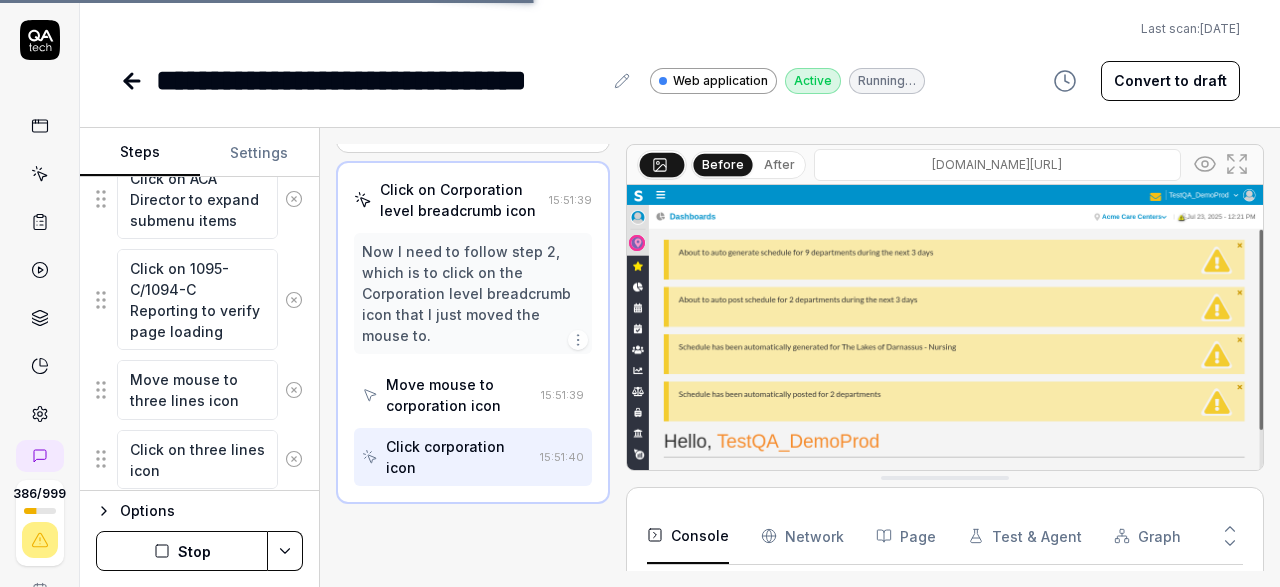 scroll, scrollTop: 173, scrollLeft: 0, axis: vertical 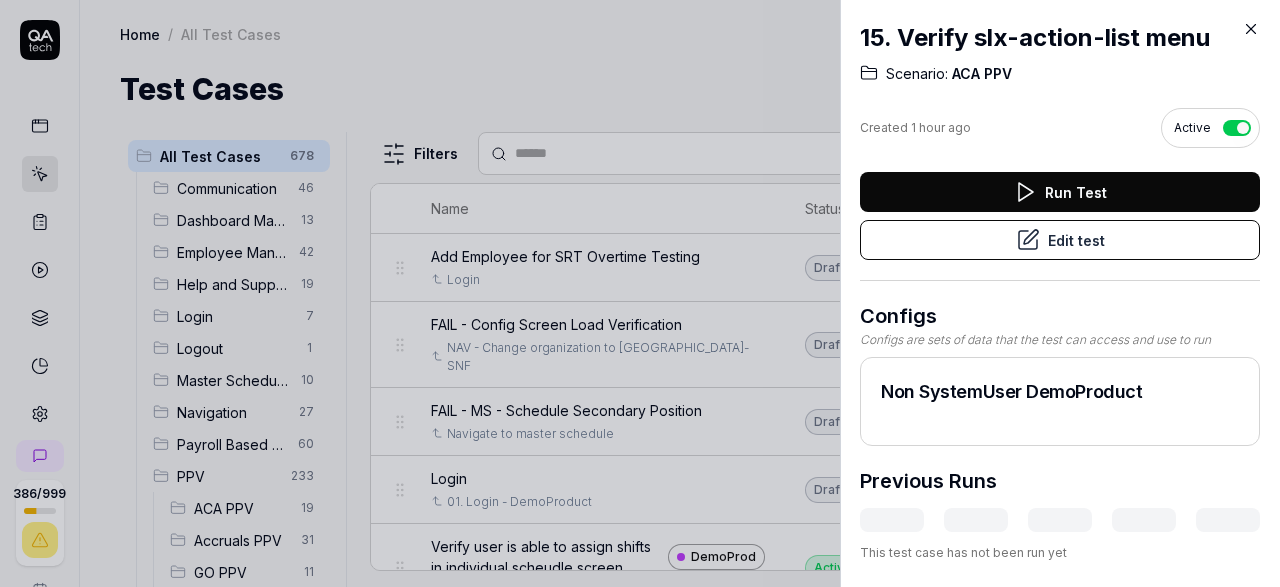 click 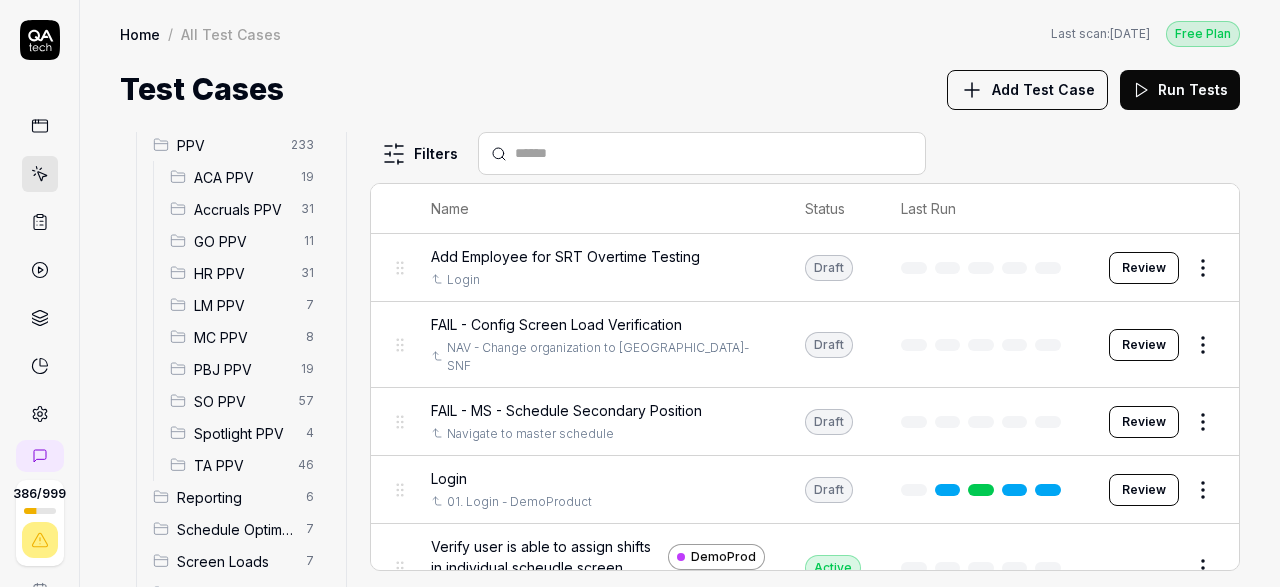scroll, scrollTop: 332, scrollLeft: 0, axis: vertical 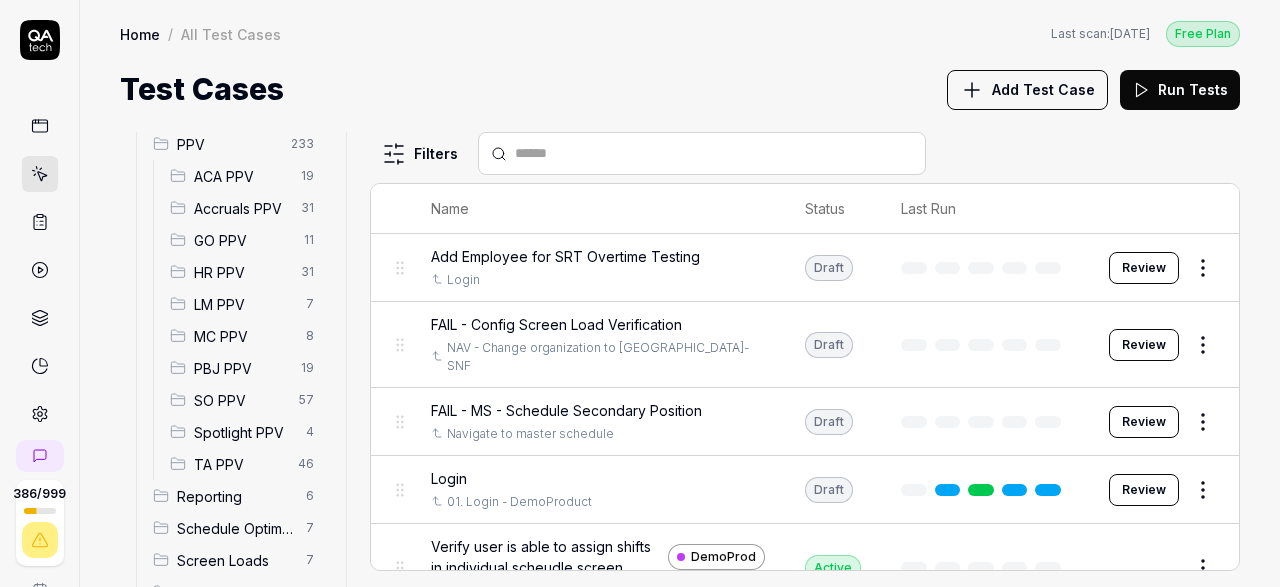 click on "PBJ PPV" at bounding box center (241, 368) 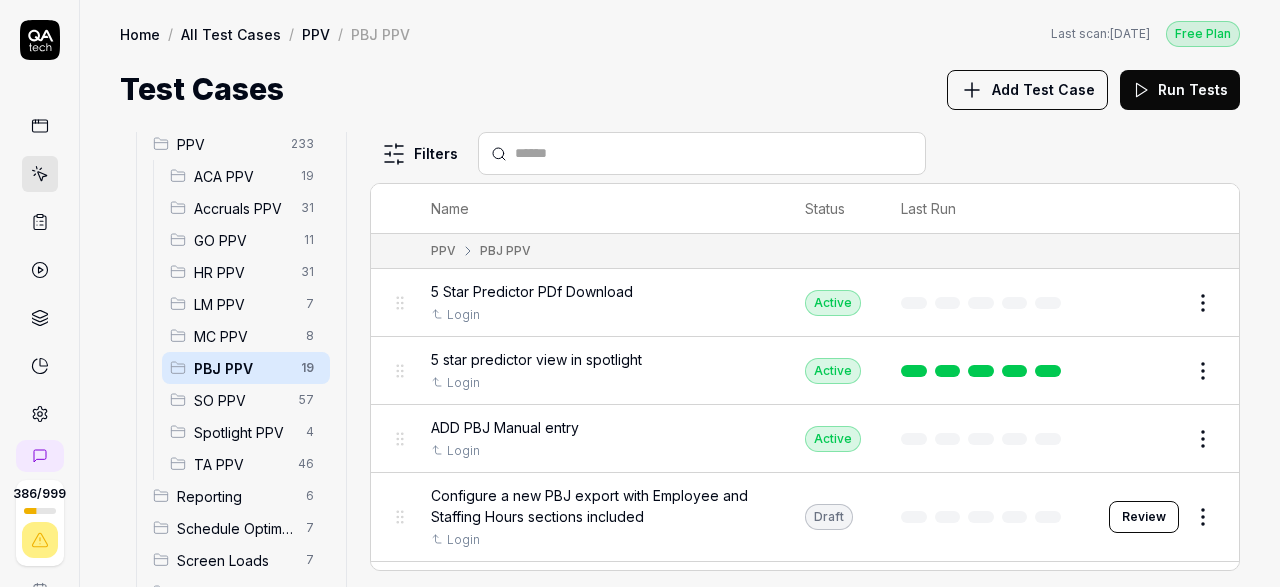click on "Edit" at bounding box center [1155, 439] 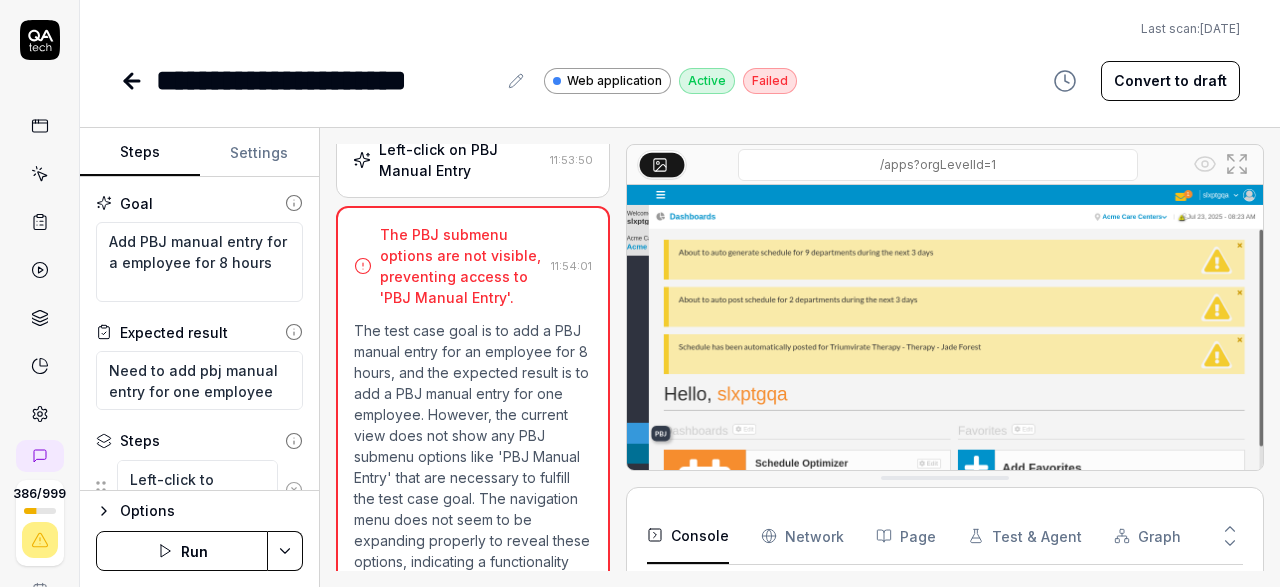 scroll, scrollTop: 726, scrollLeft: 0, axis: vertical 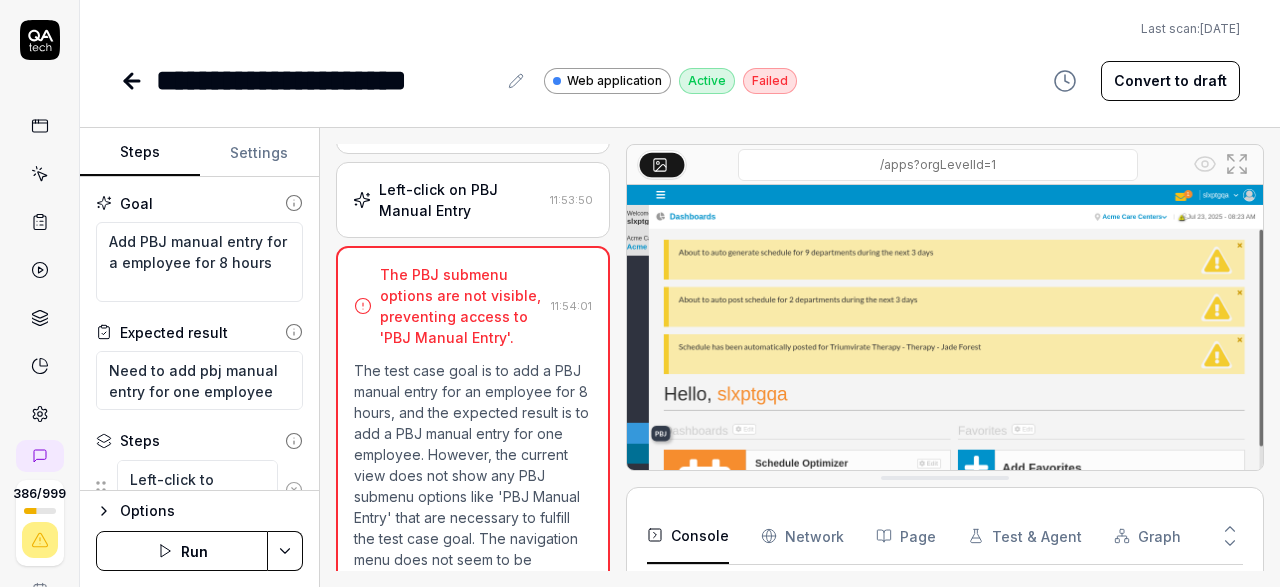 click on "Left-click on PBJ Manual Entry" at bounding box center (460, 200) 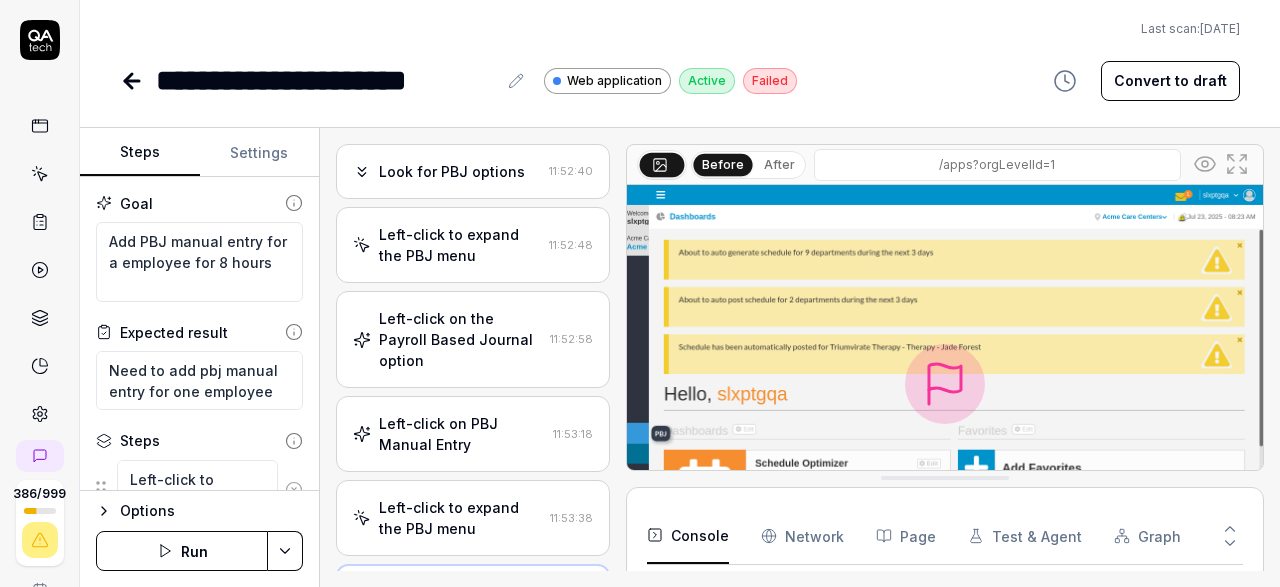 click on "Left-click on the Payroll Based Journal option" at bounding box center [460, 339] 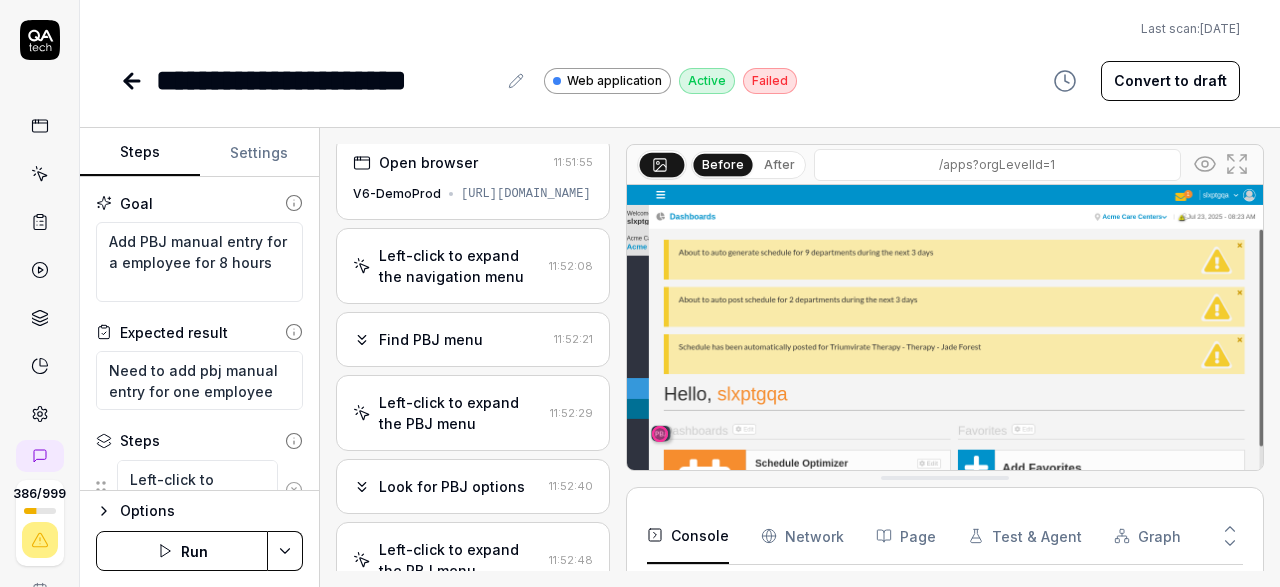 scroll, scrollTop: 0, scrollLeft: 0, axis: both 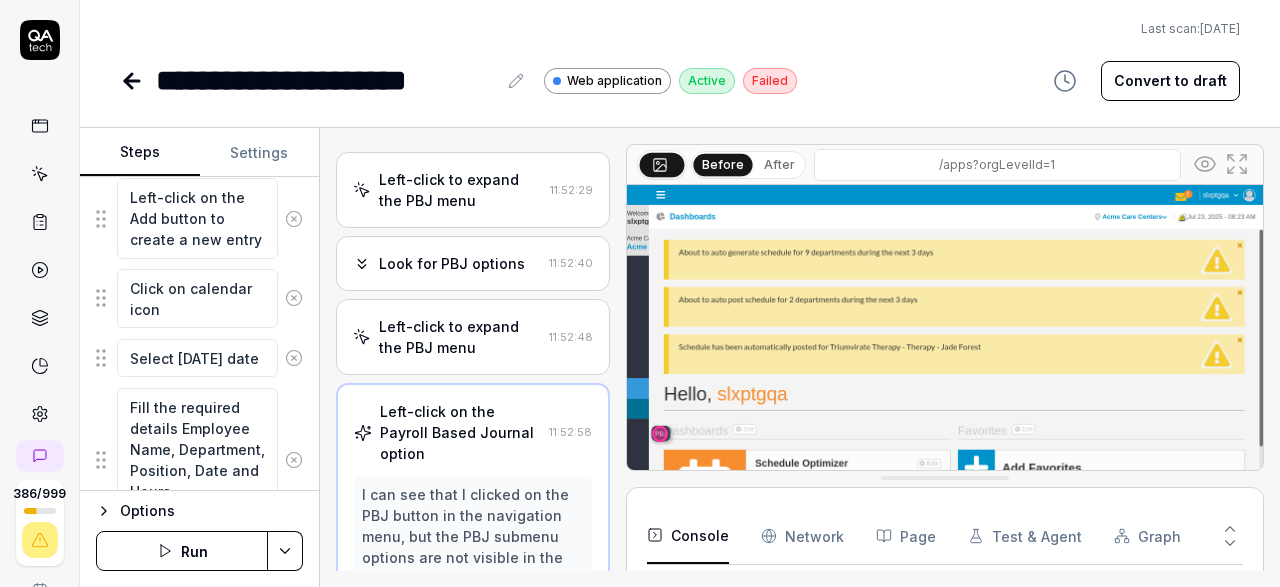 click on "Run" at bounding box center (182, 551) 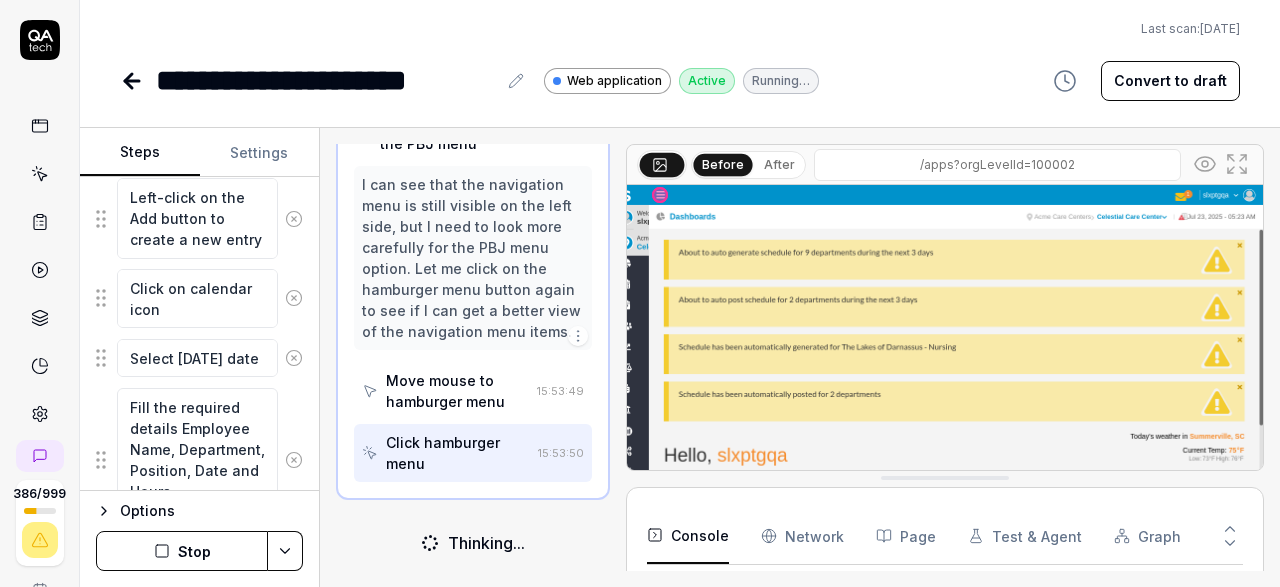 scroll, scrollTop: 403, scrollLeft: 0, axis: vertical 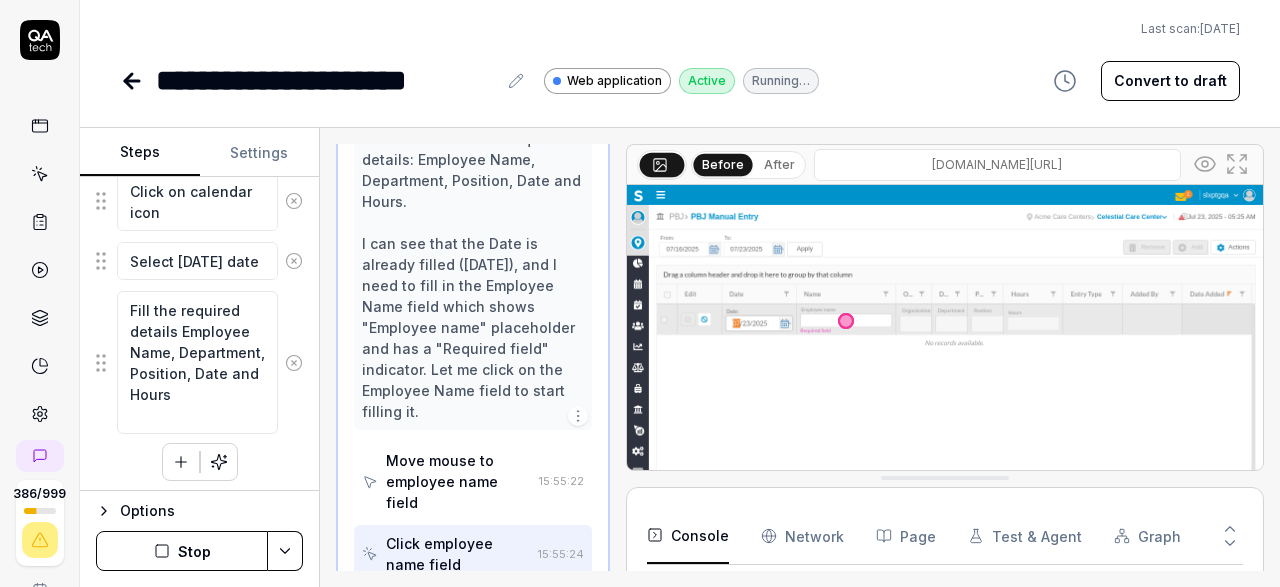 click on "Stop" at bounding box center [182, 551] 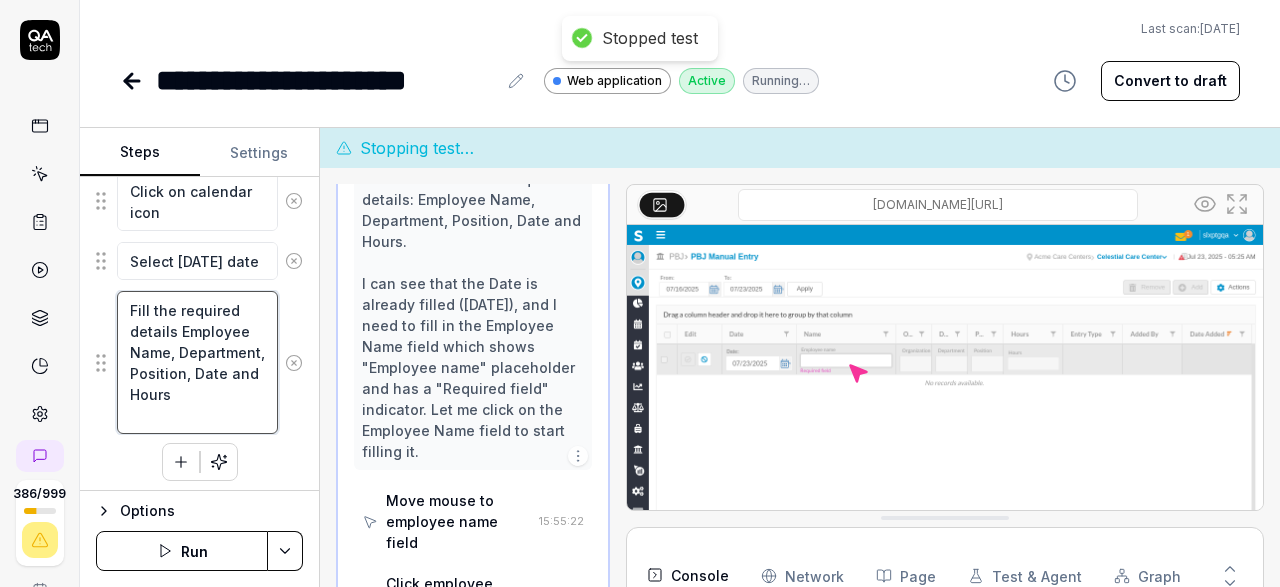 type on "*" 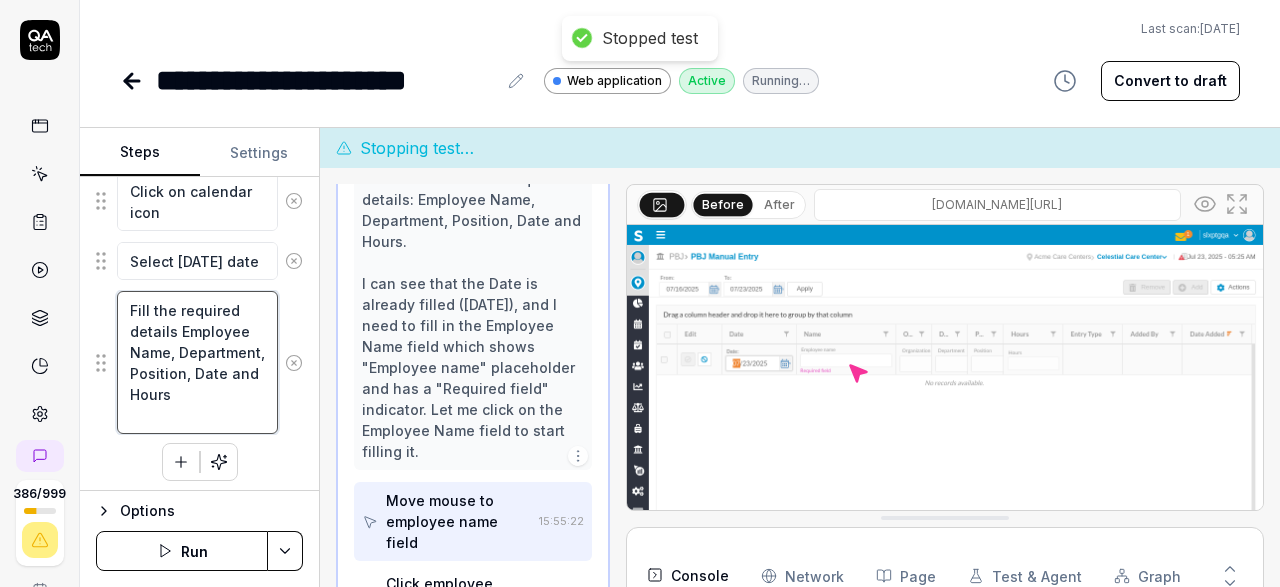 click on "Fill the required details Employee Name, Department, Position, Date and Hours" at bounding box center (197, 362) 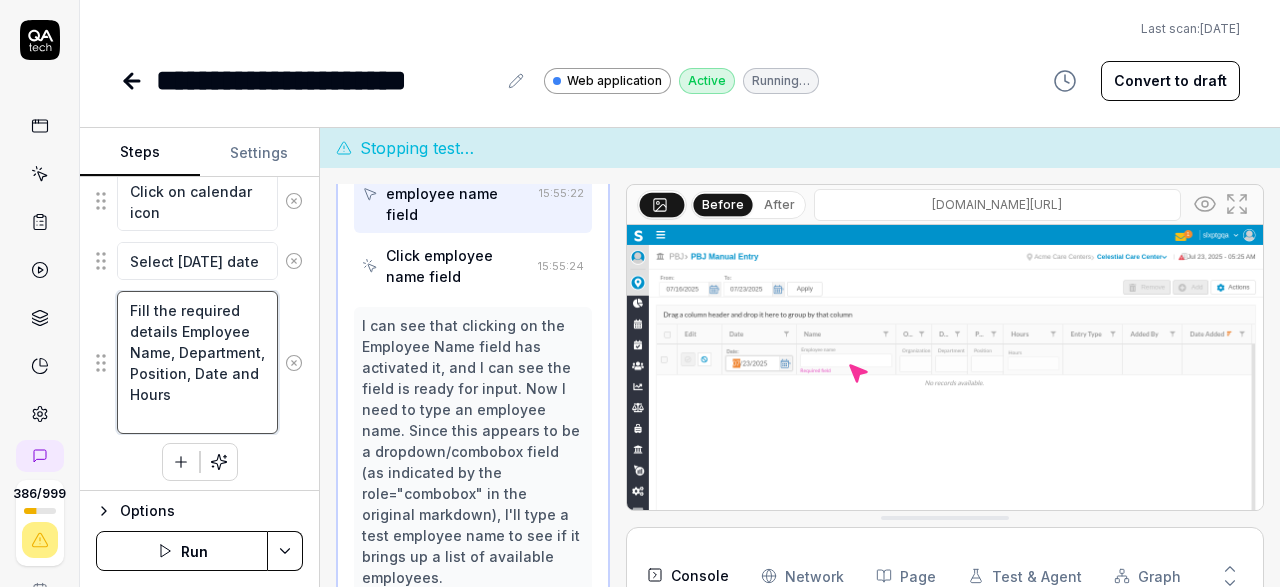 scroll, scrollTop: 1482, scrollLeft: 0, axis: vertical 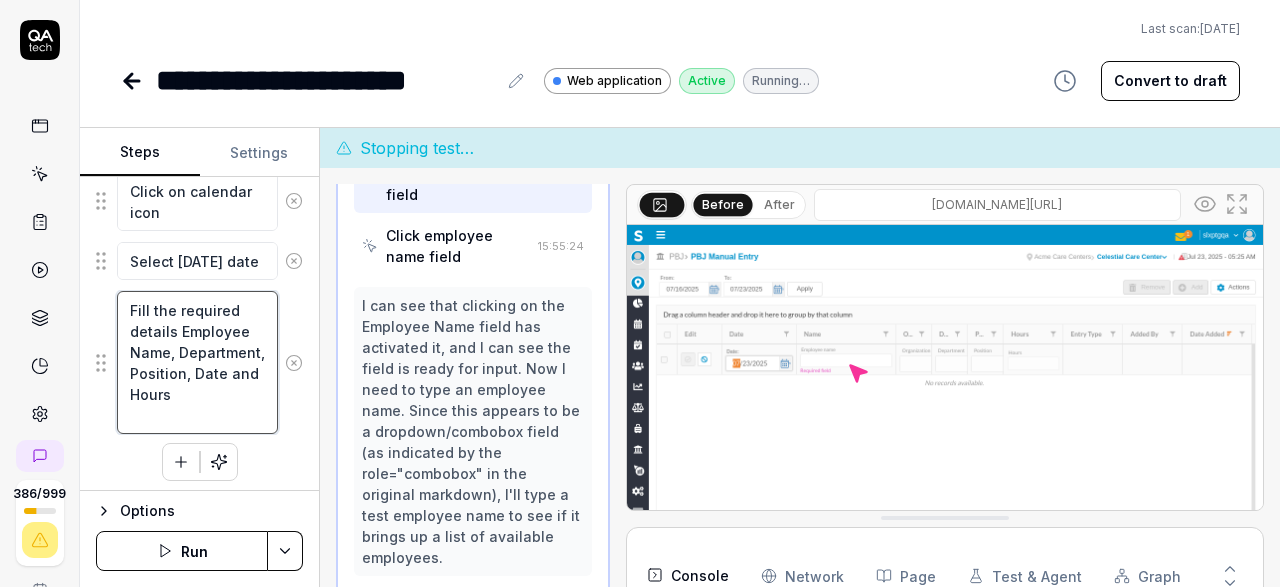type on "M" 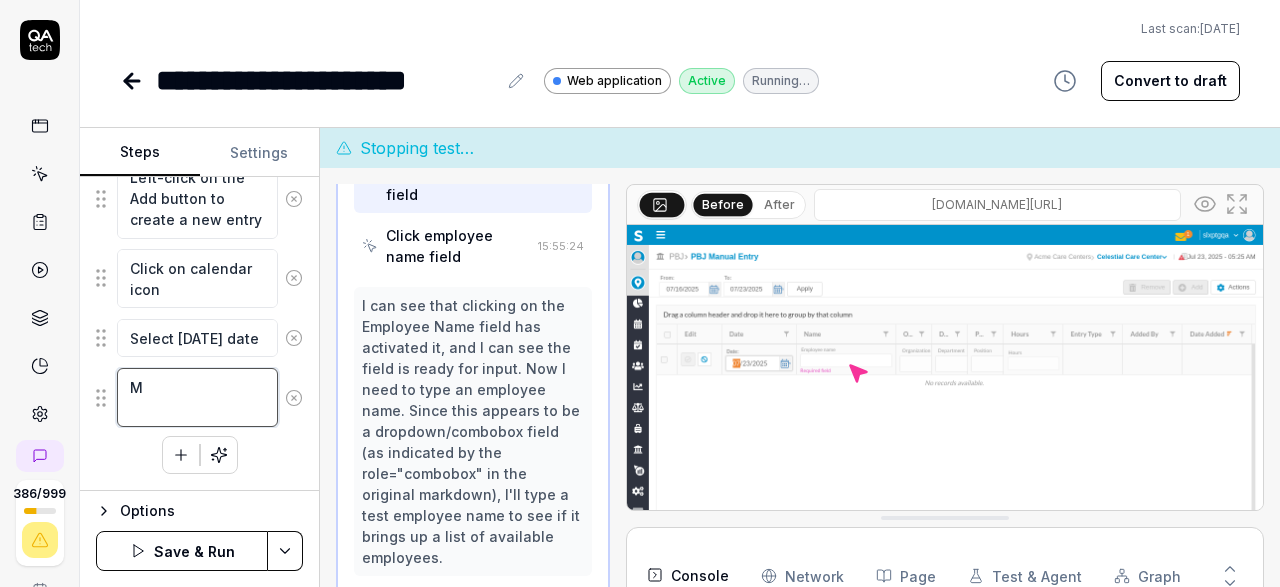 scroll, scrollTop: 593, scrollLeft: 0, axis: vertical 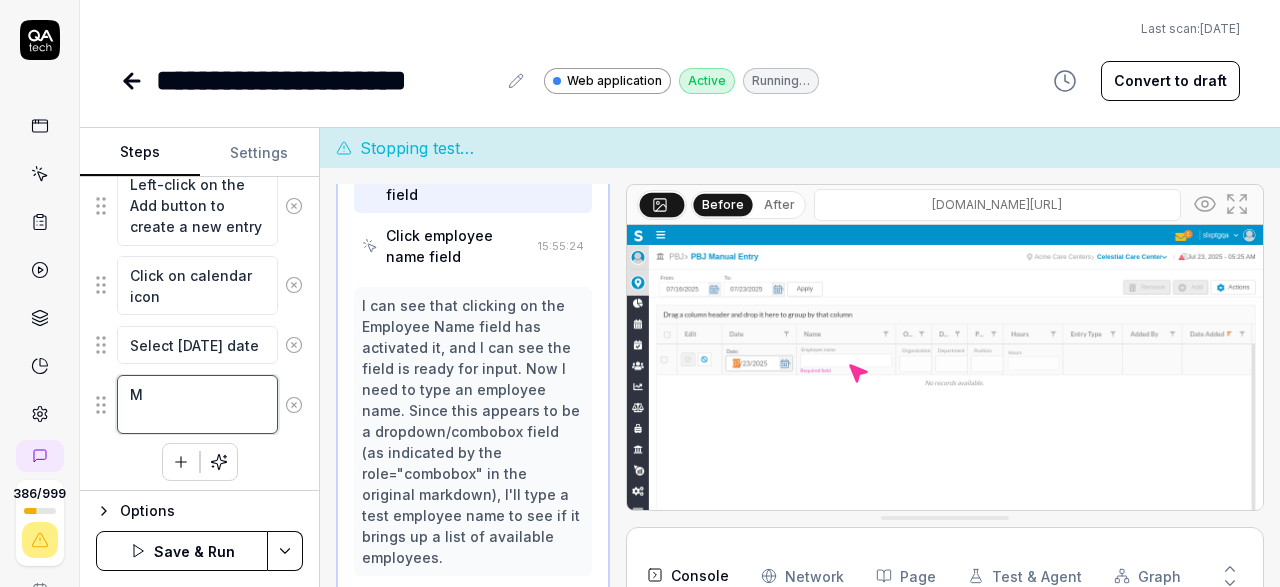 type on "*" 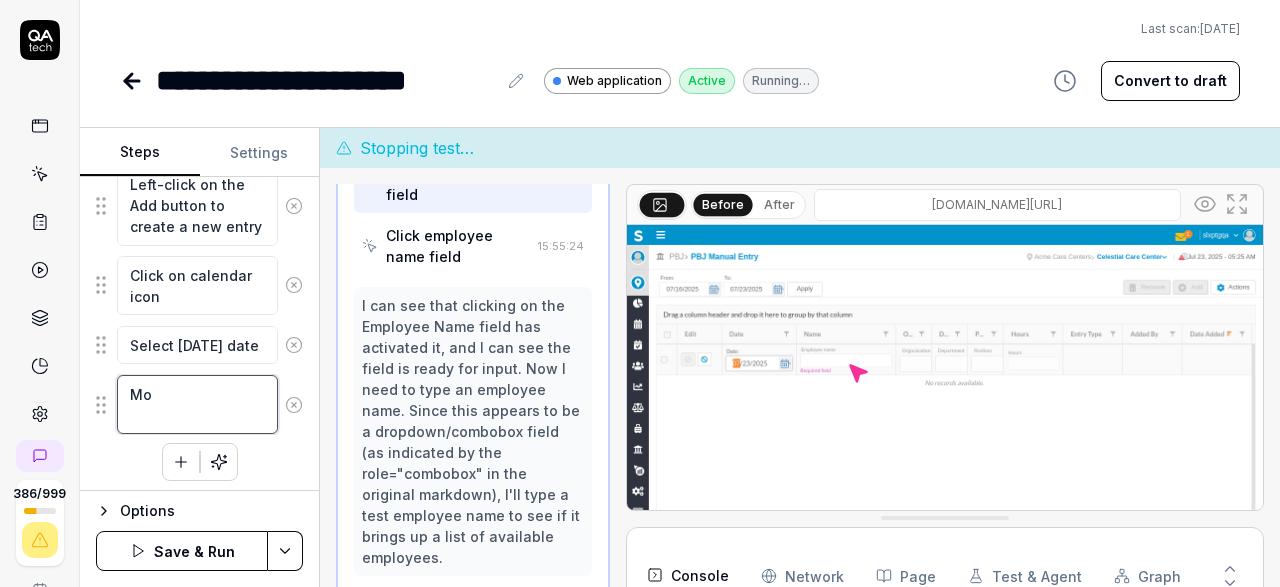 type on "*" 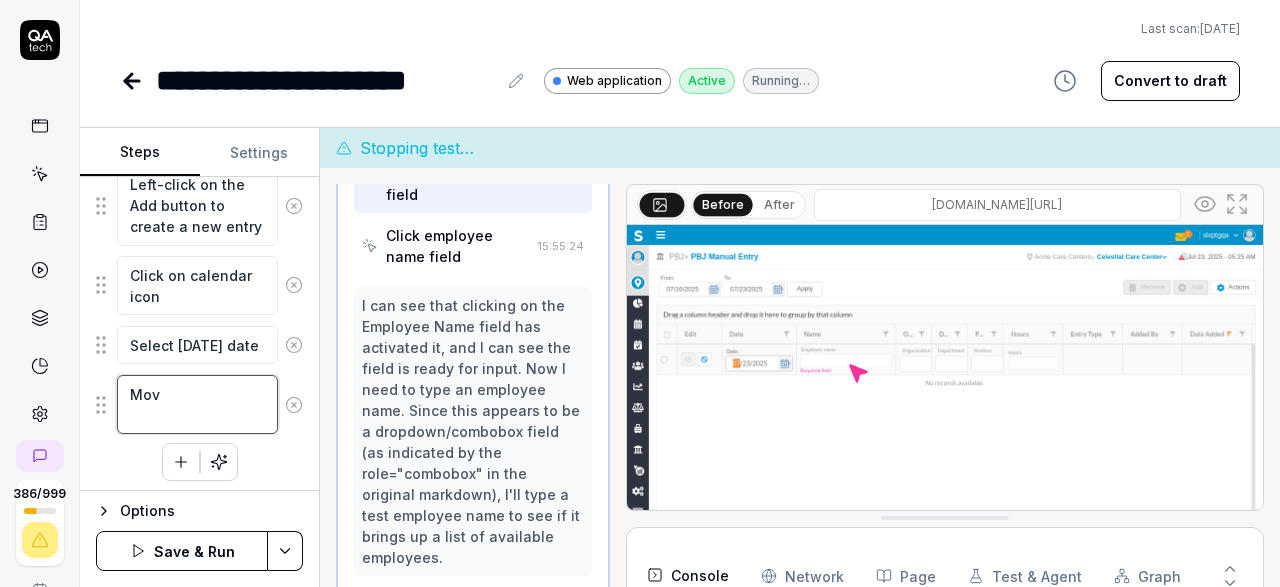 type on "*" 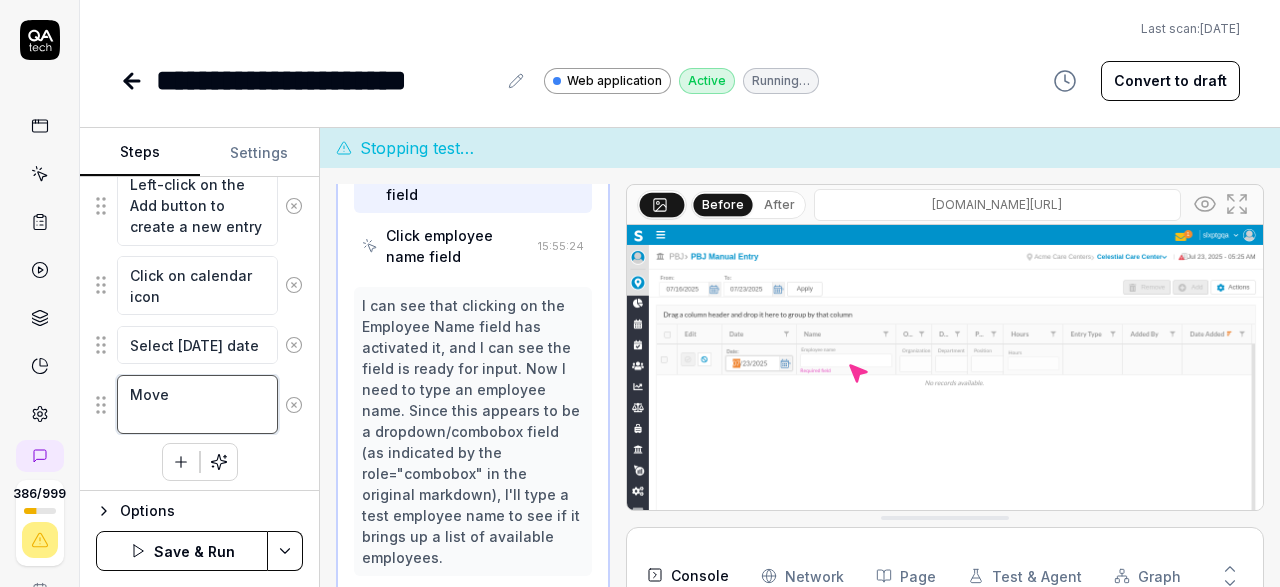 type on "*" 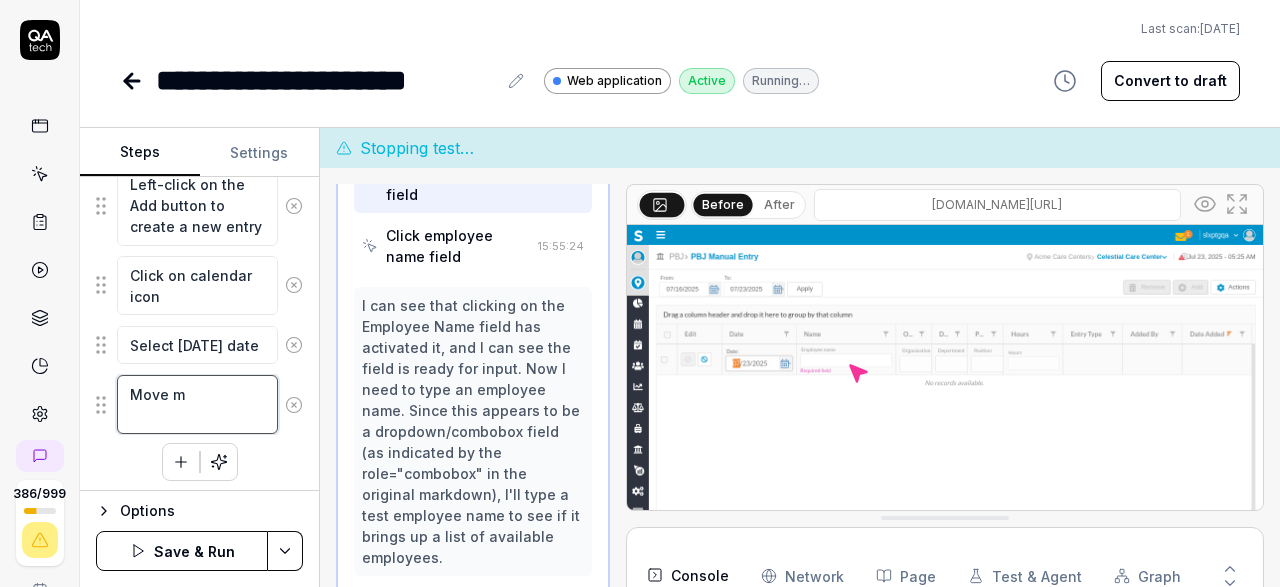 type on "*" 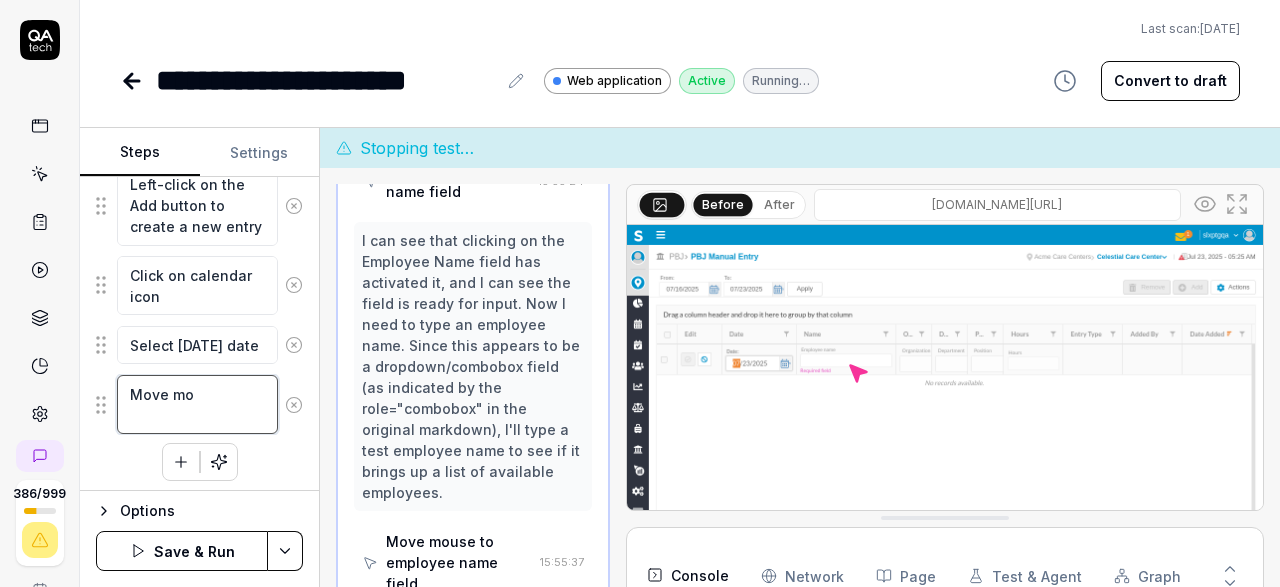 type on "*" 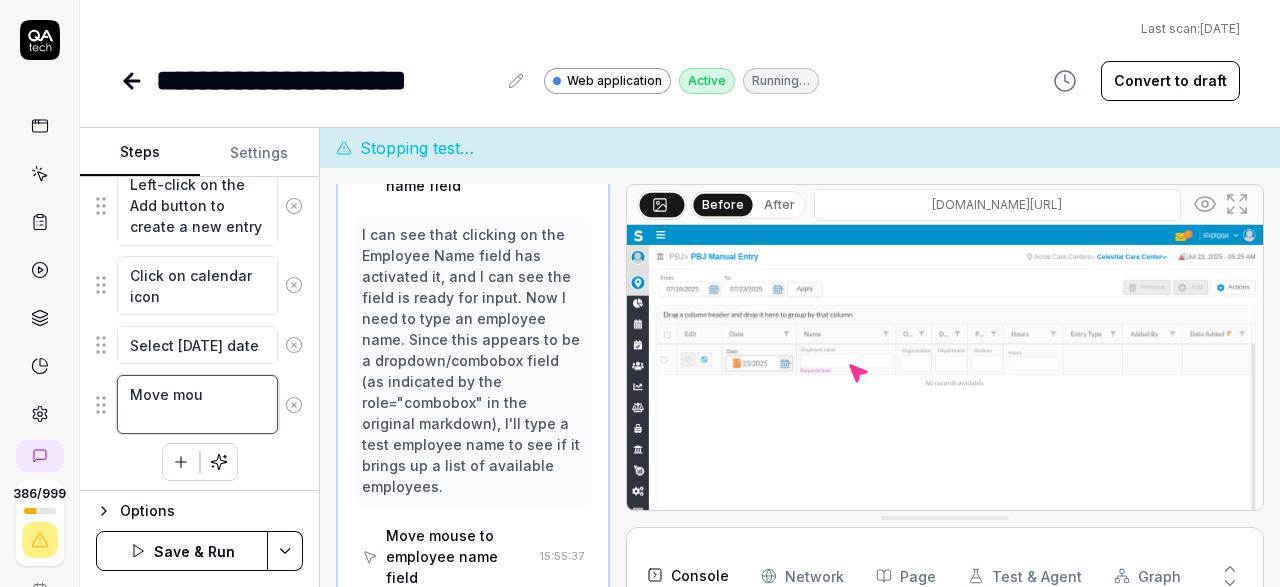 type on "Move mous" 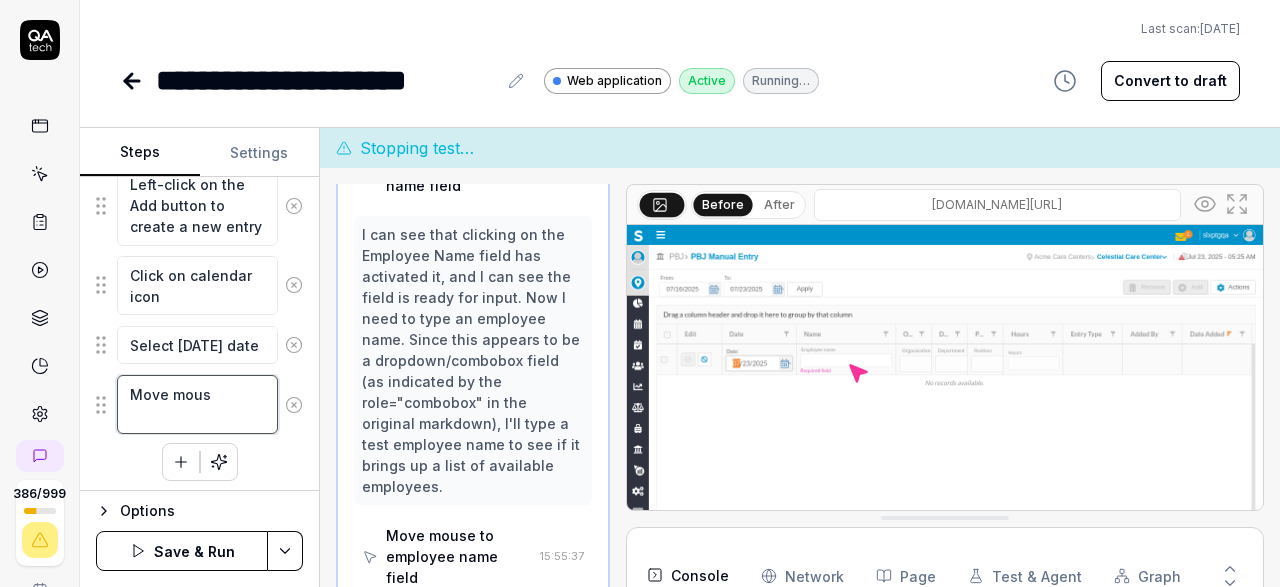 scroll, scrollTop: 1546, scrollLeft: 0, axis: vertical 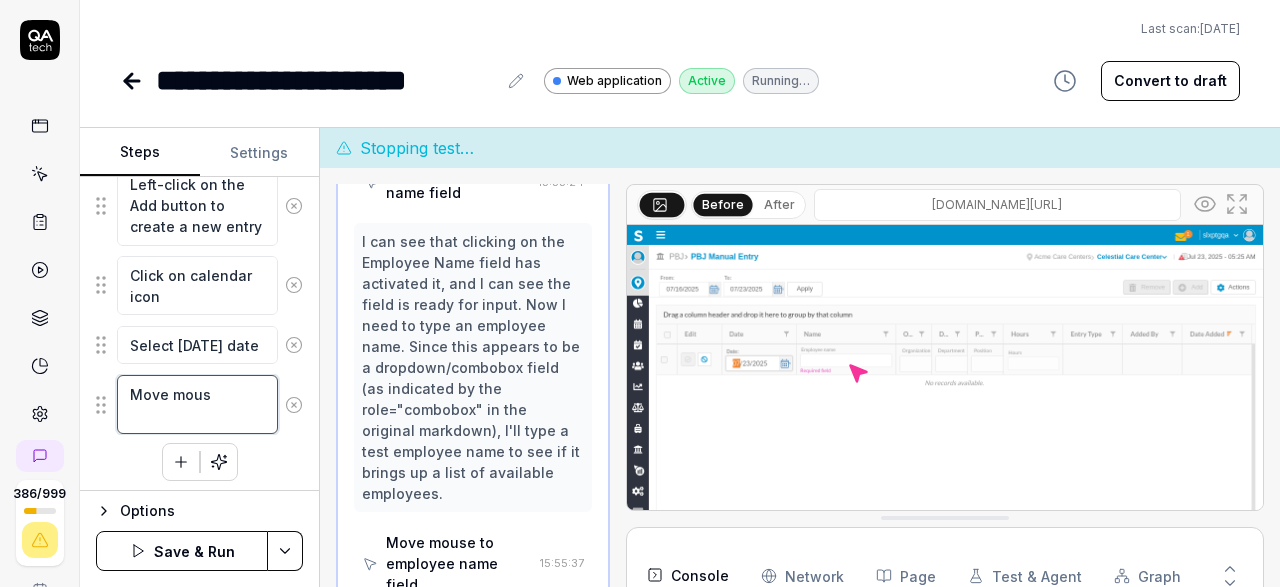 type on "*" 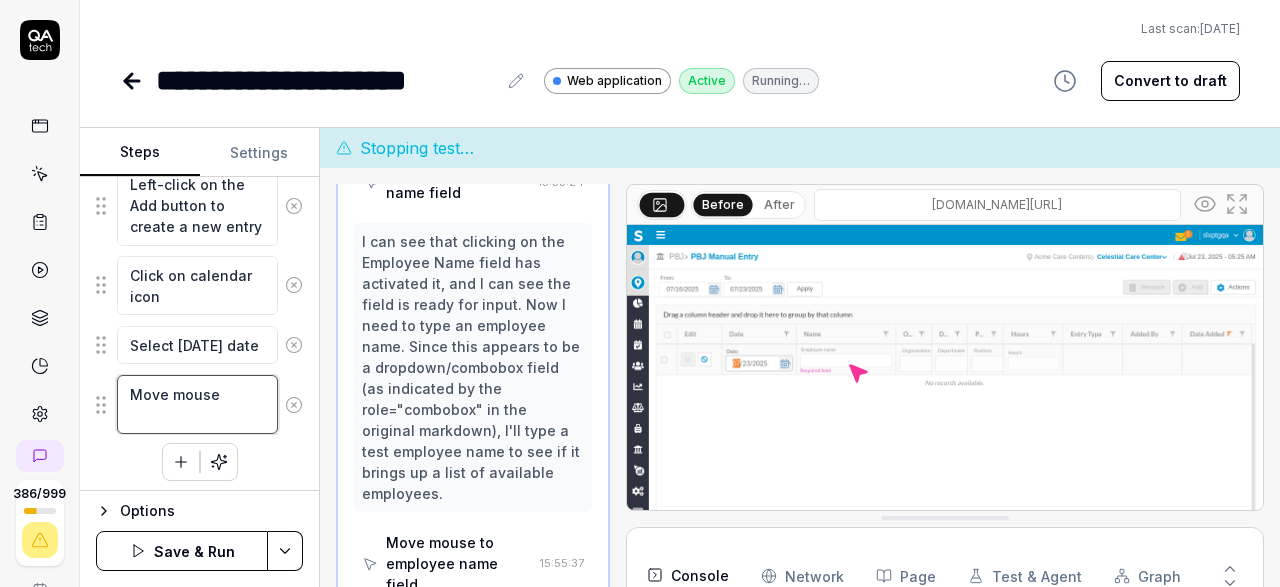 type on "*" 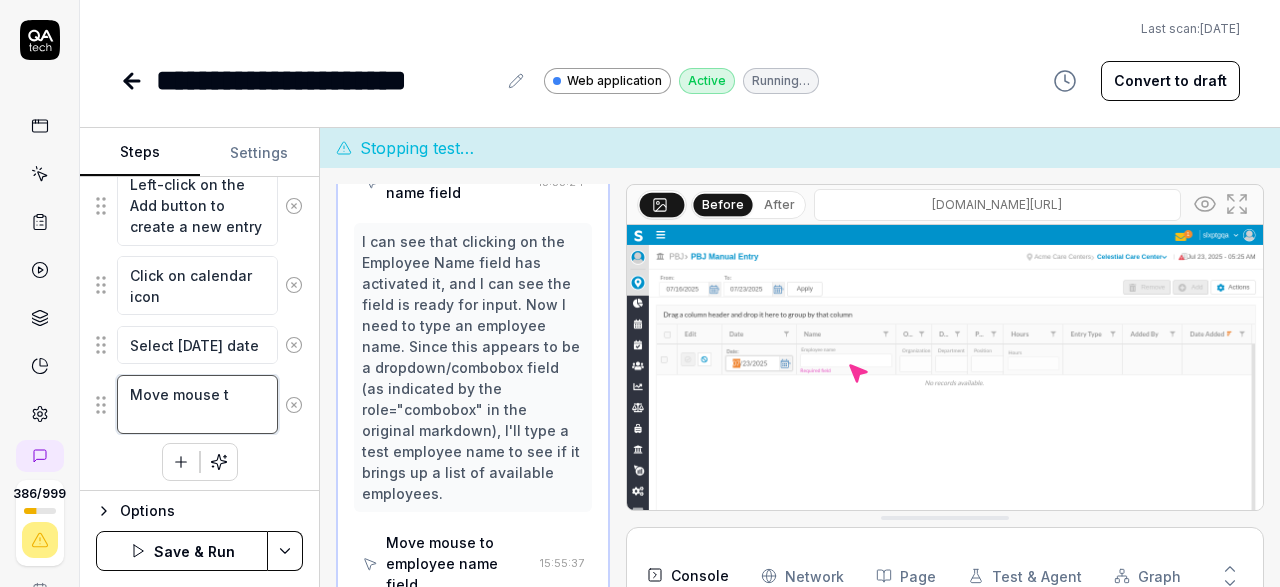 type on "*" 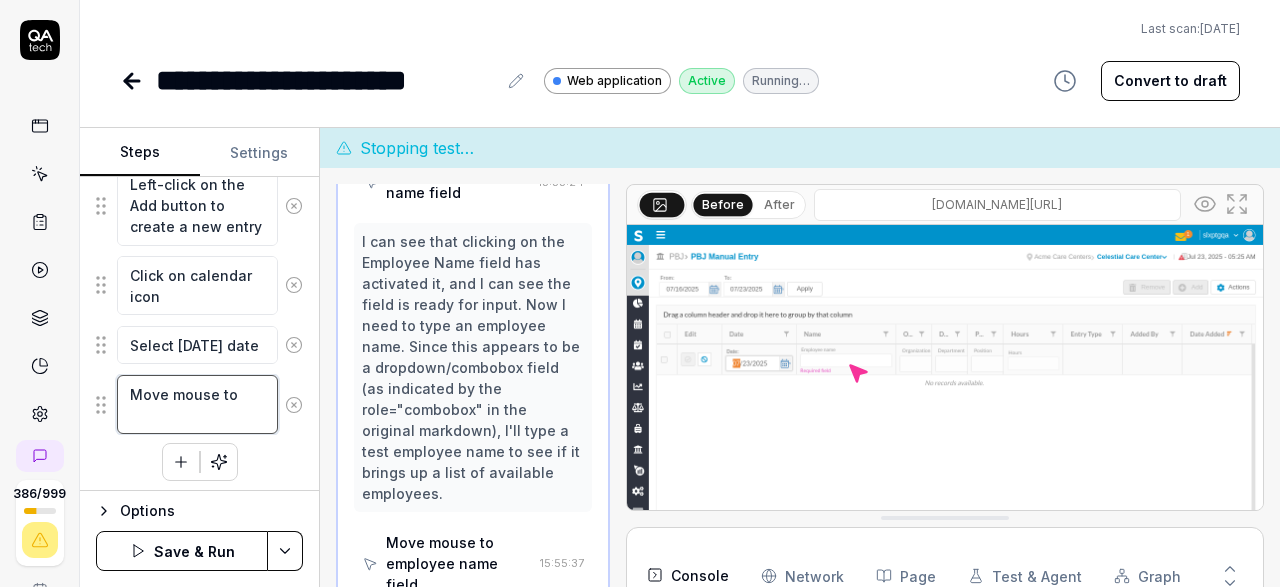 type on "*" 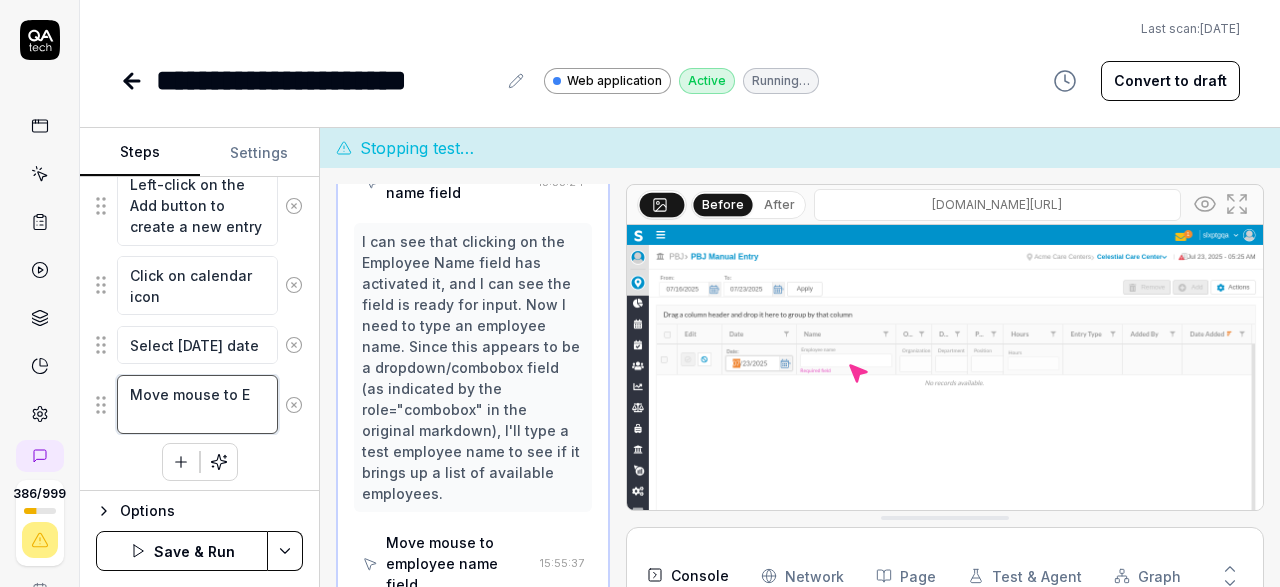 type on "Move mouse to Em" 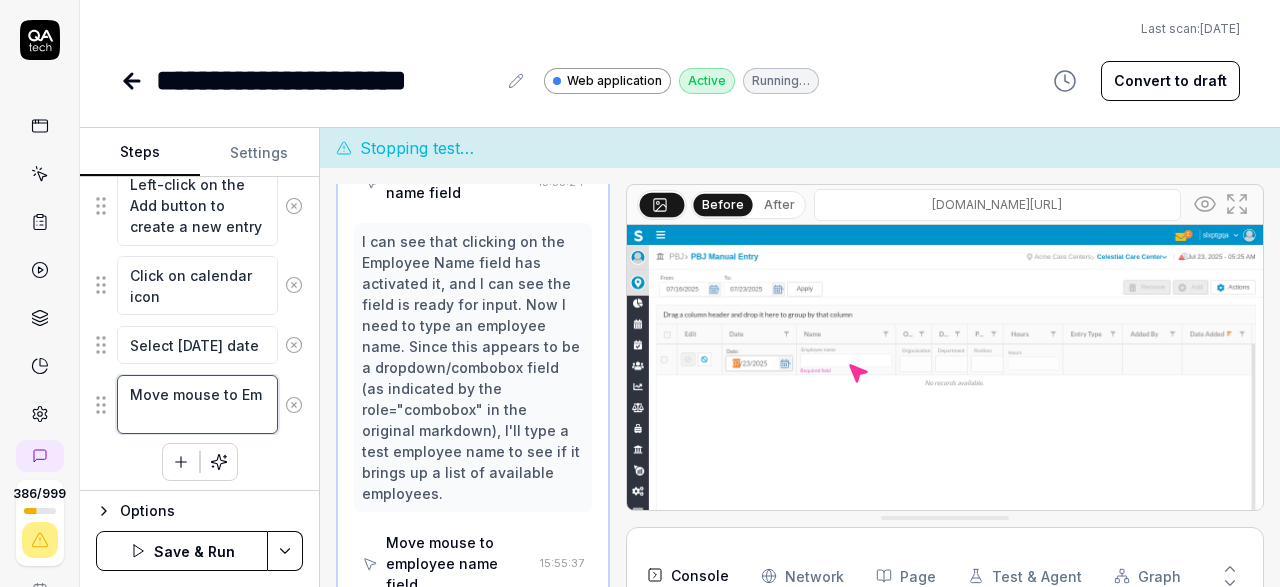 type on "*" 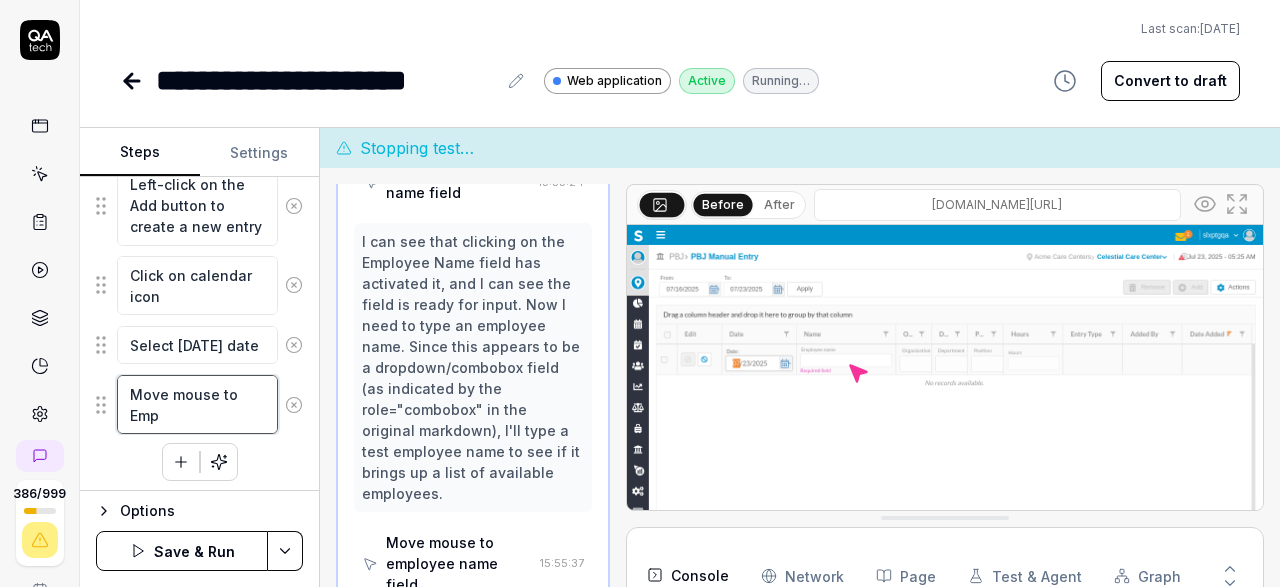 type on "*" 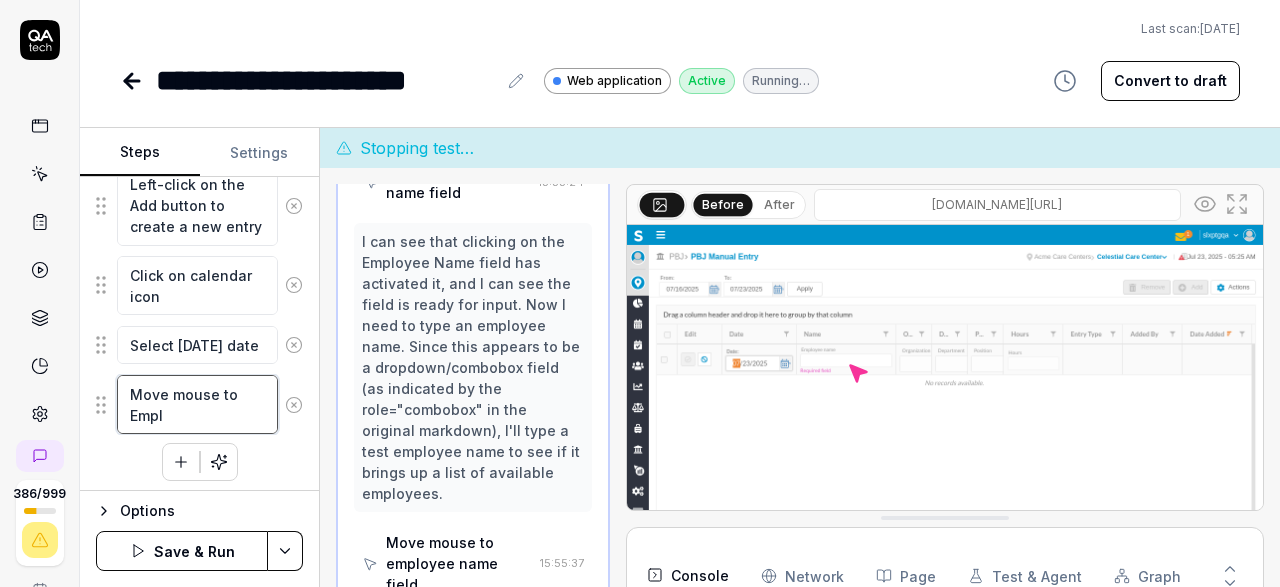 type on "*" 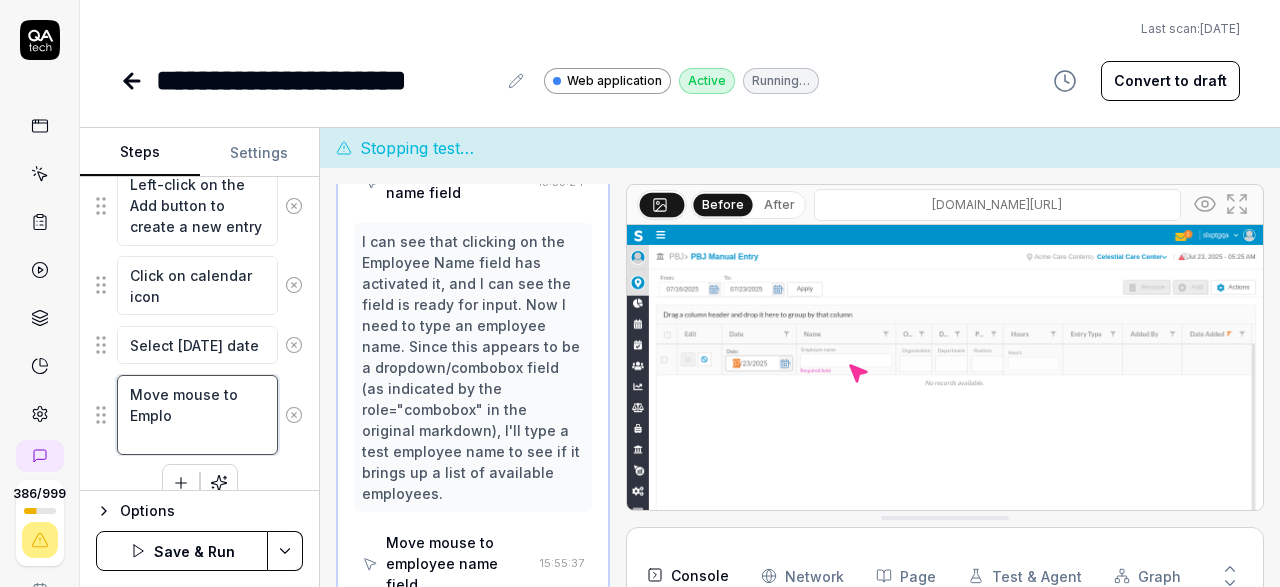 type on "*" 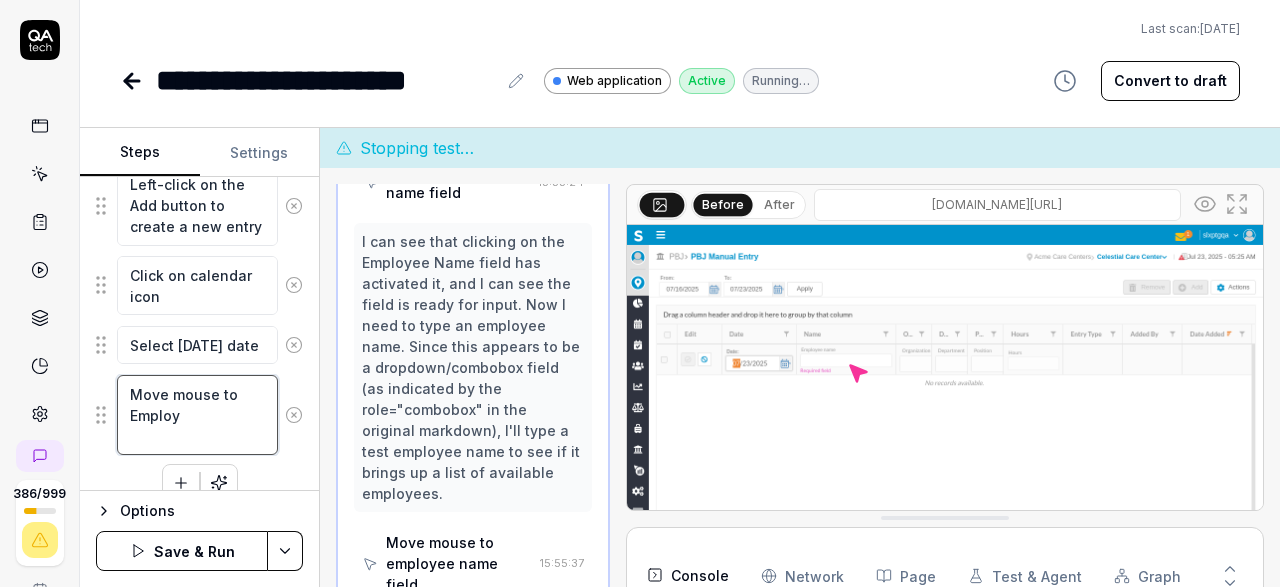 scroll, scrollTop: 1544, scrollLeft: 0, axis: vertical 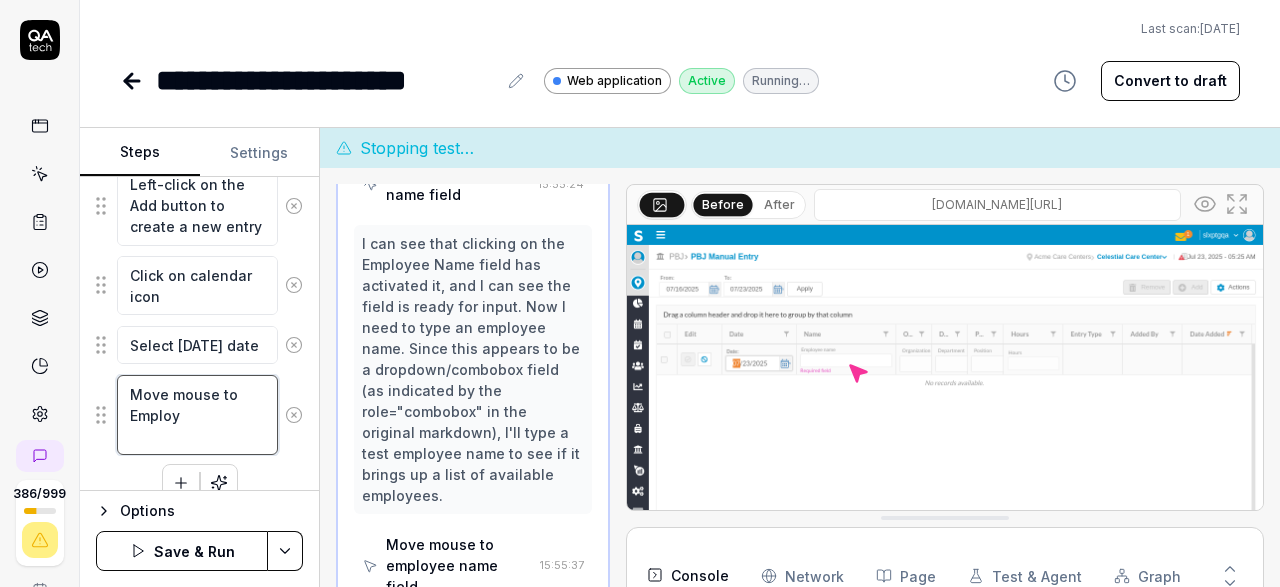 type on "*" 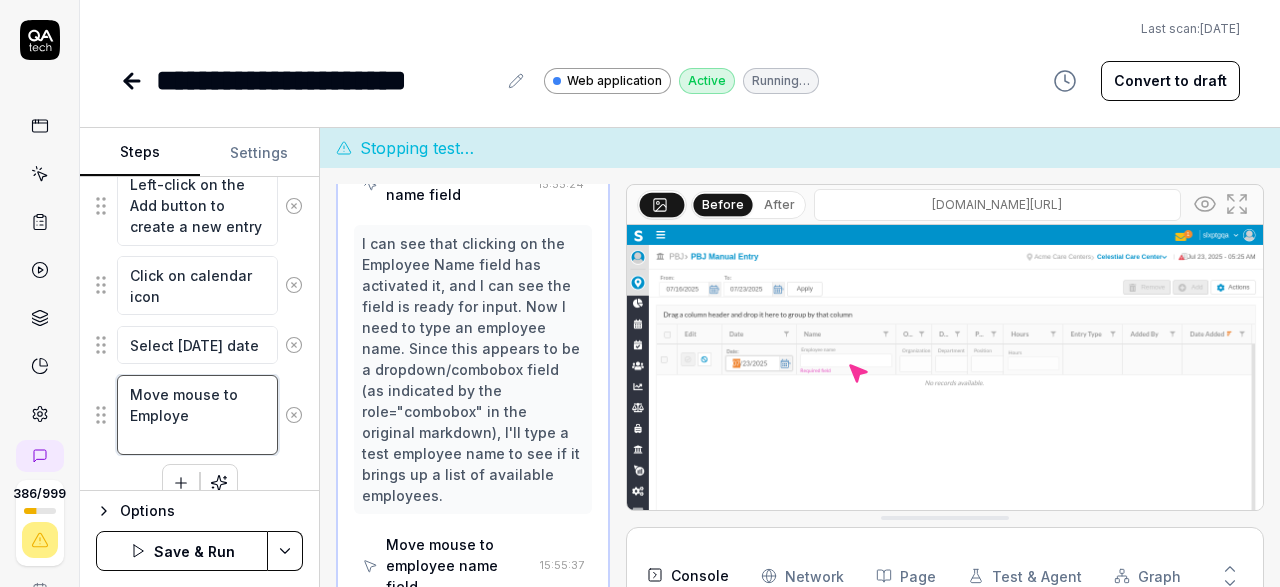 type on "*" 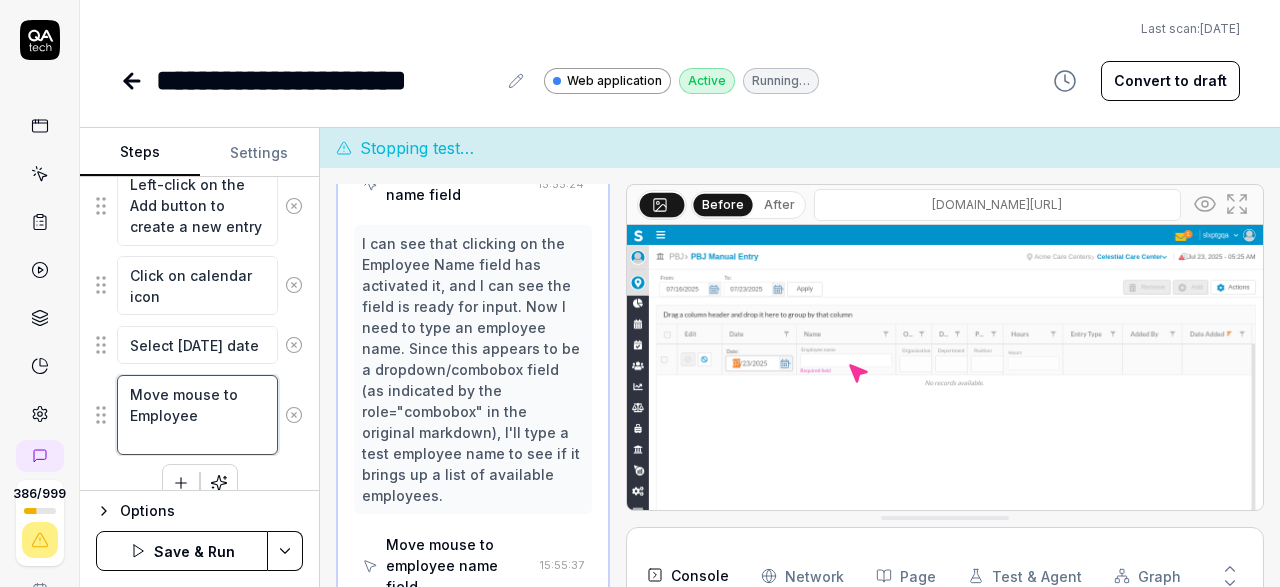 type on "*" 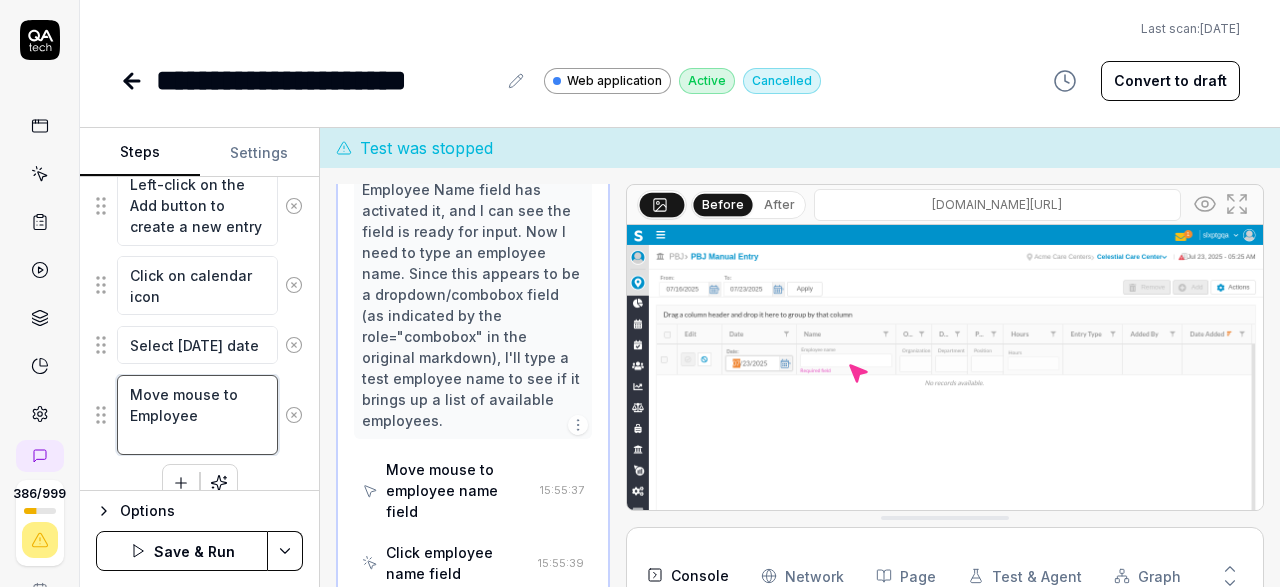 type on "*" 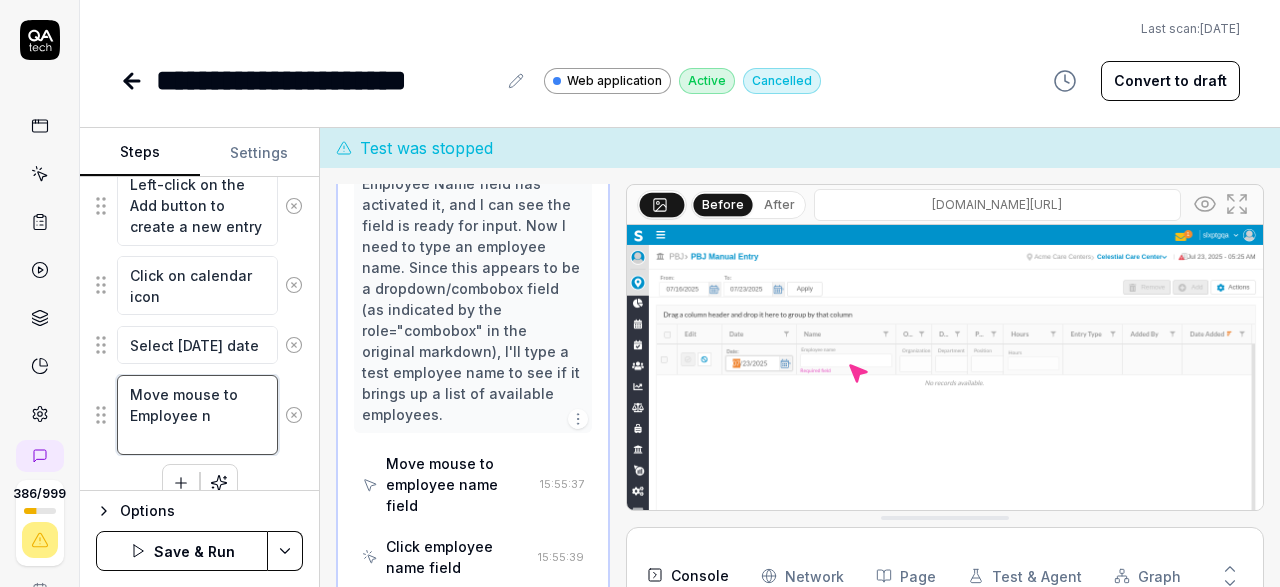 type on "*" 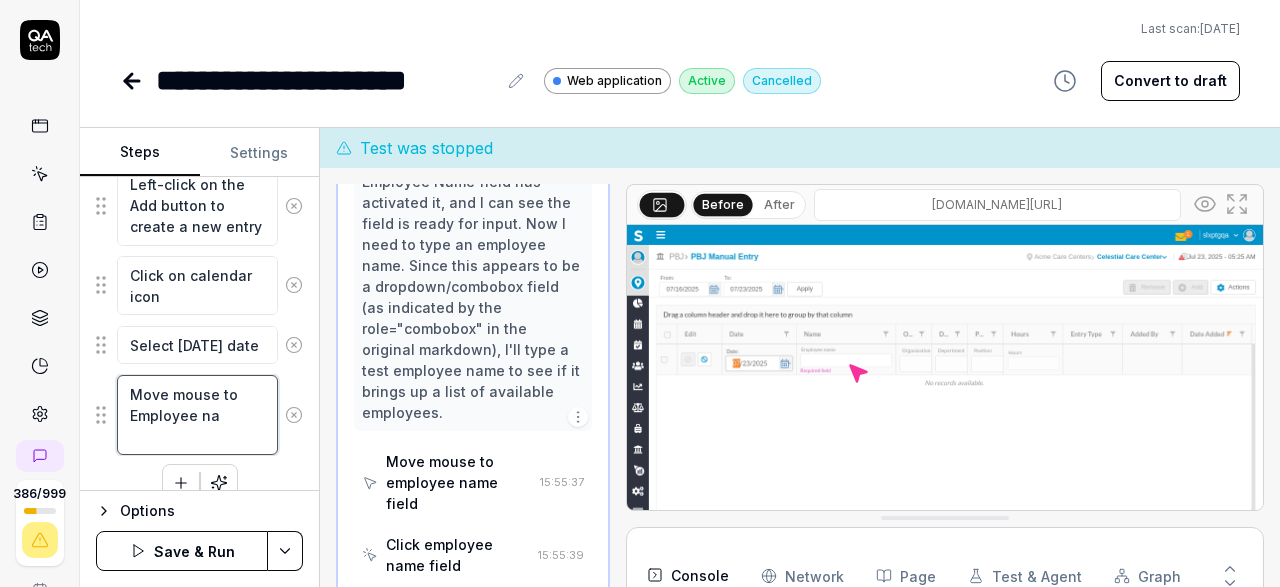 type on "*" 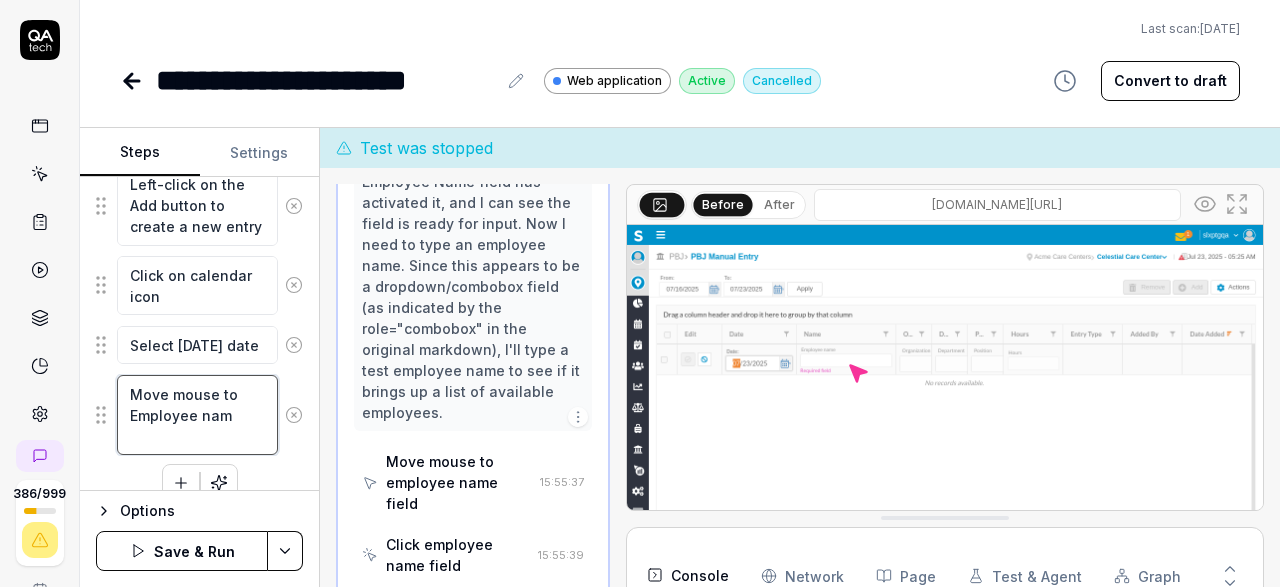 scroll, scrollTop: 1627, scrollLeft: 0, axis: vertical 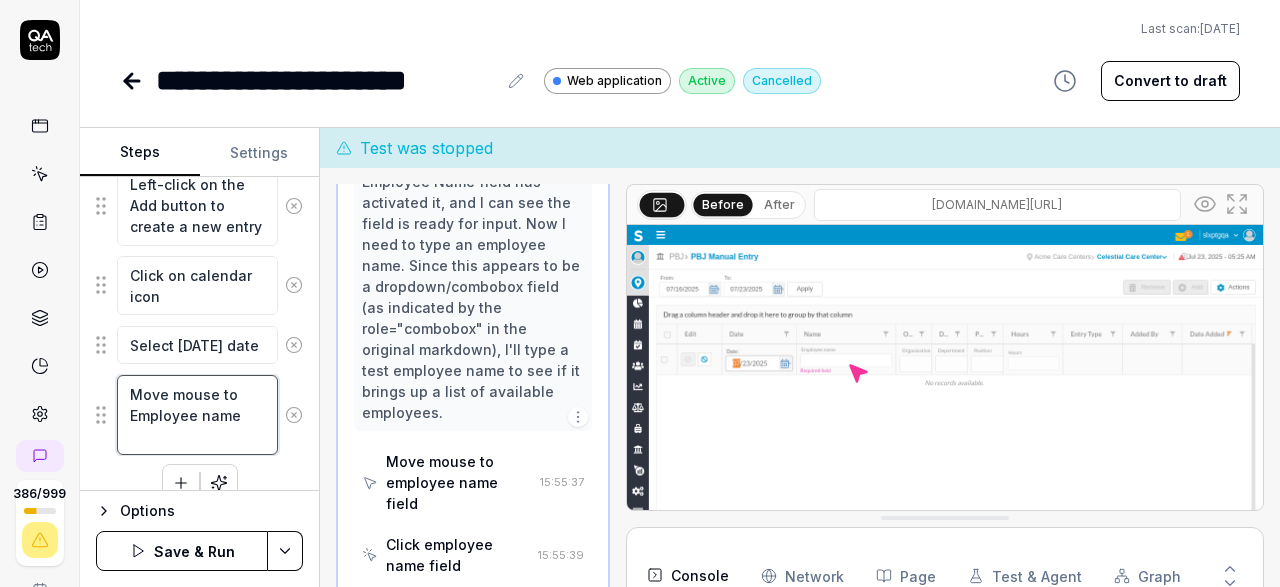 type on "*" 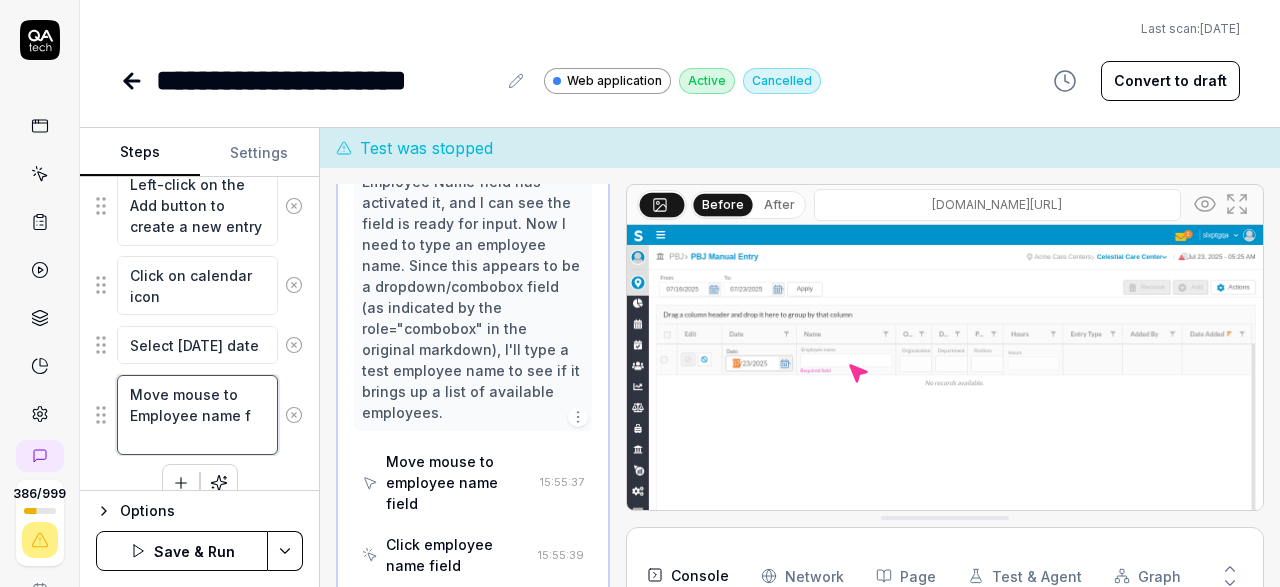 type on "*" 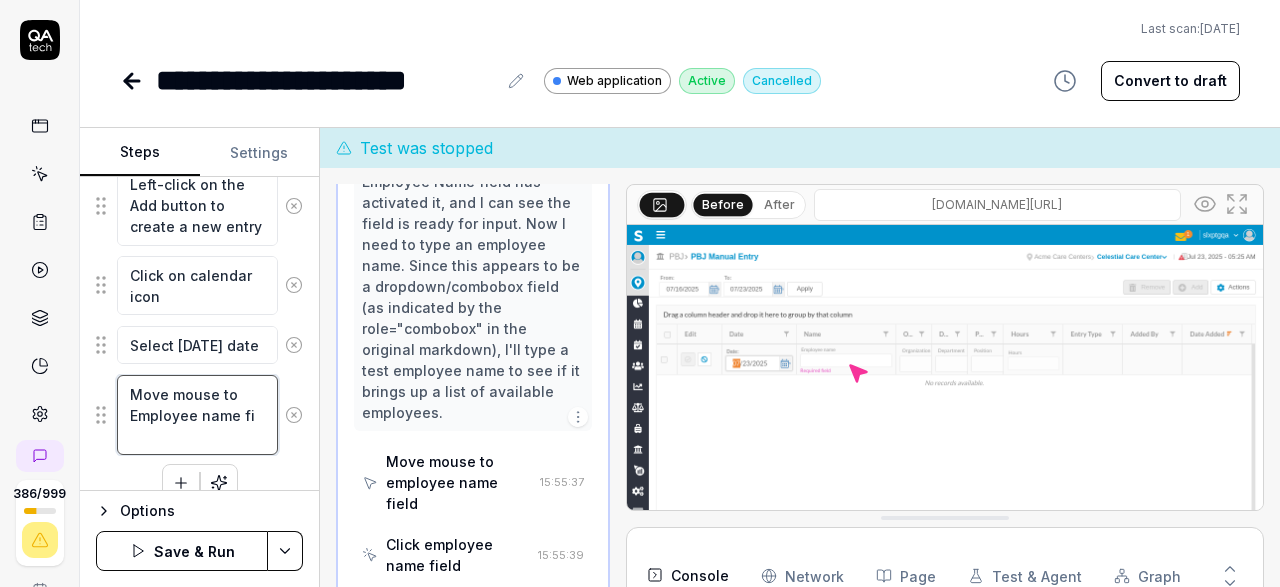 type on "Move mouse to Employee name fie" 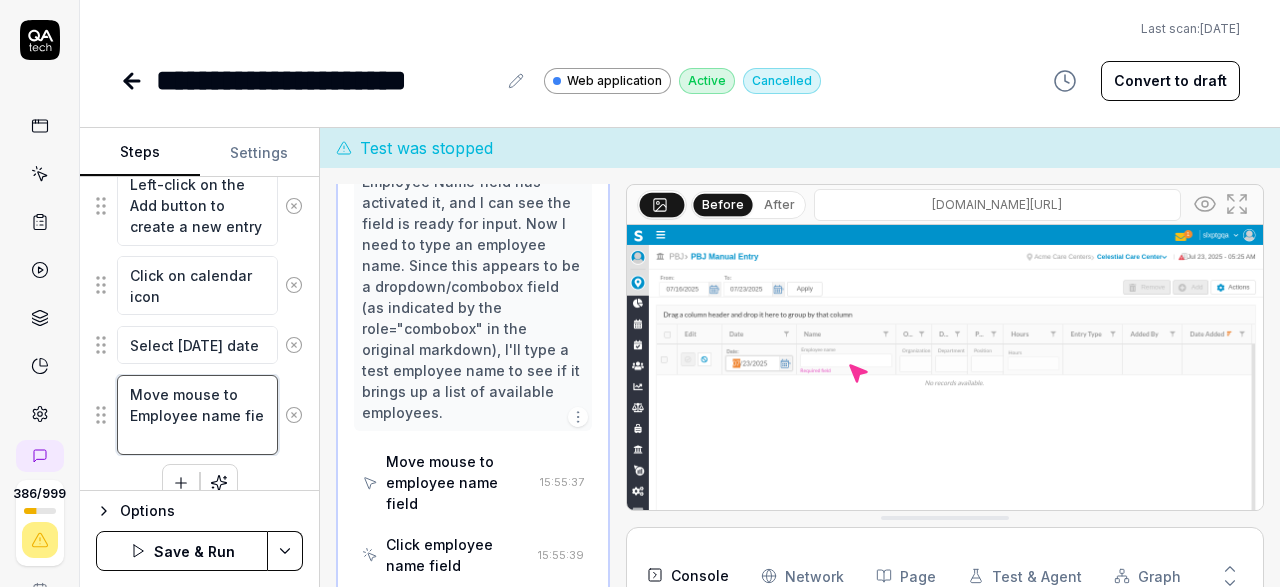 type on "*" 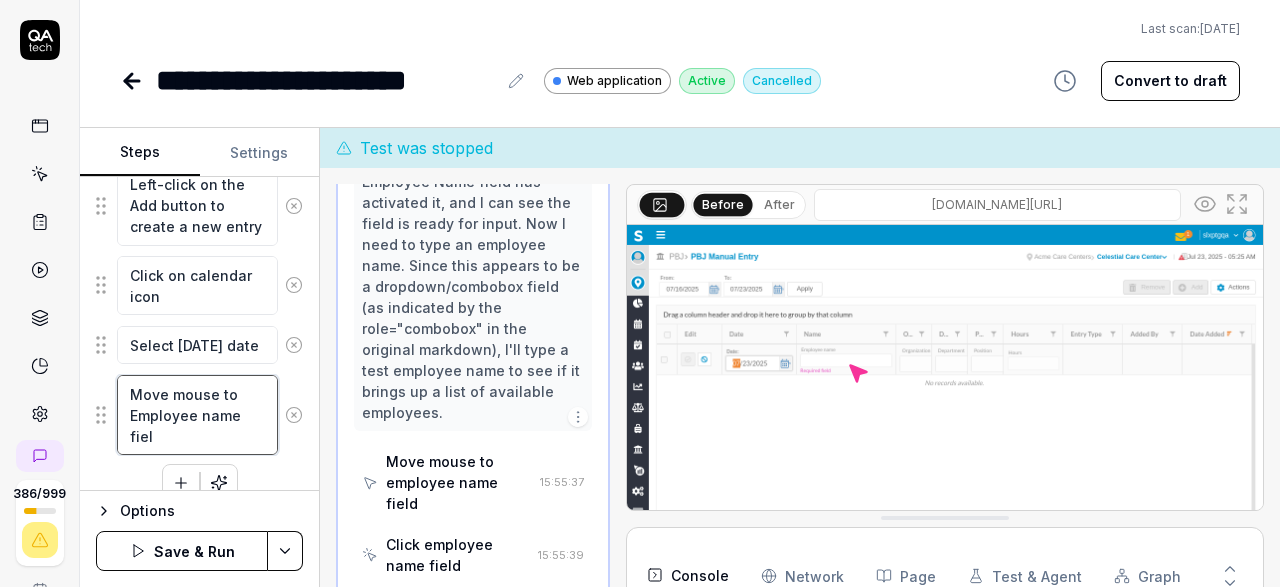 type on "*" 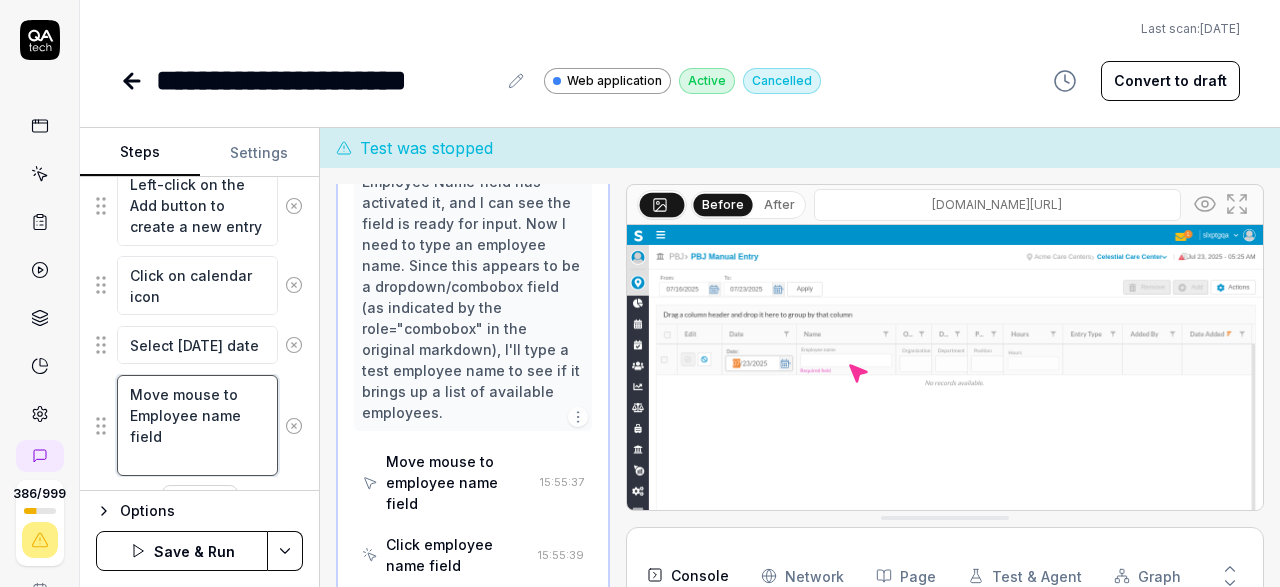 scroll, scrollTop: 635, scrollLeft: 0, axis: vertical 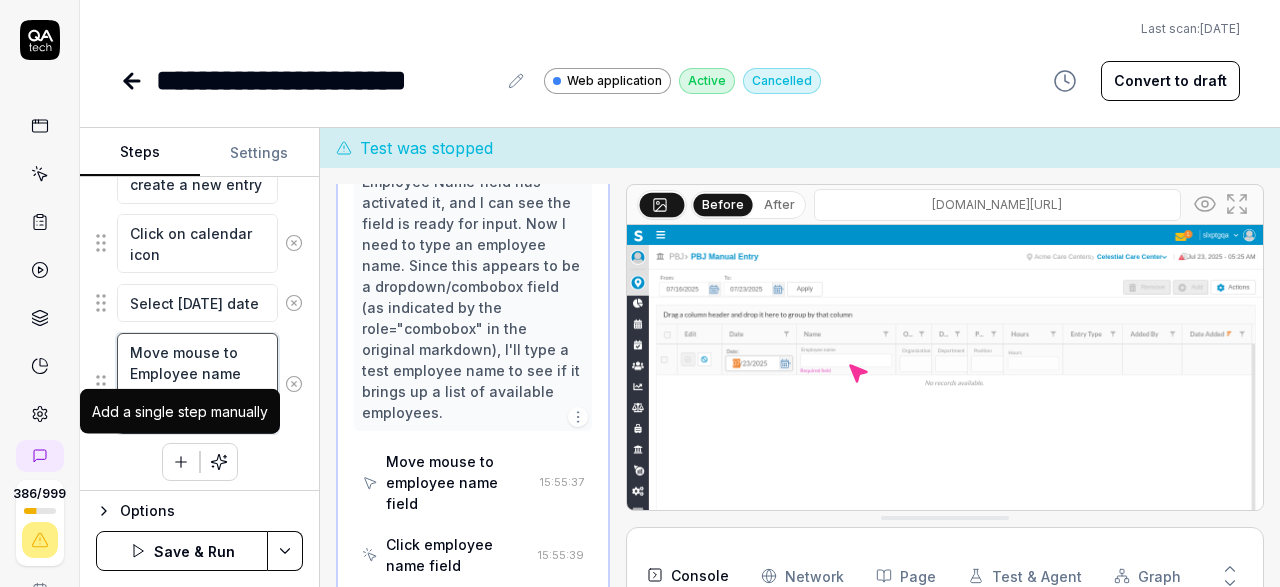 type on "Move mouse to Employee name field" 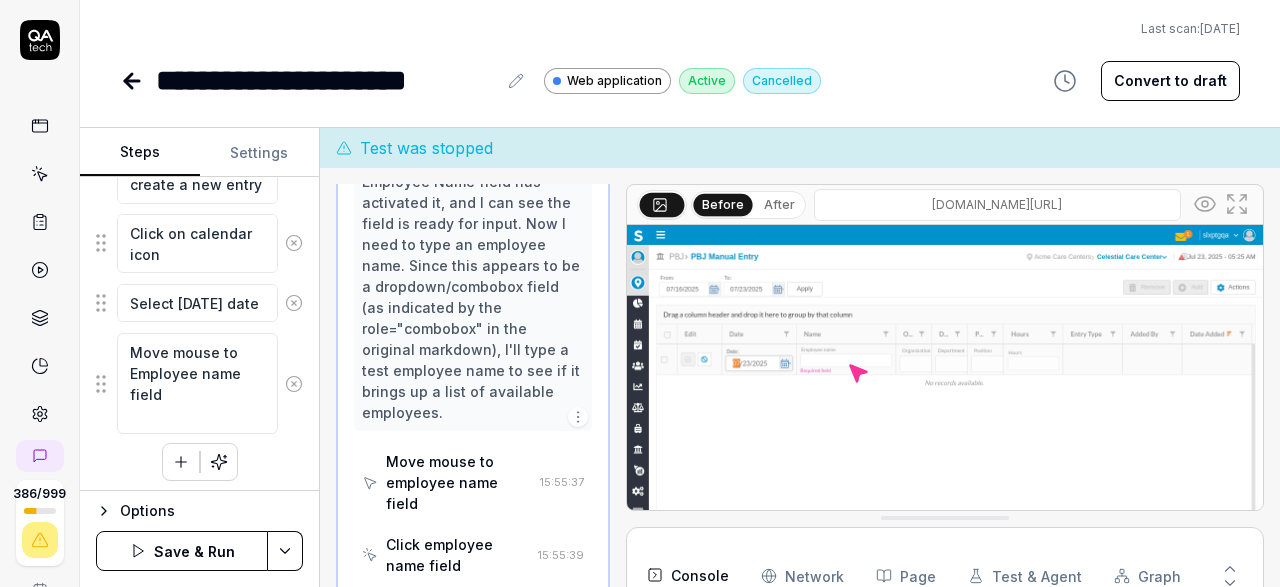 click at bounding box center [181, 462] 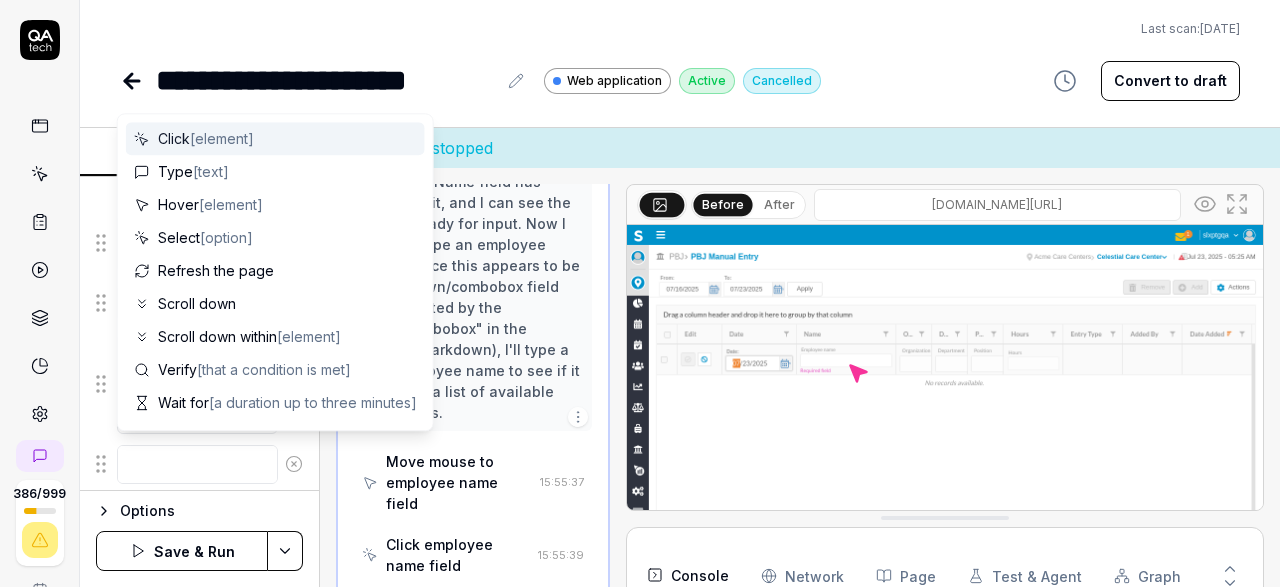 click at bounding box center (197, 464) 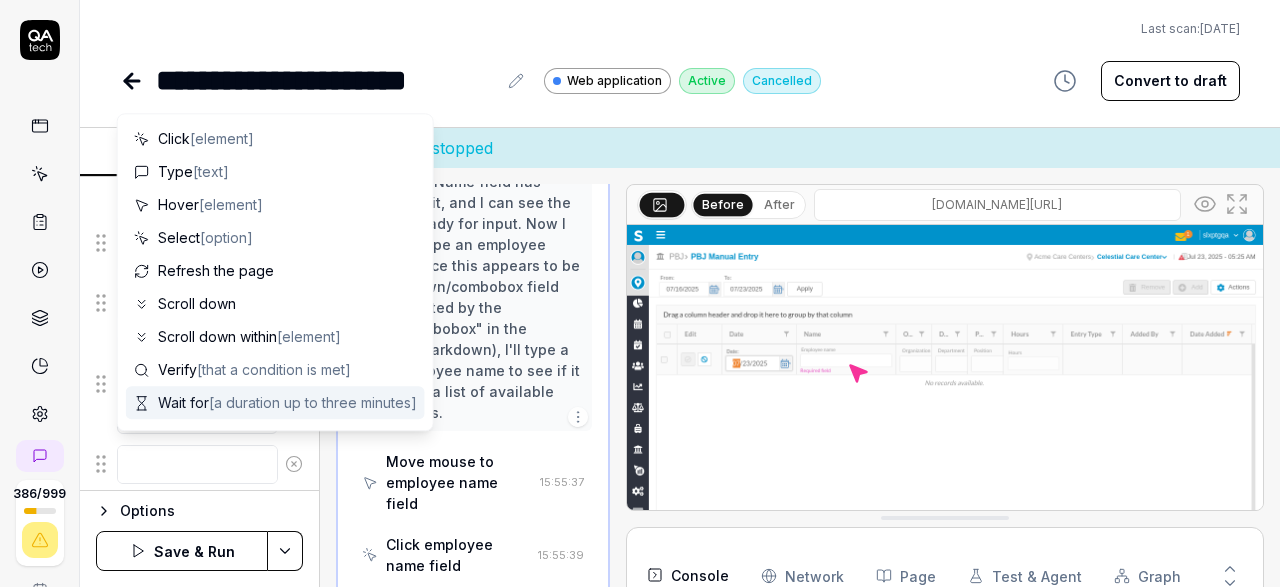 type on "*" 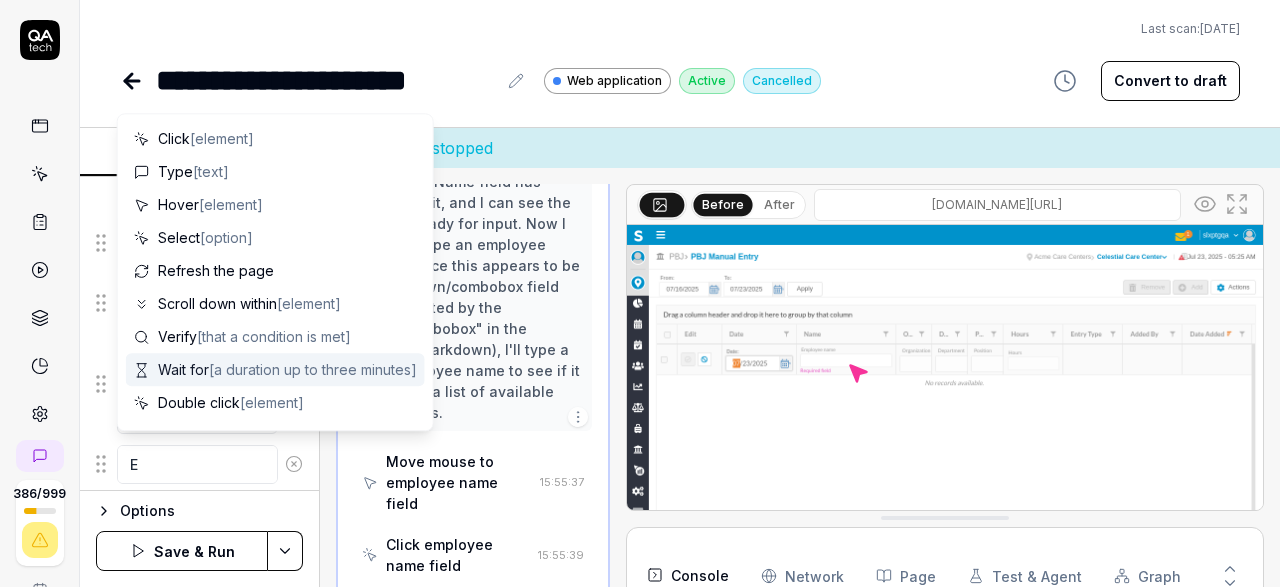 type on "En" 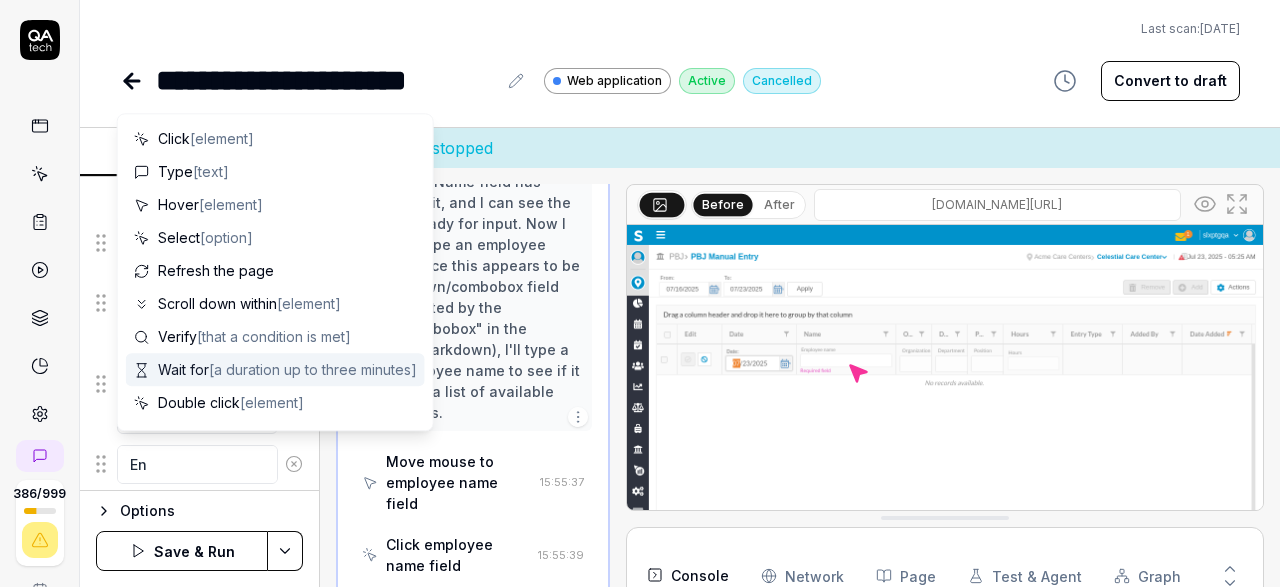type on "*" 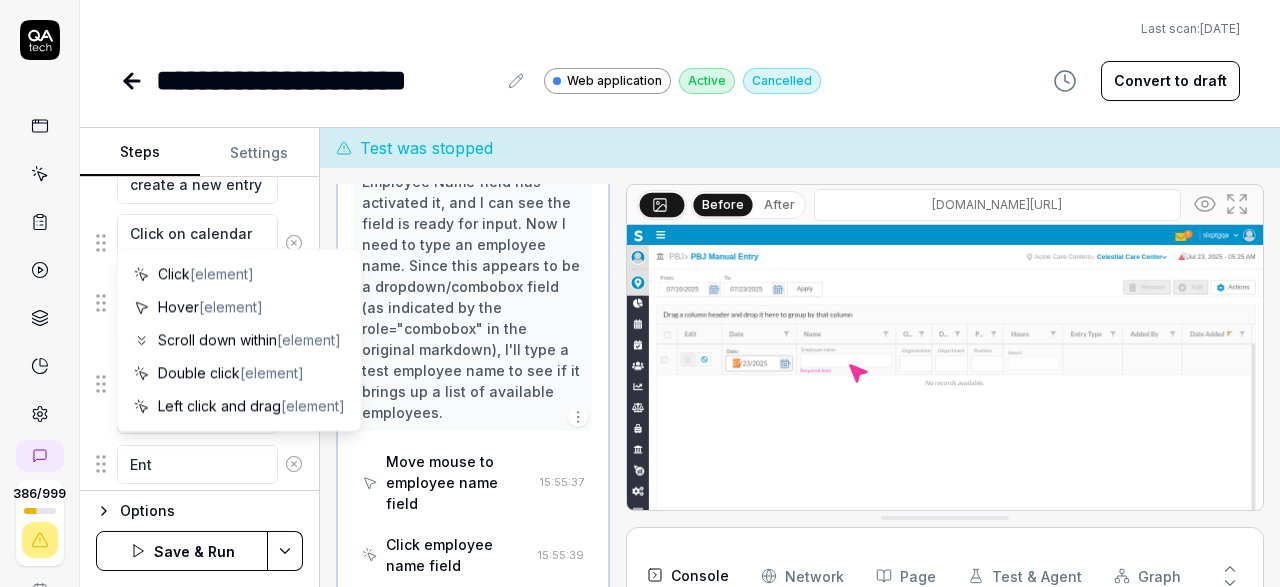 type on "*" 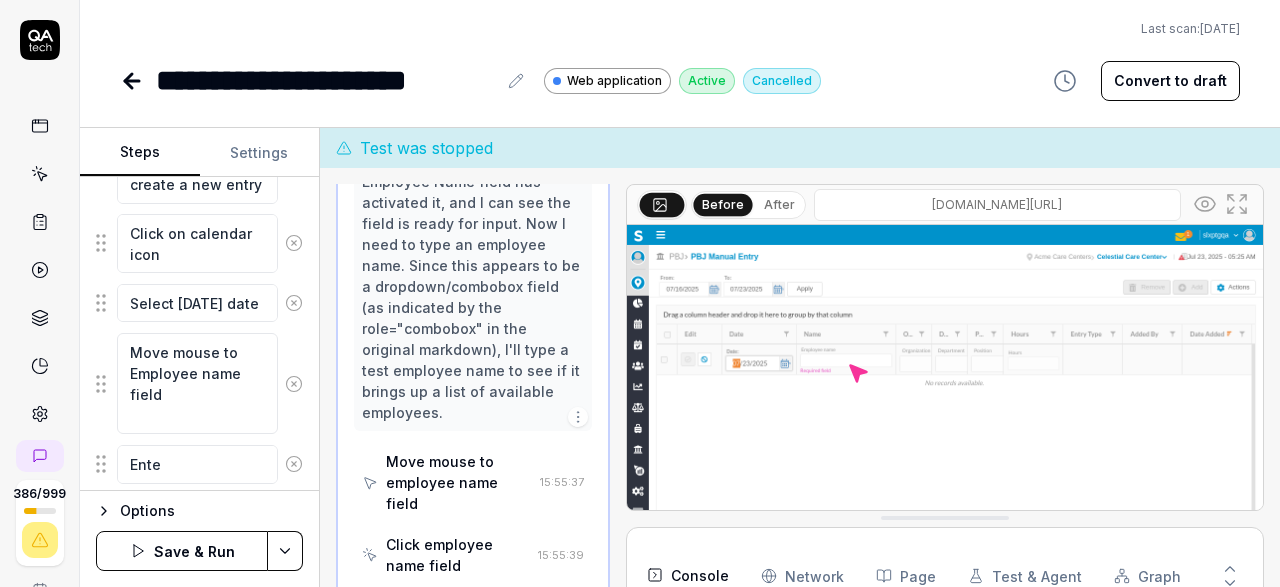 type on "*" 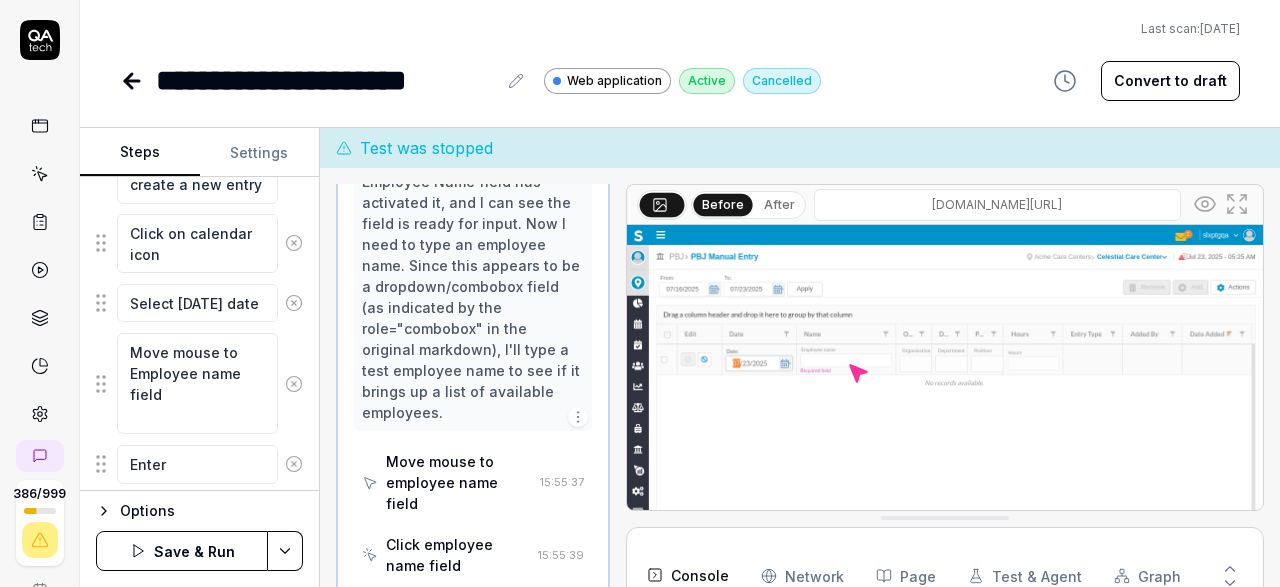 type on "*" 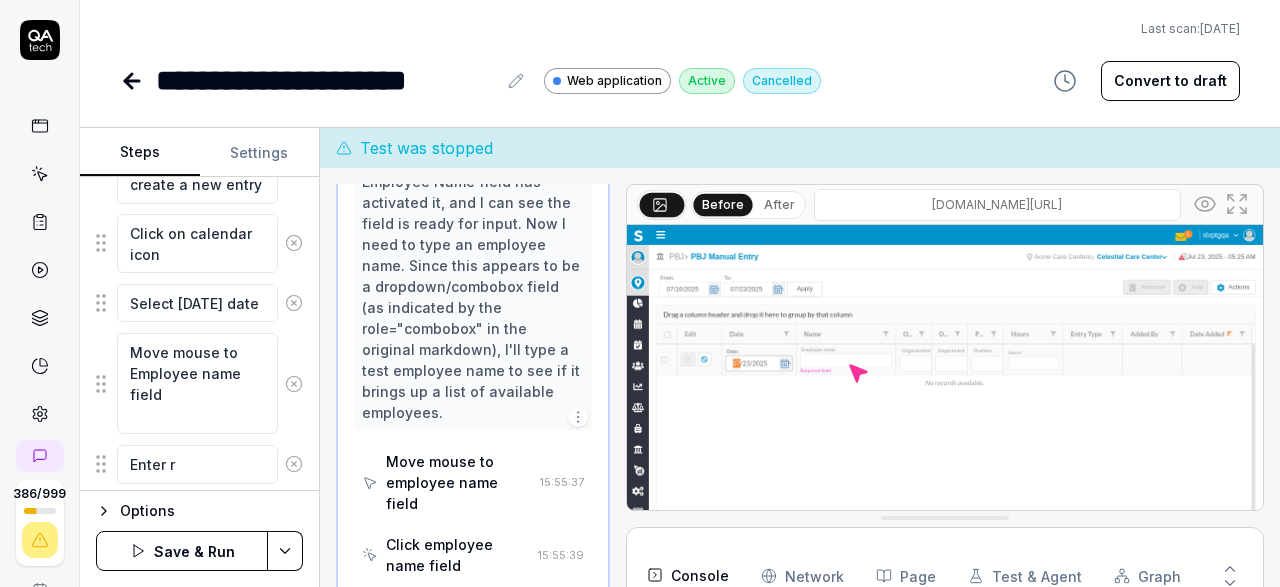 type on "*" 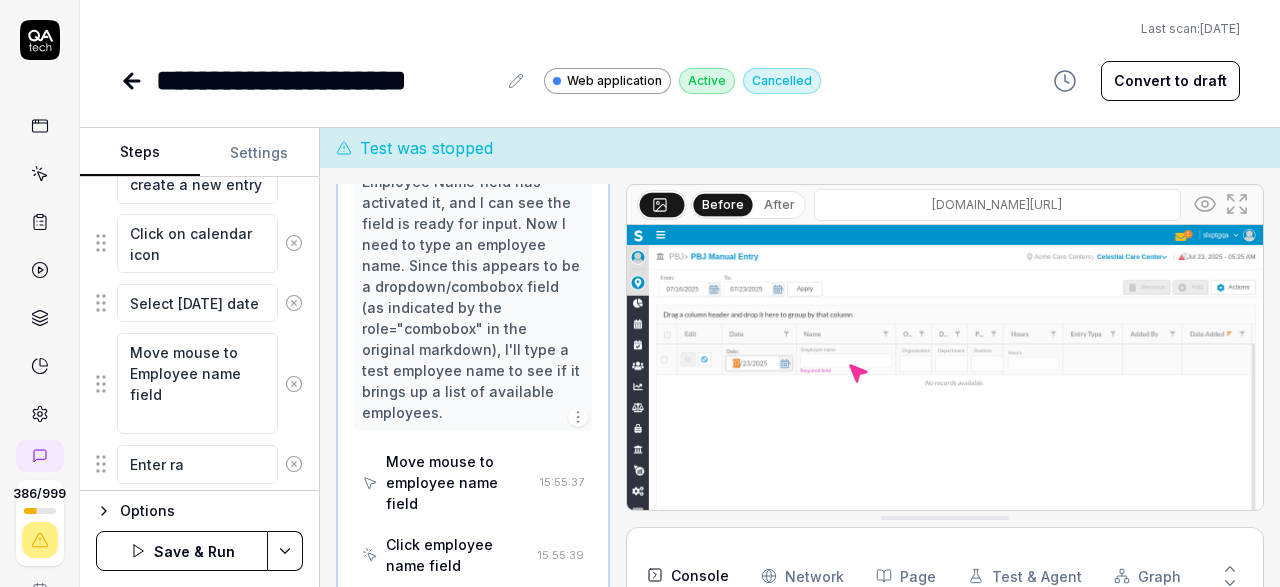type on "*" 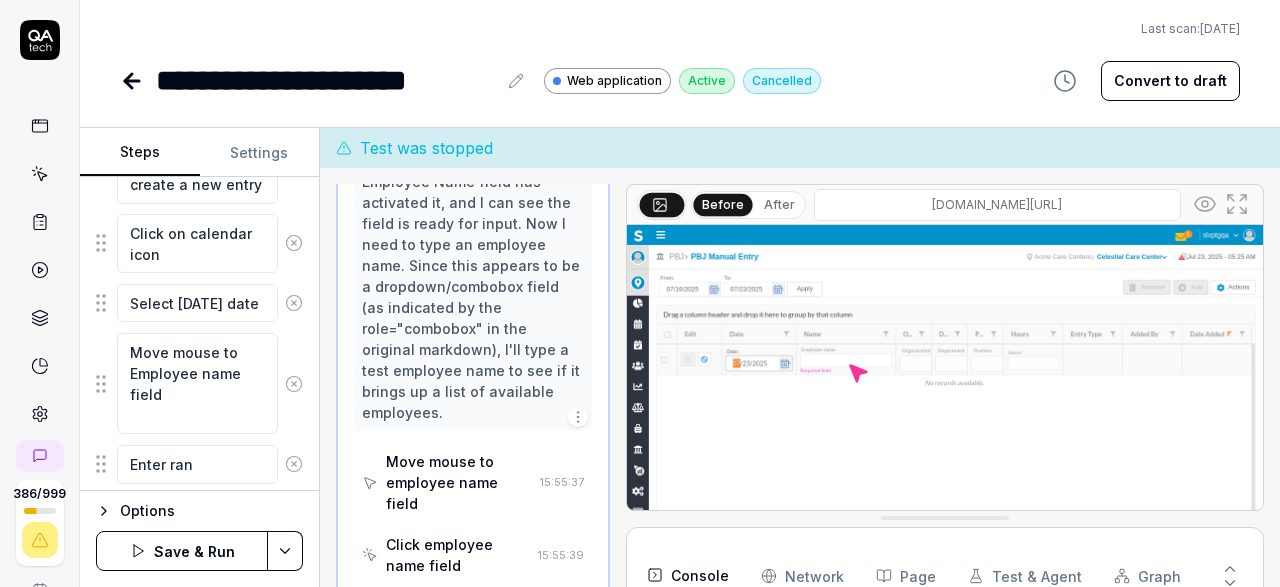 type on "*" 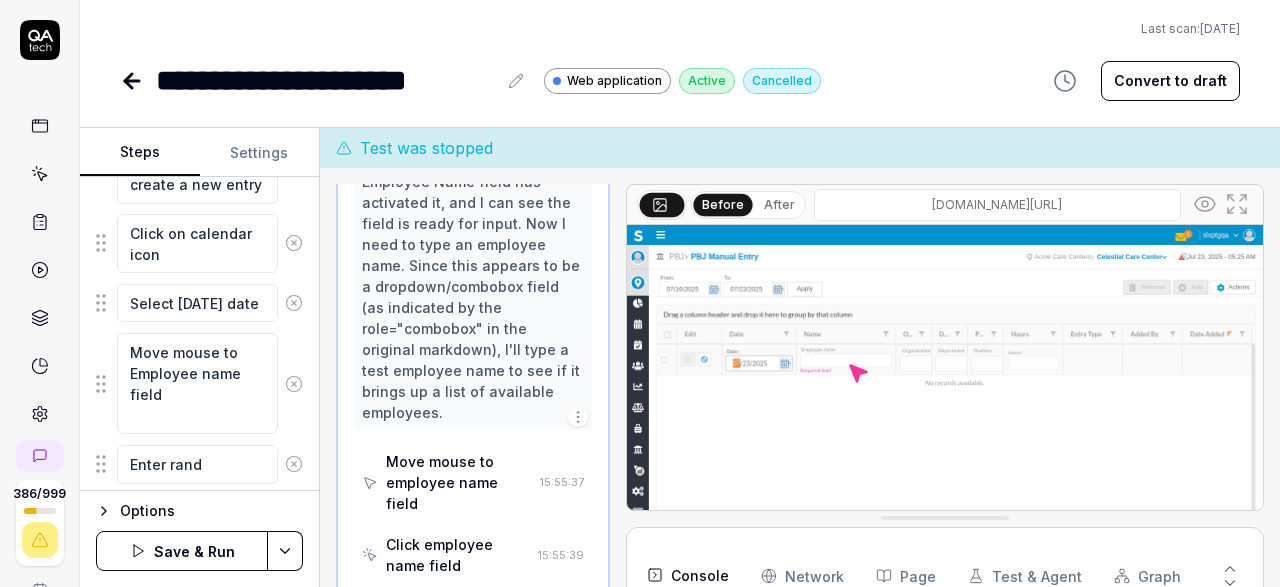 type on "*" 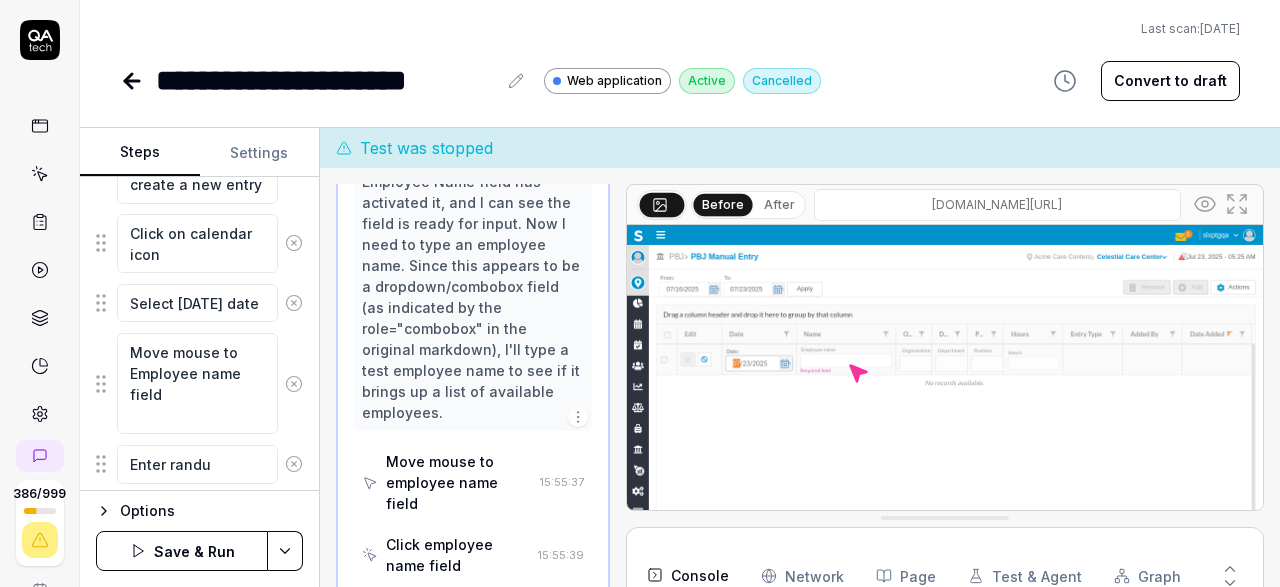 type on "*" 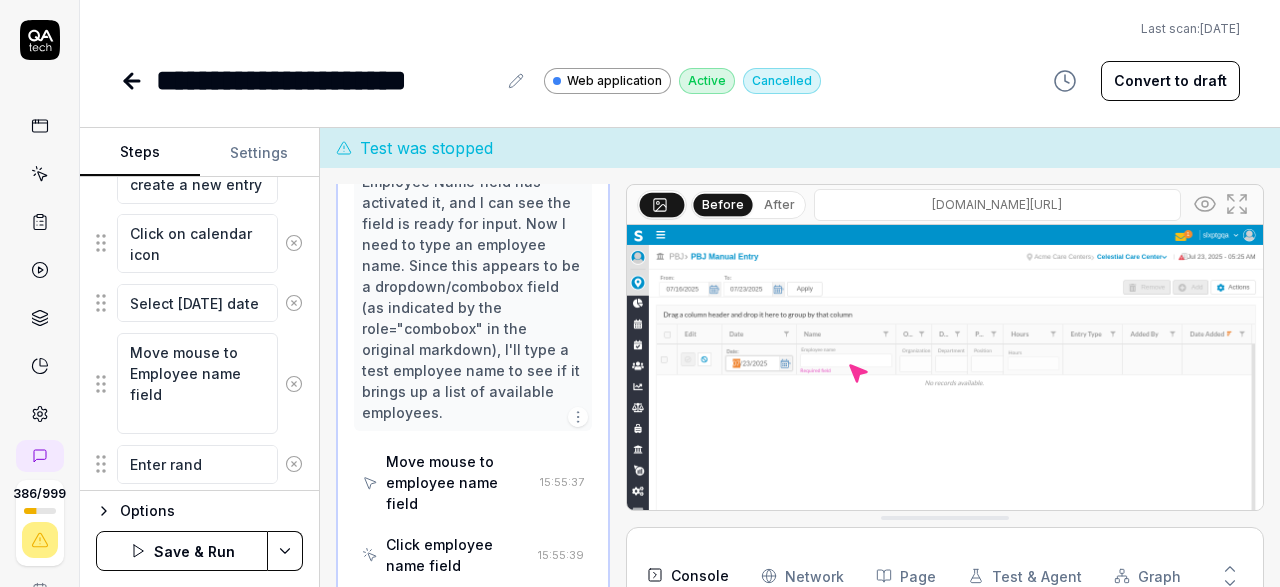 type on "*" 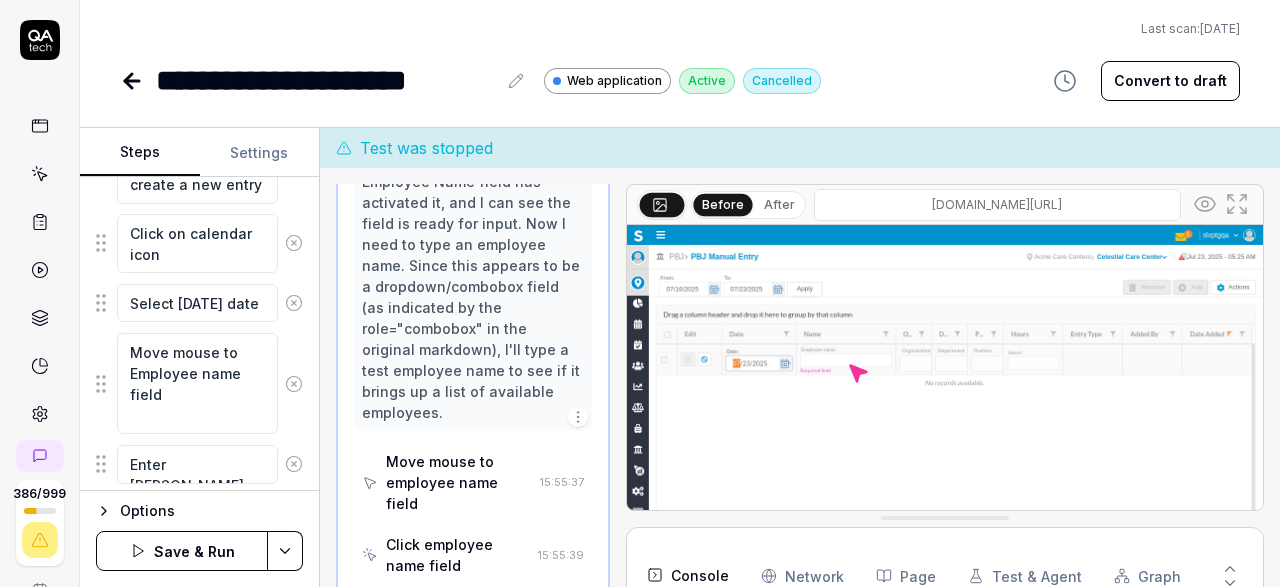 type on "*" 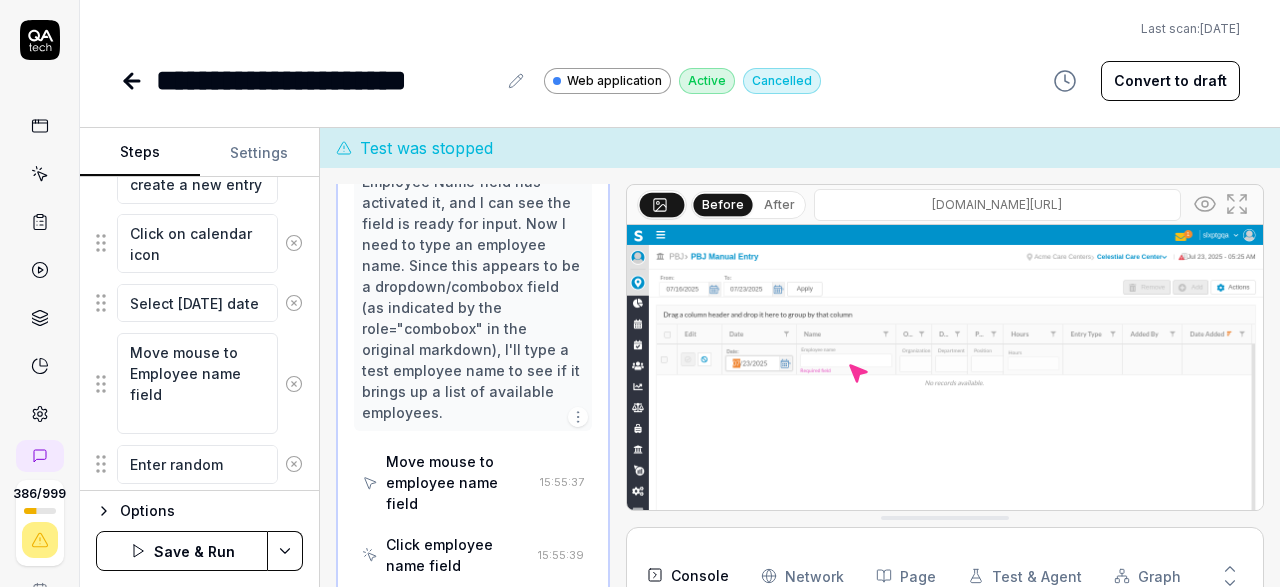type on "*" 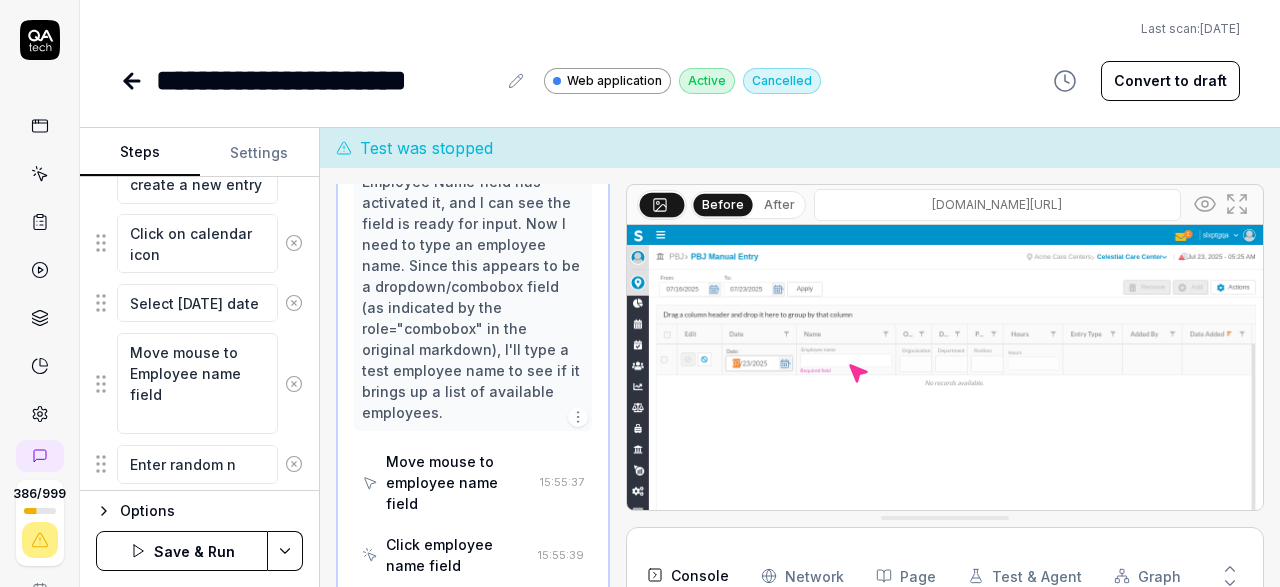 type on "*" 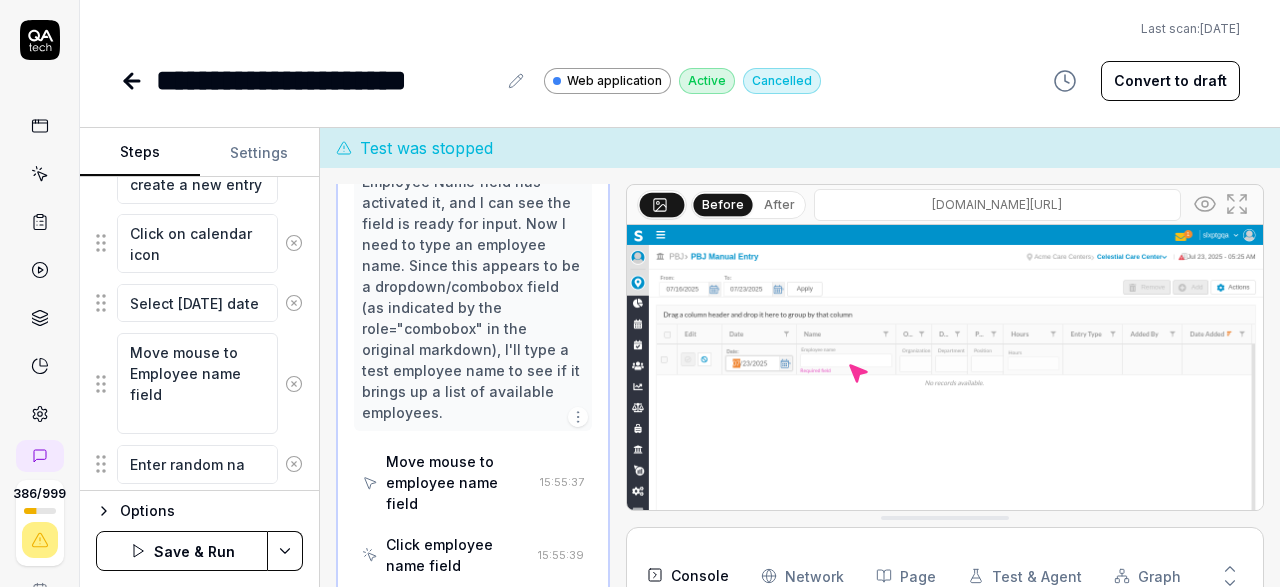 type on "*" 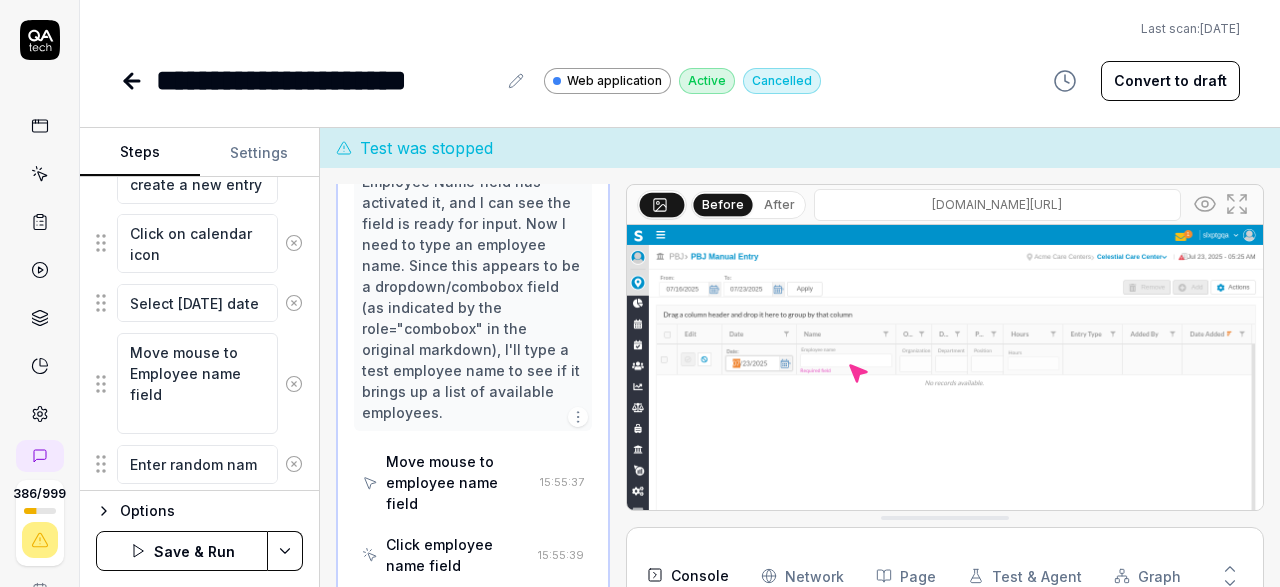 type on "*" 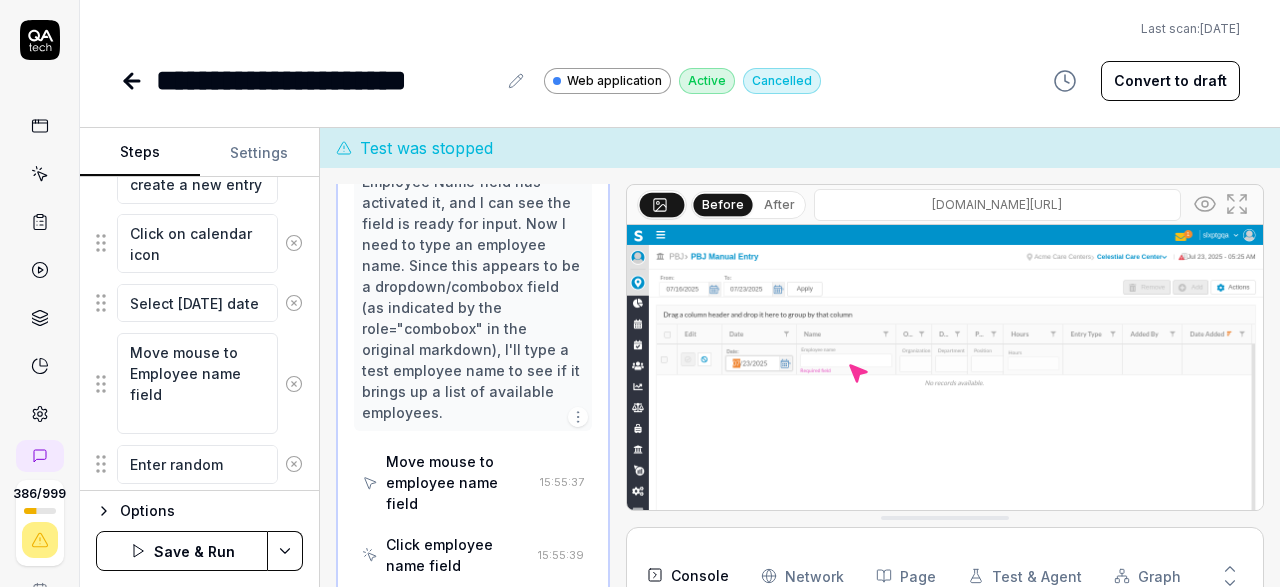 type on "*" 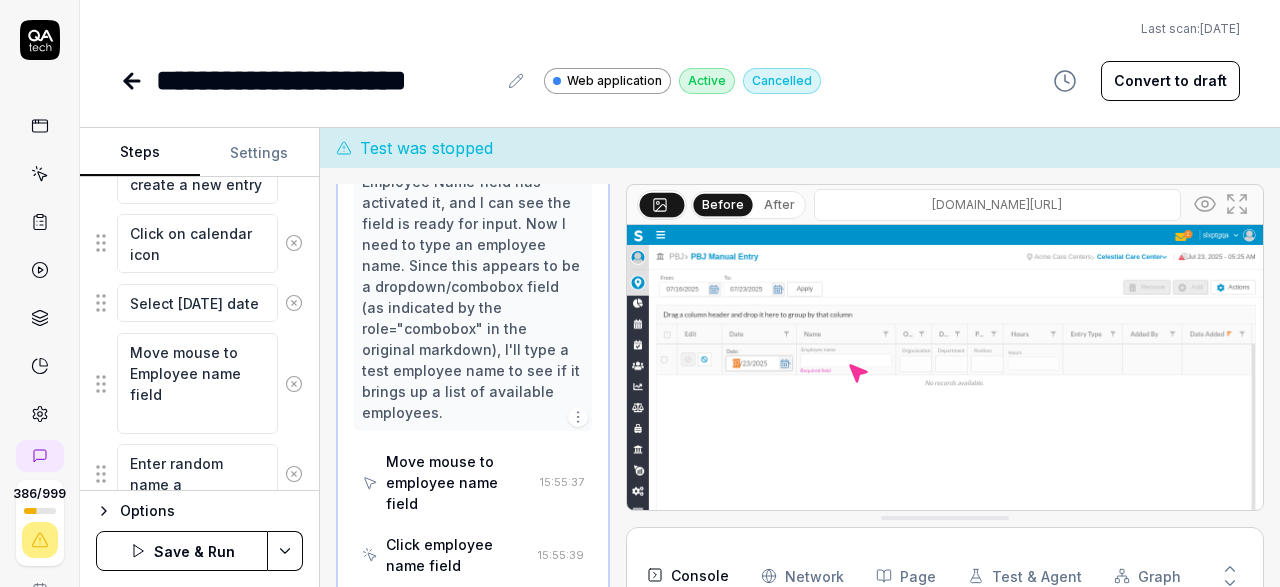 type on "*" 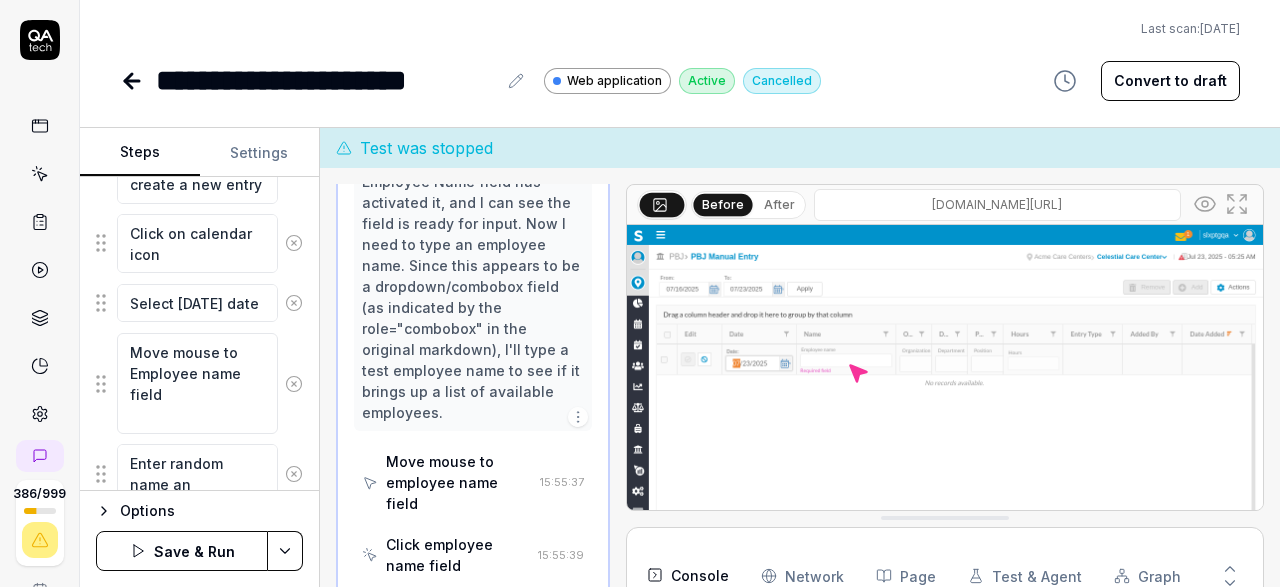 type on "*" 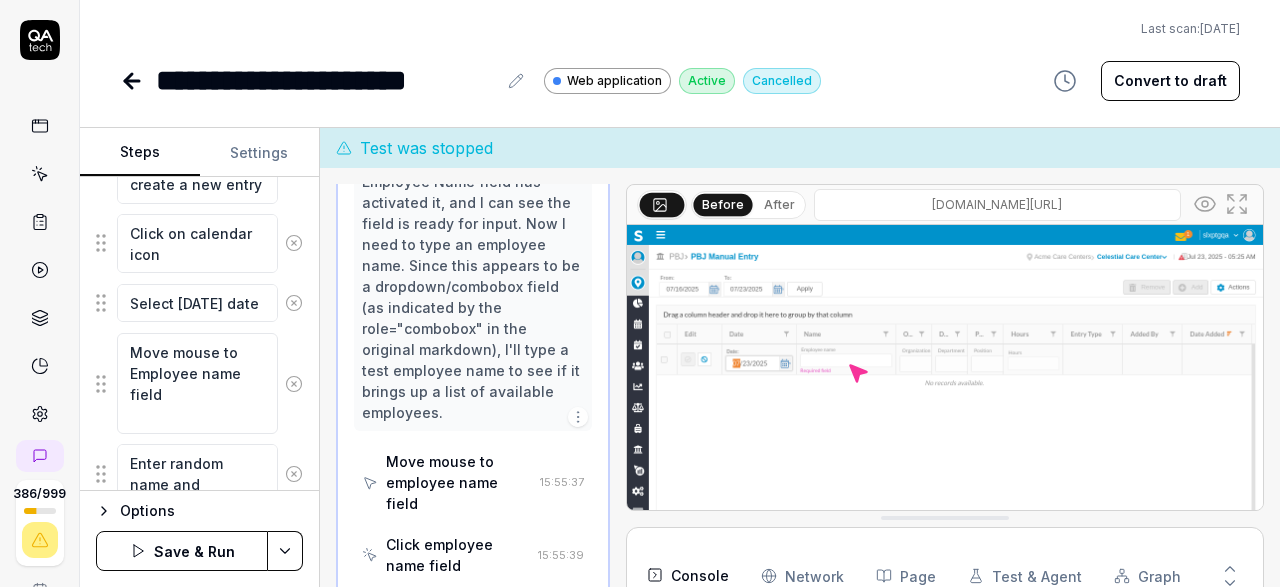 type on "*" 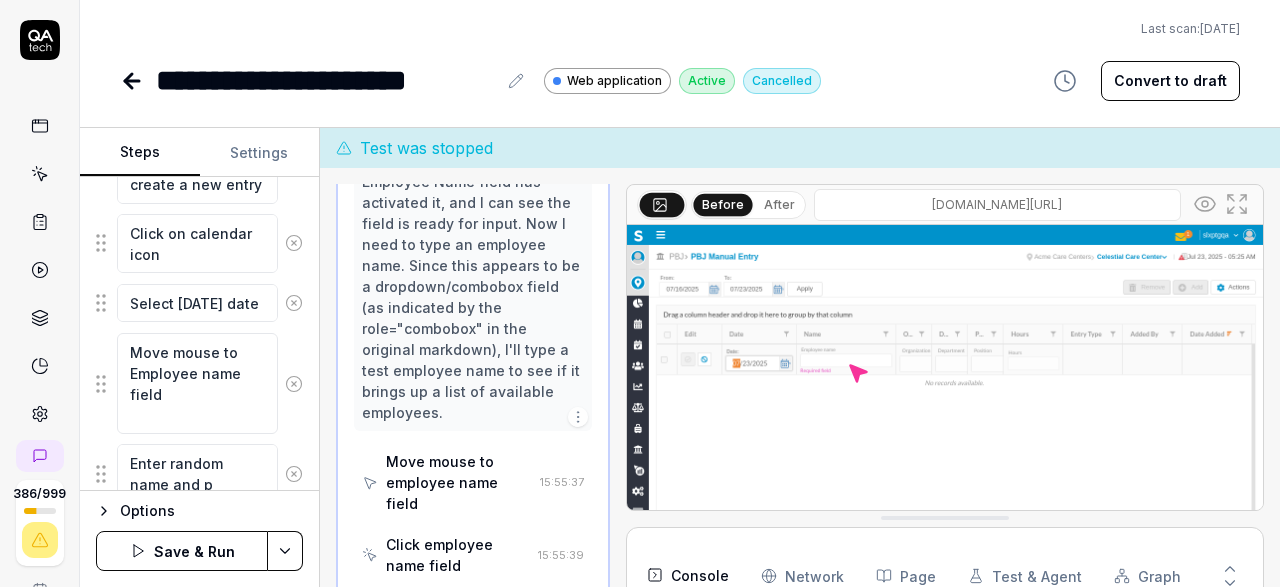 type on "*" 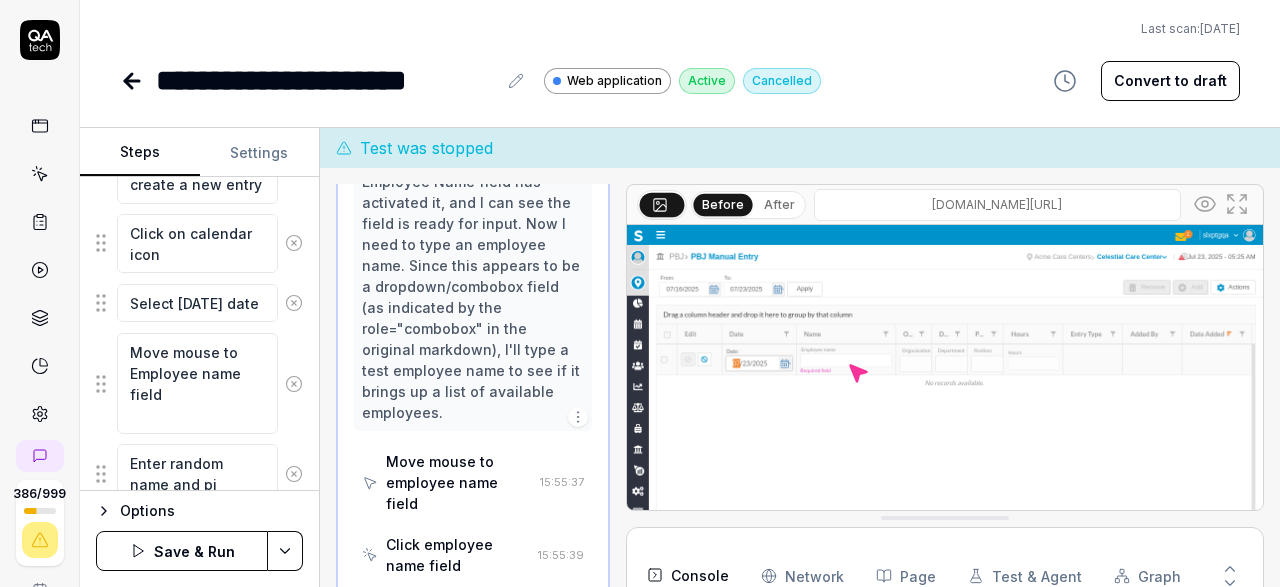 type on "*" 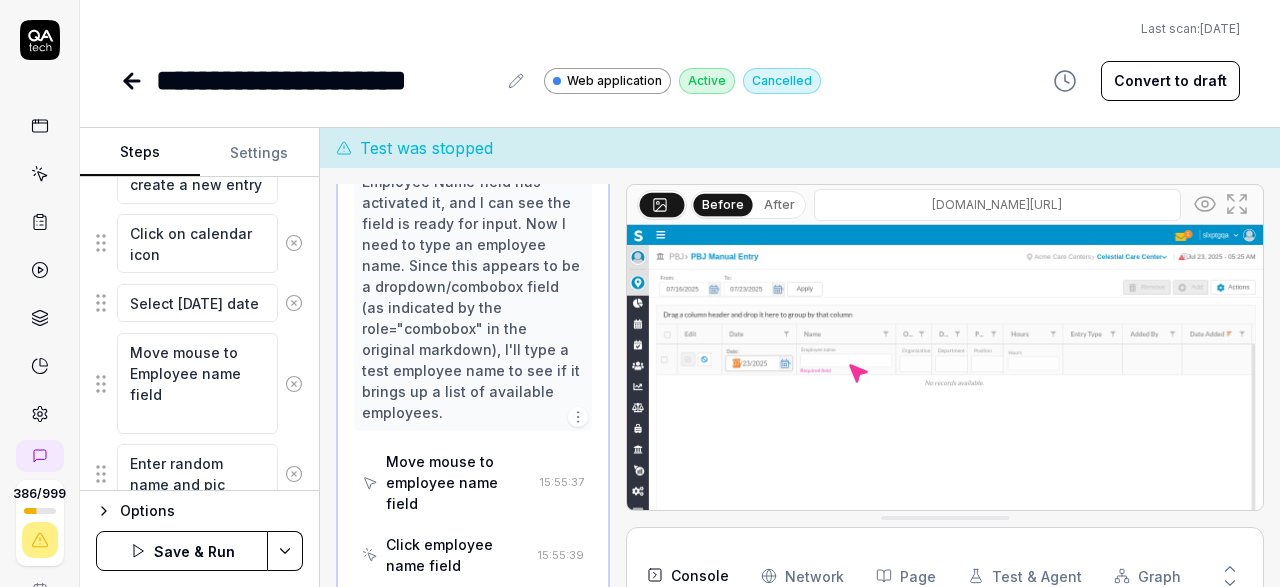 type on "*" 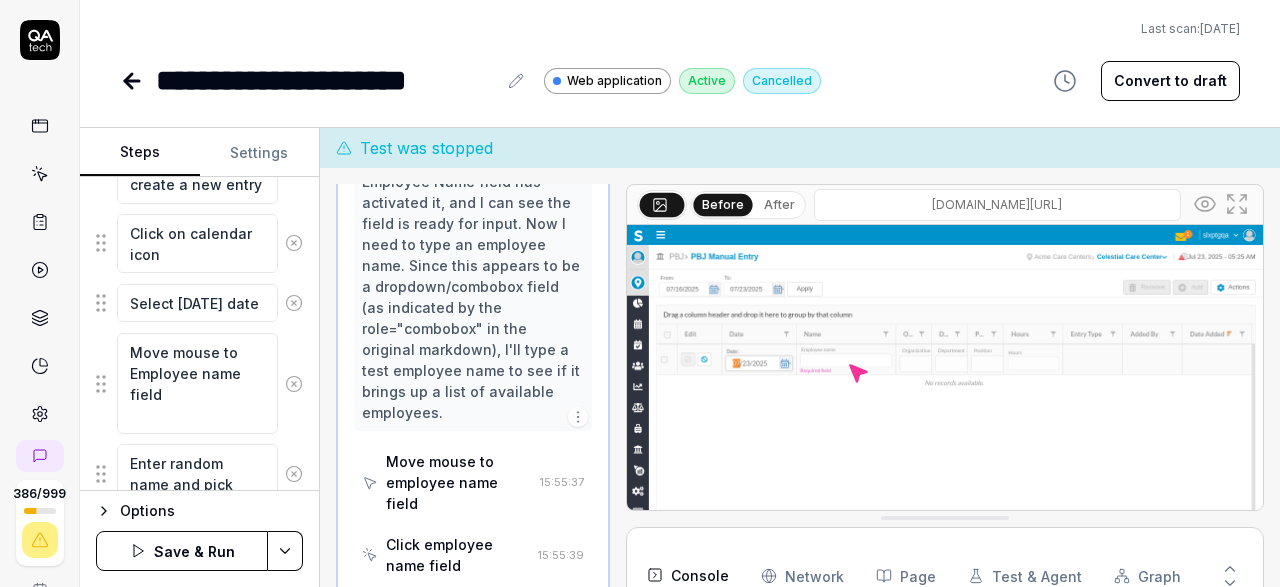 type on "*" 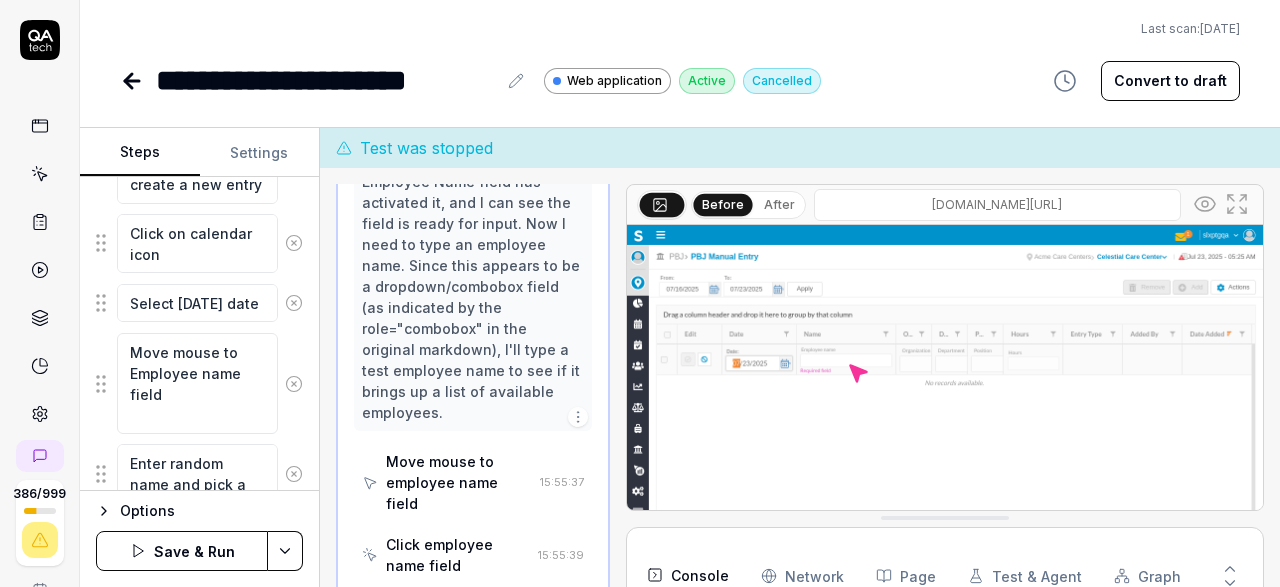 type on "*" 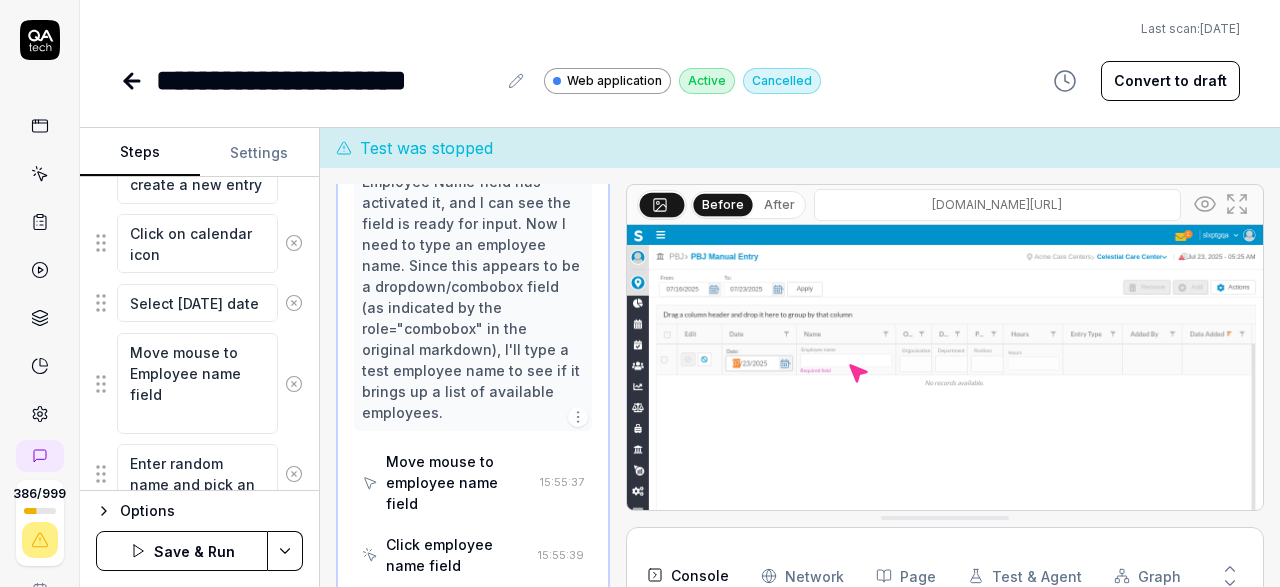 type on "*" 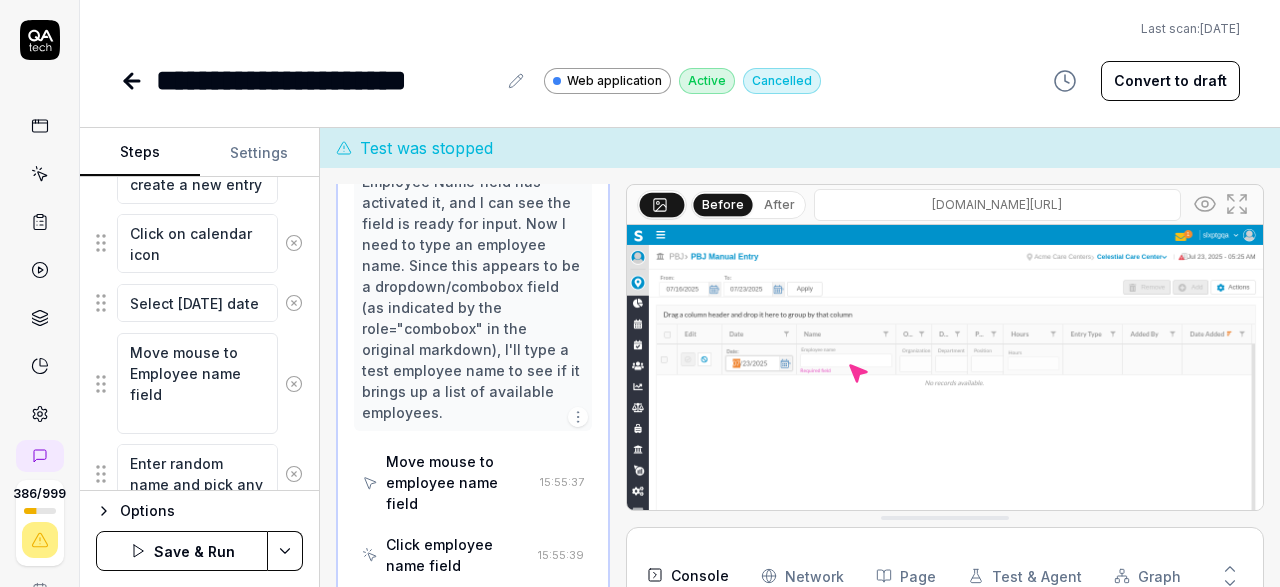 type on "*" 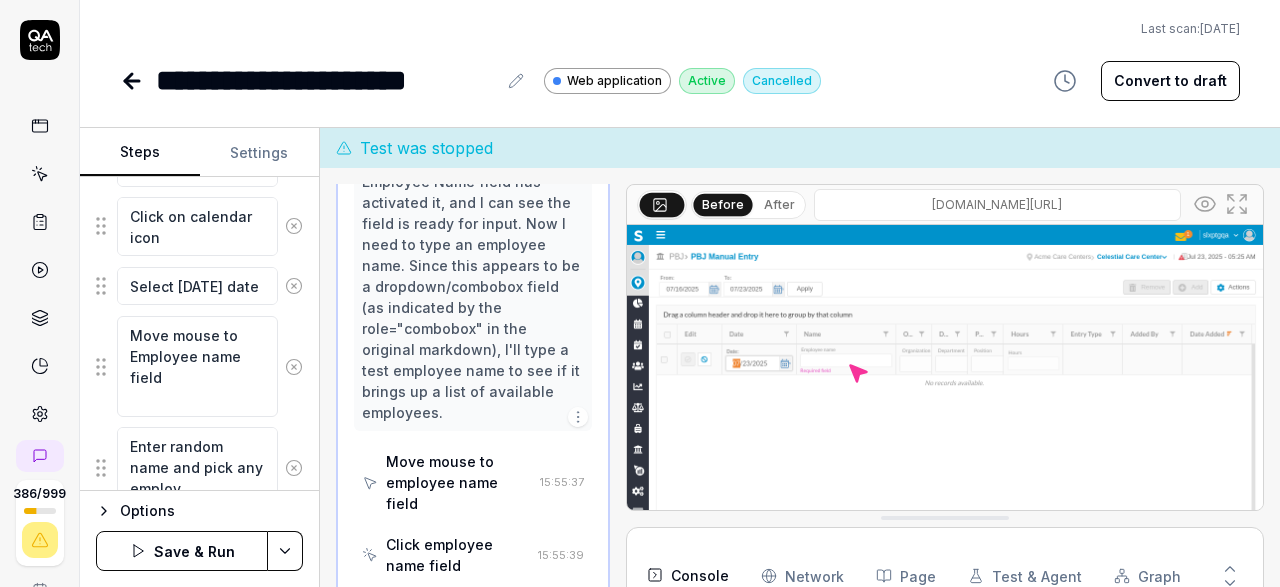 type on "Enter random name and pick any employe" 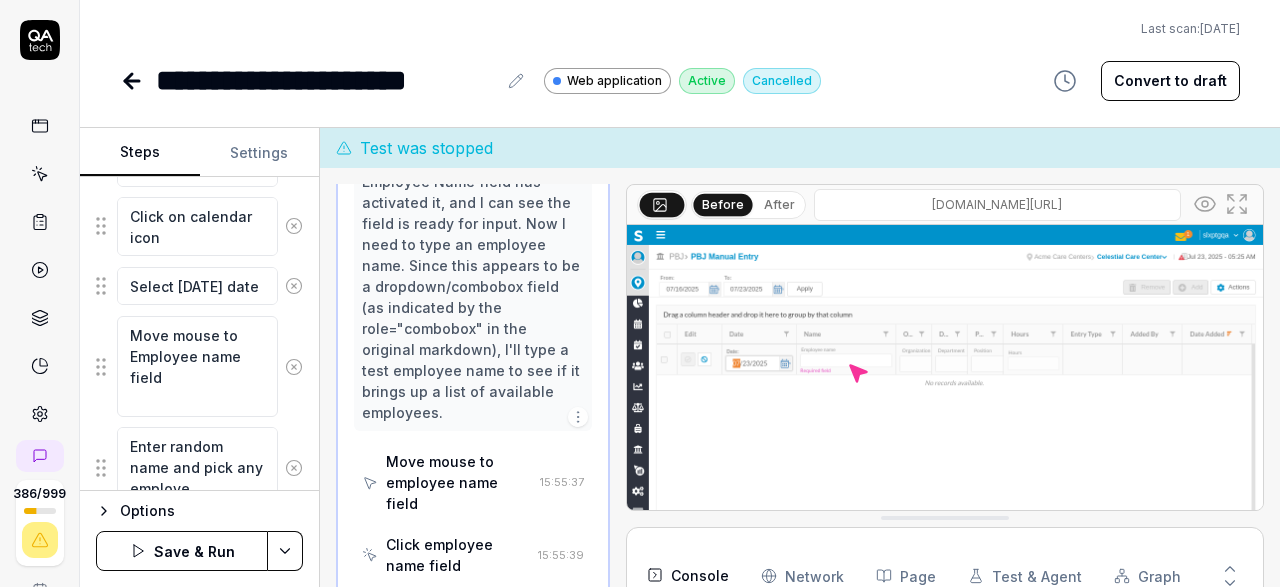 type on "*" 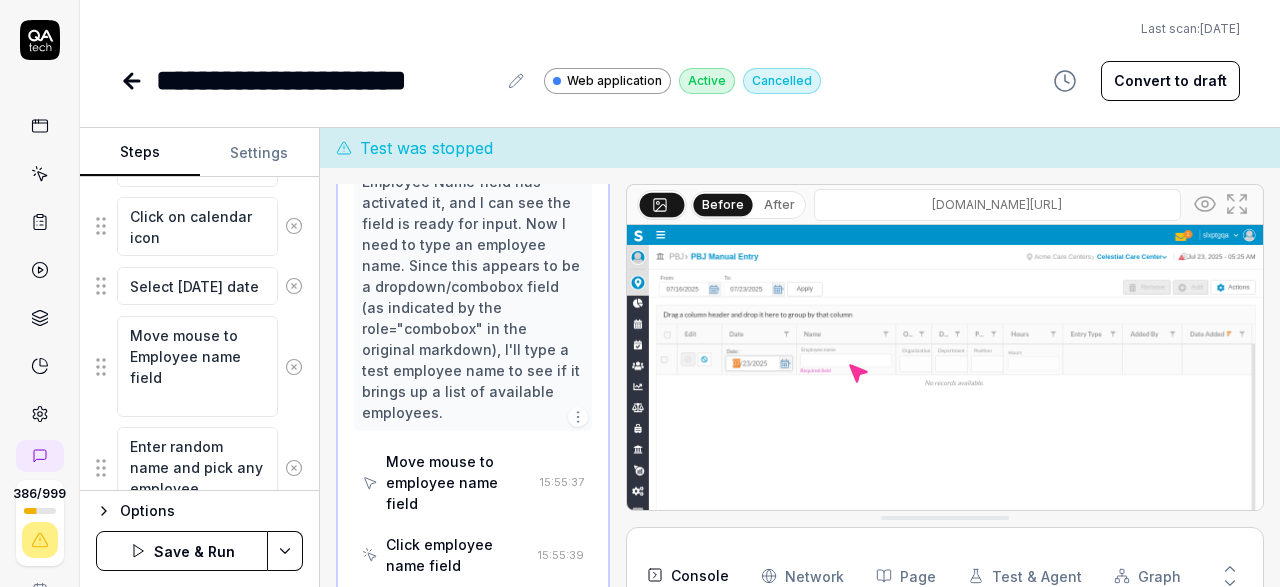 type on "*" 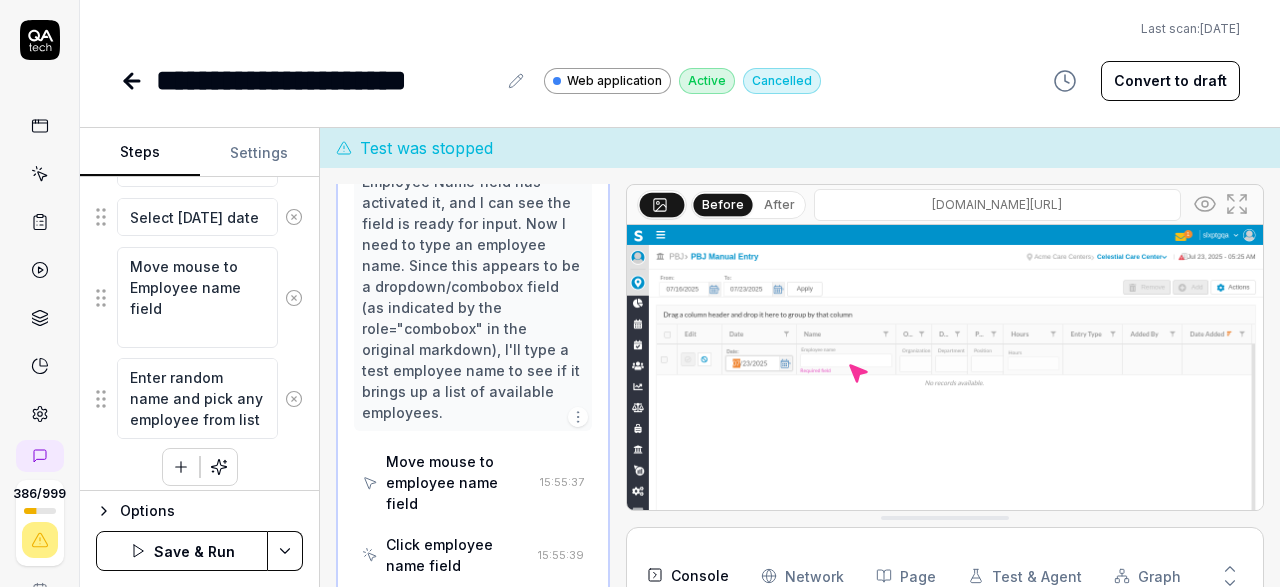 scroll, scrollTop: 725, scrollLeft: 0, axis: vertical 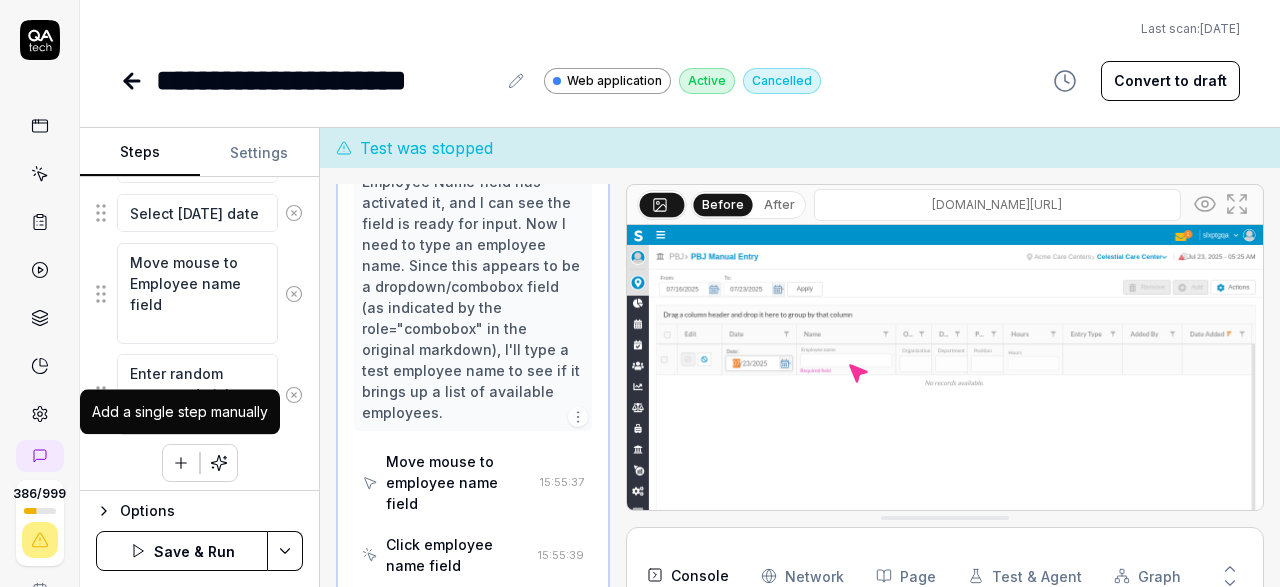 click 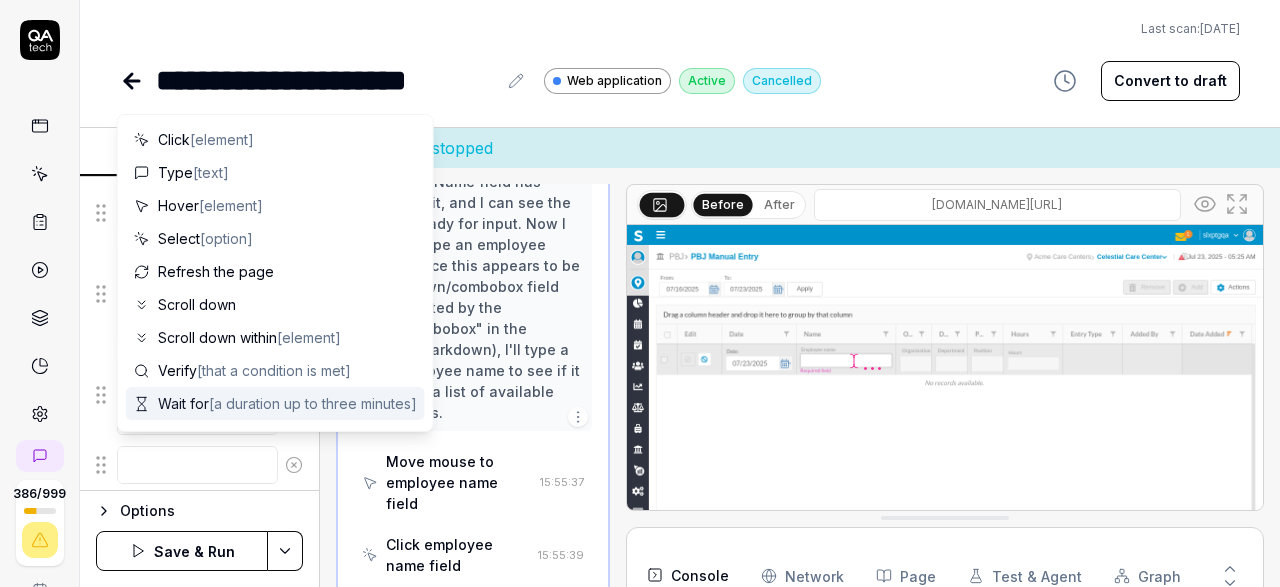 click at bounding box center [197, 465] 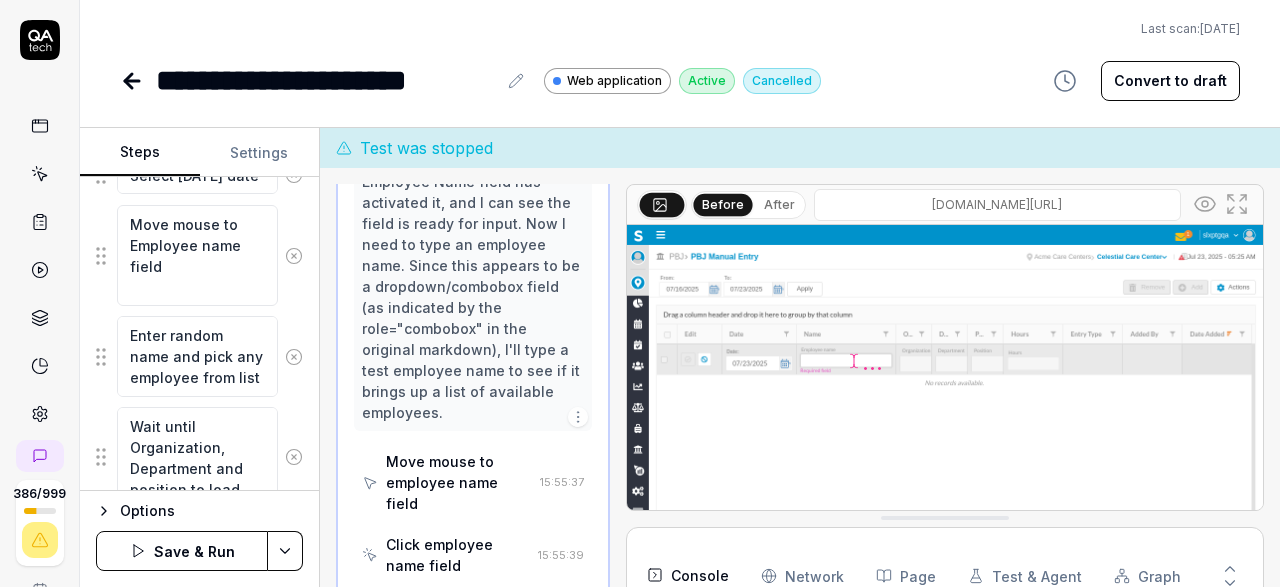 scroll, scrollTop: 835, scrollLeft: 0, axis: vertical 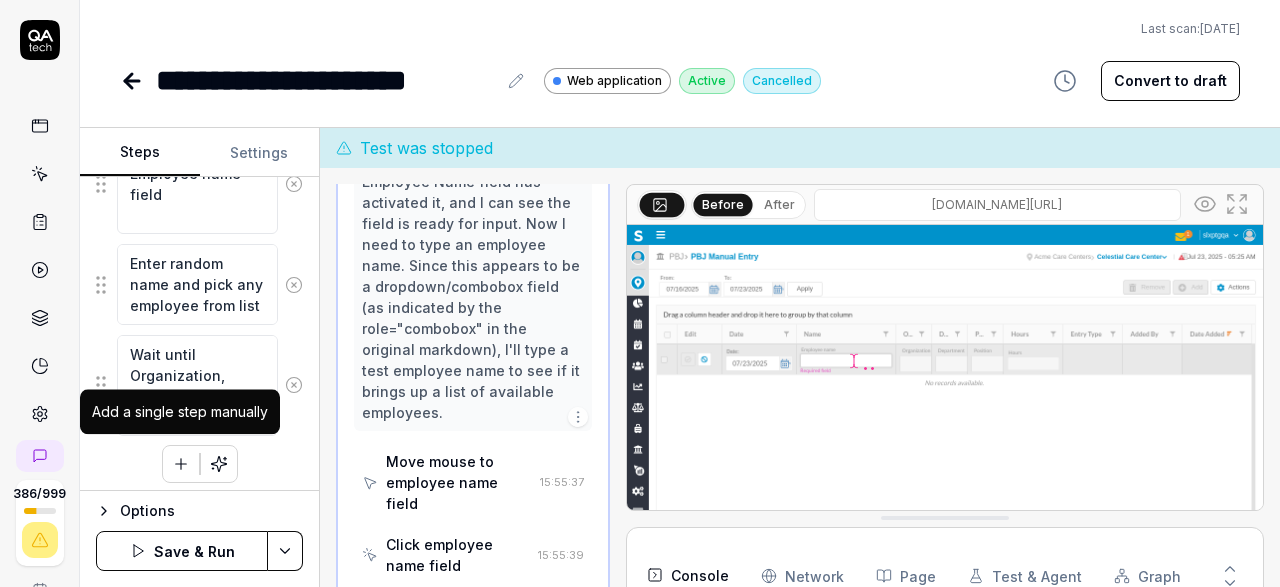 click 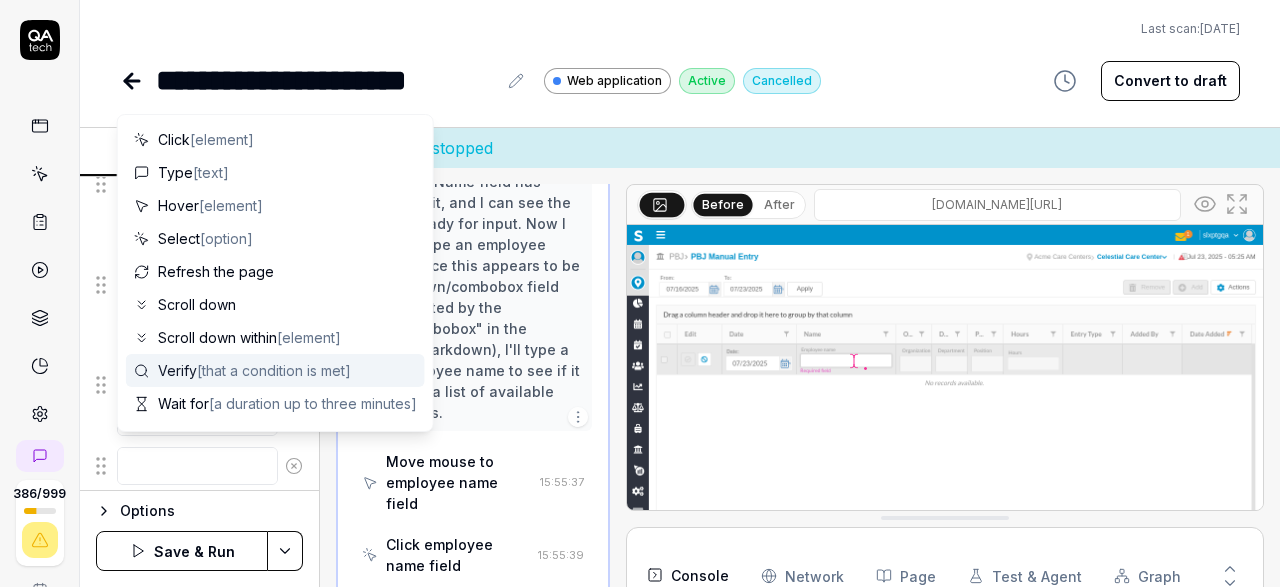 scroll, scrollTop: 116, scrollLeft: 0, axis: vertical 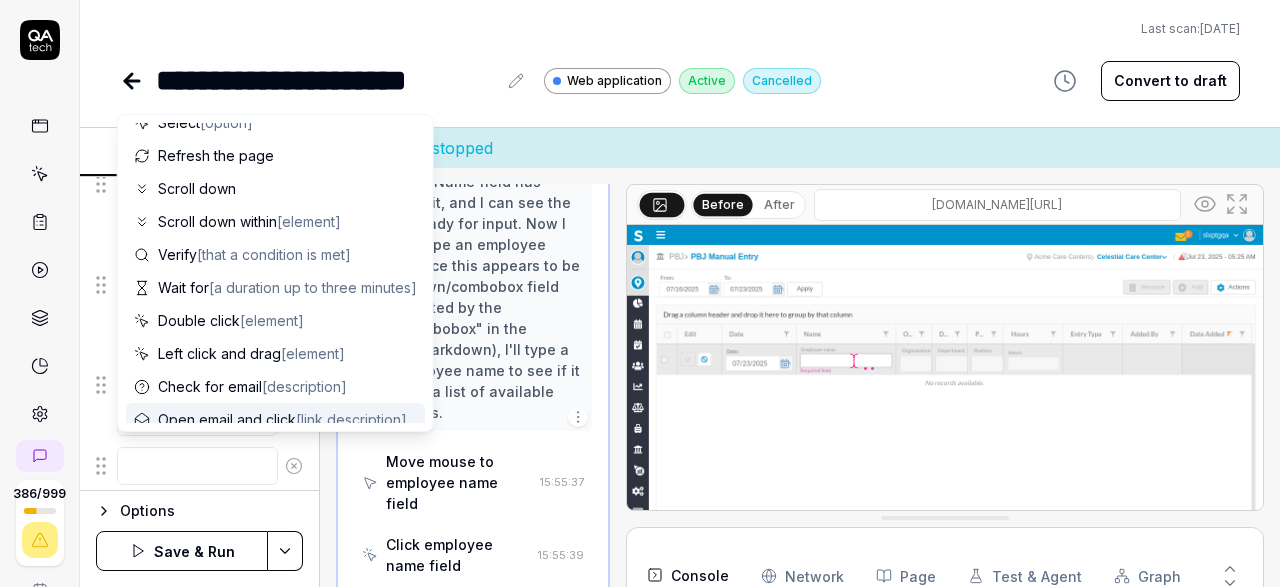 click at bounding box center [197, 466] 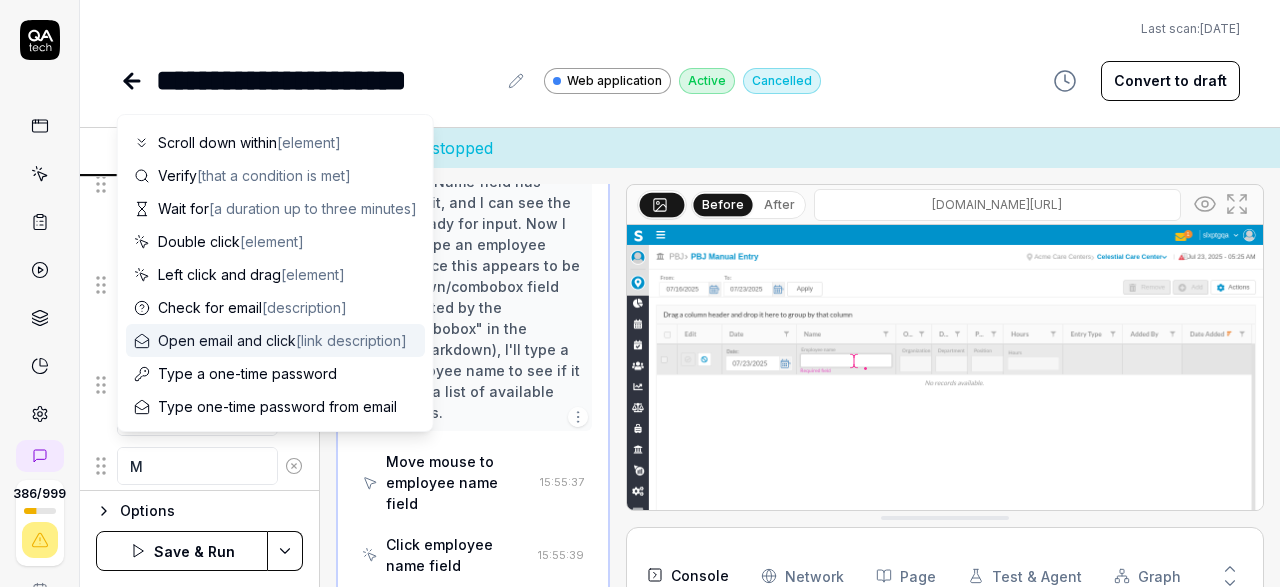 scroll, scrollTop: 0, scrollLeft: 0, axis: both 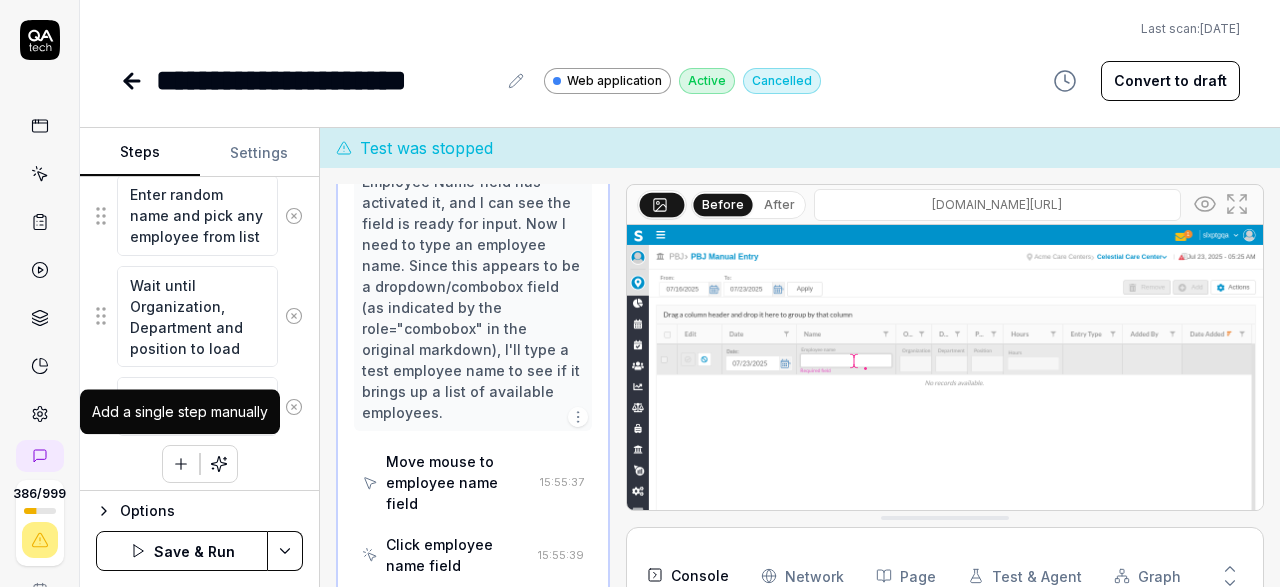 click 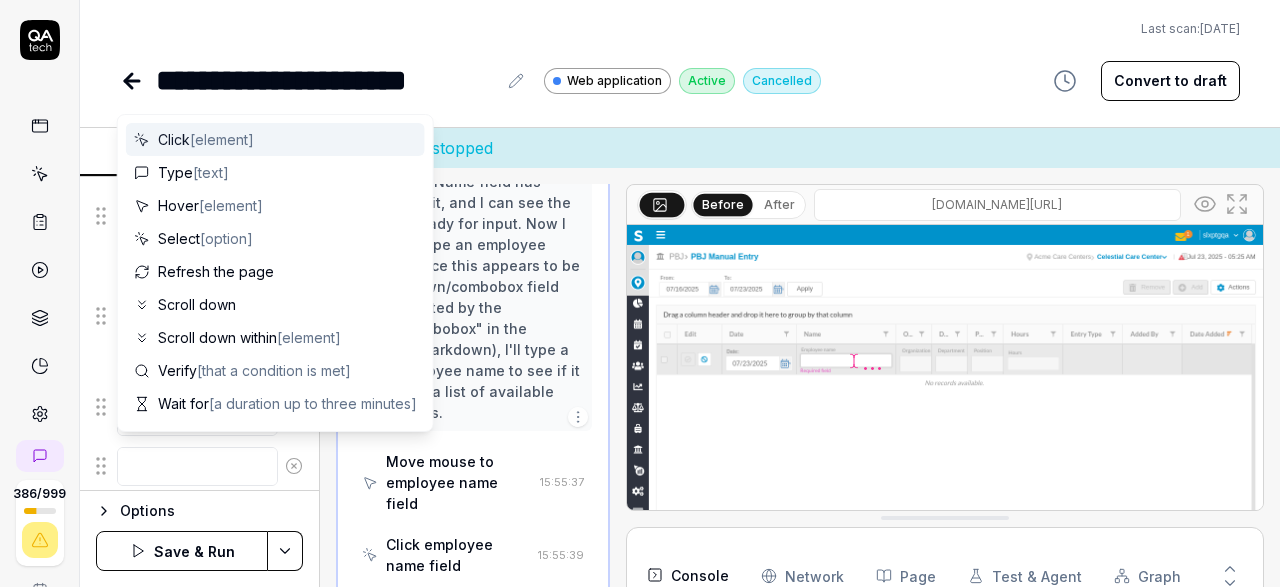 click at bounding box center (197, 466) 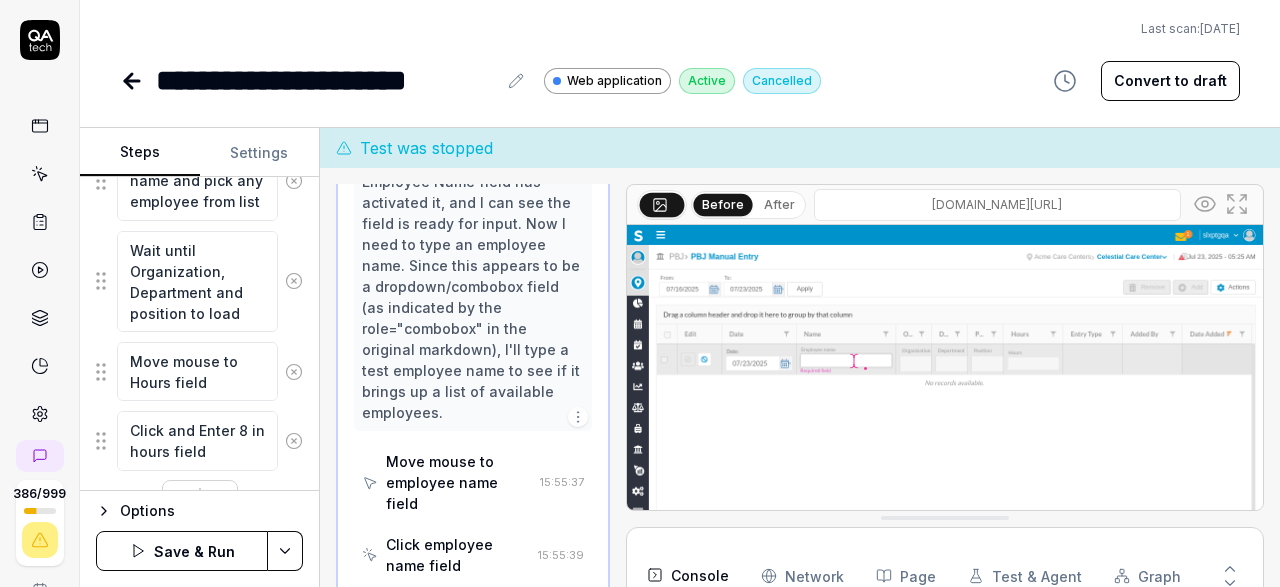 scroll, scrollTop: 973, scrollLeft: 0, axis: vertical 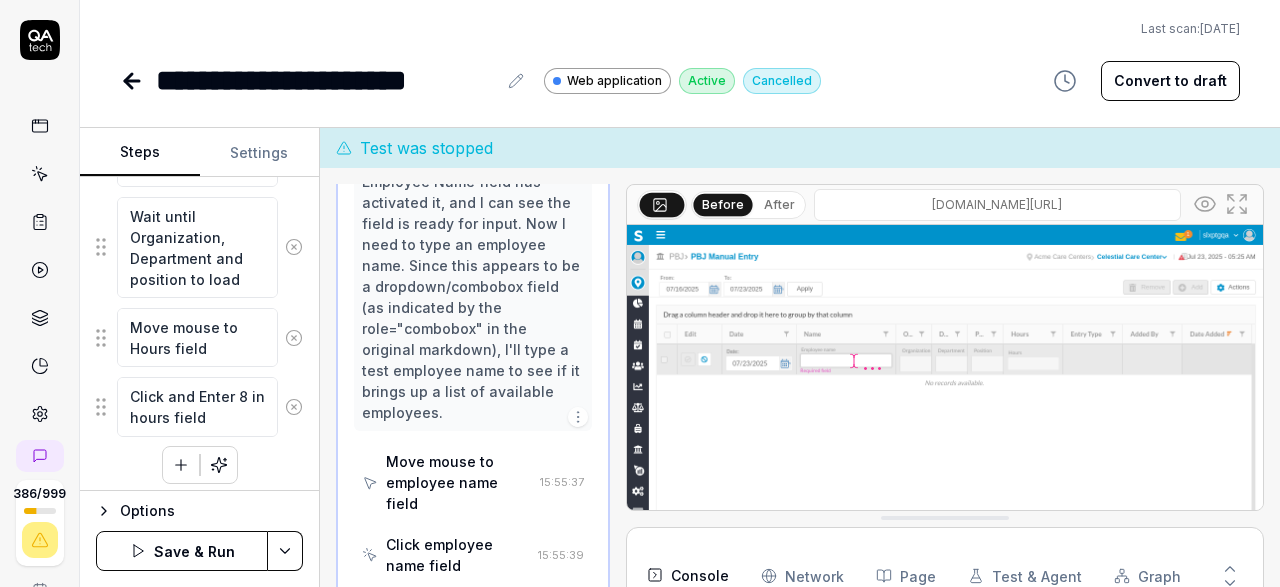 click on "**********" at bounding box center [640, 293] 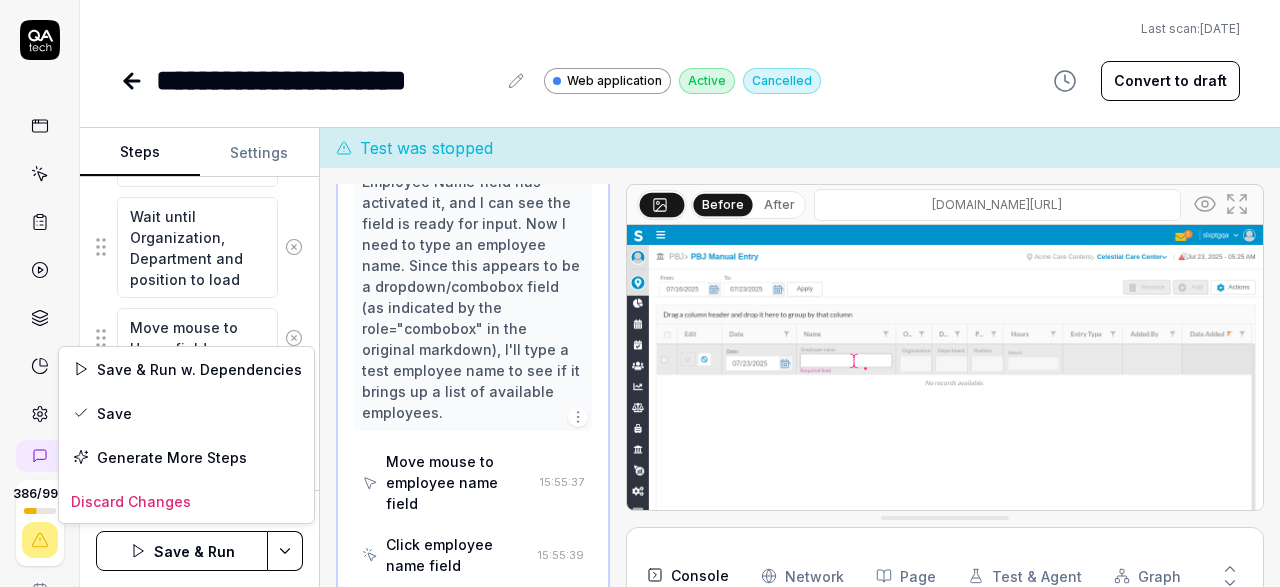 scroll, scrollTop: 973, scrollLeft: 0, axis: vertical 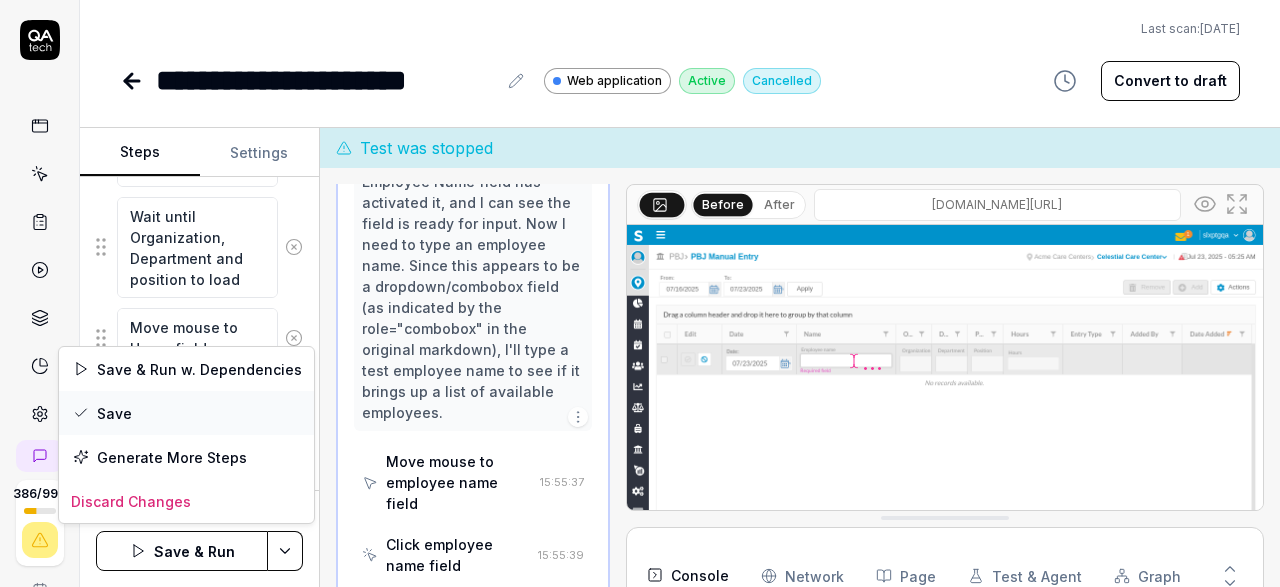 click on "Save" at bounding box center (186, 413) 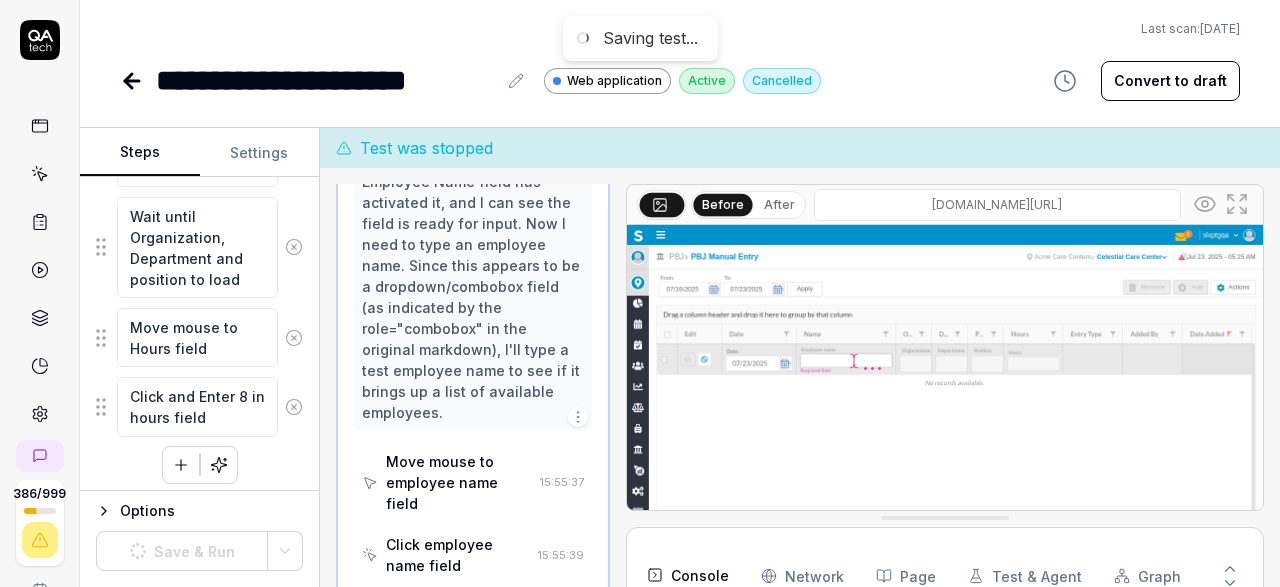 scroll, scrollTop: 973, scrollLeft: 0, axis: vertical 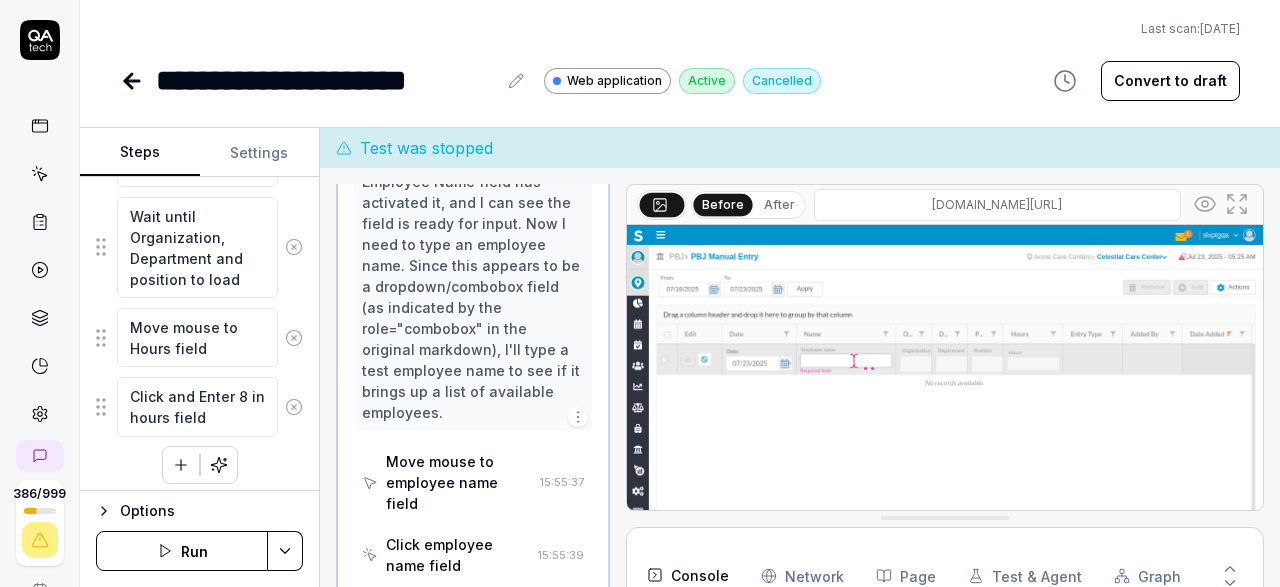 click 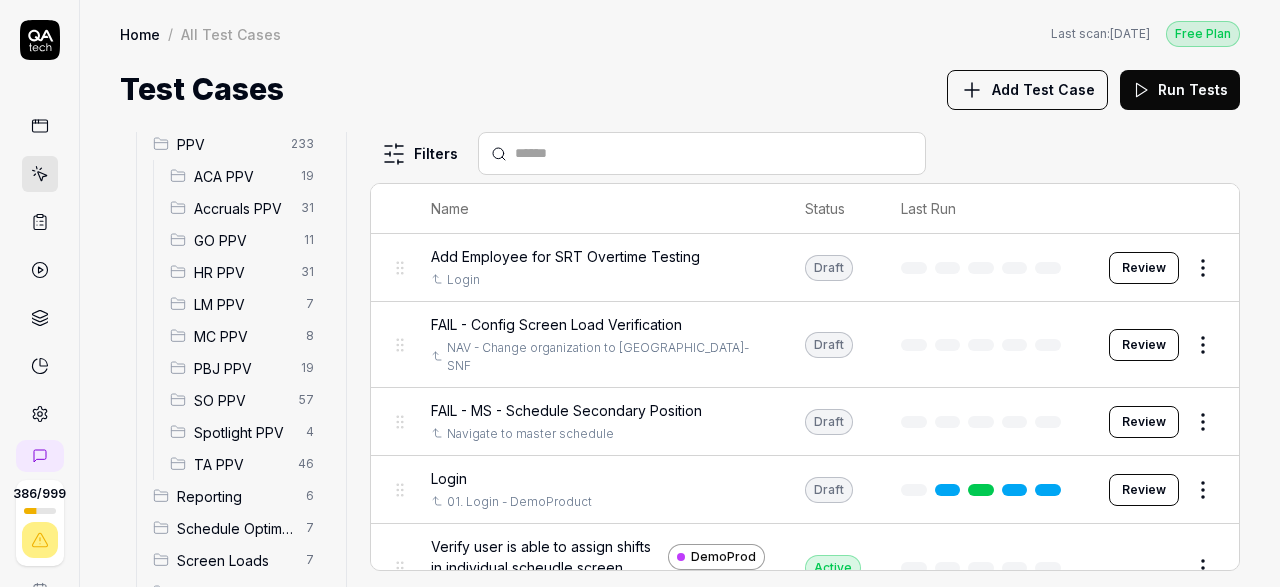 scroll, scrollTop: 216, scrollLeft: 0, axis: vertical 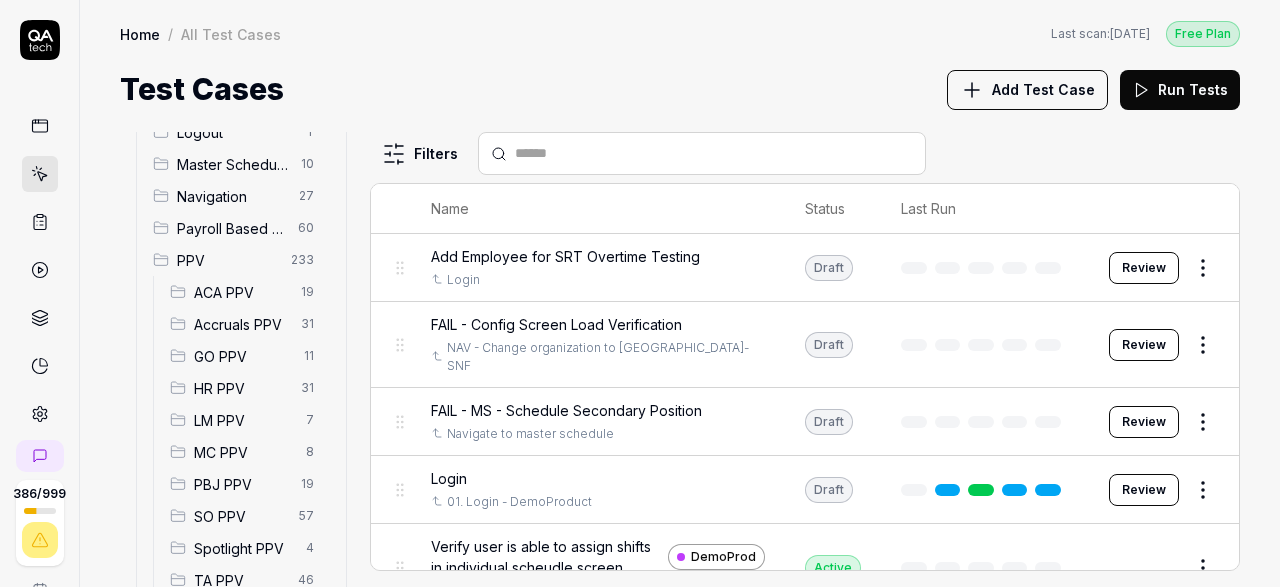 click on "ACA PPV" at bounding box center [241, 292] 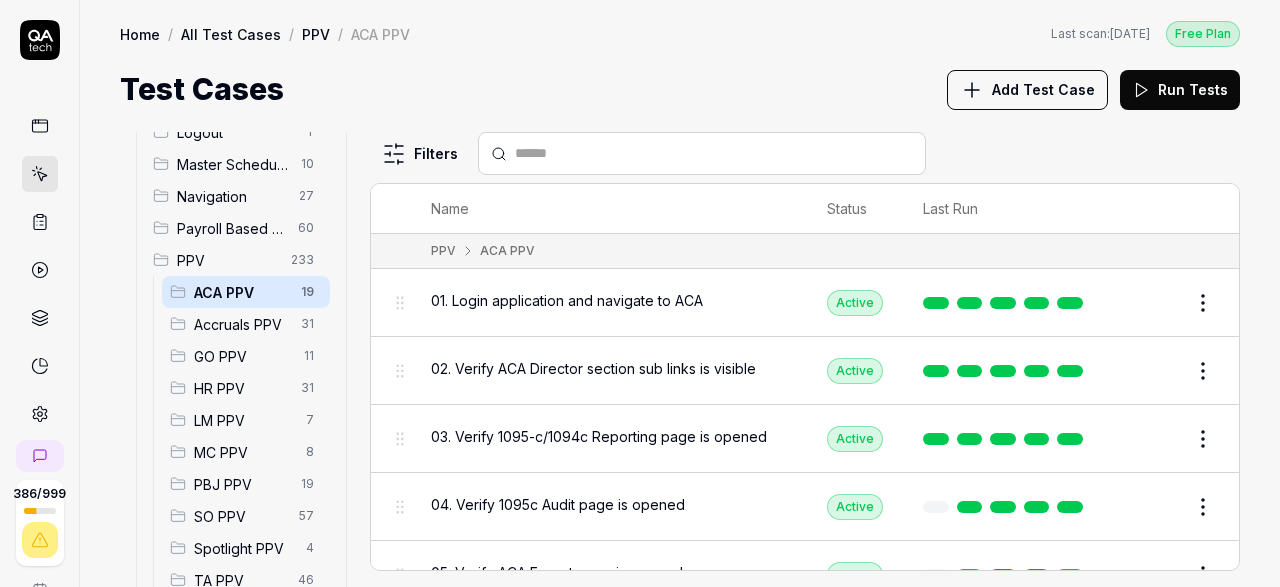 scroll, scrollTop: 116, scrollLeft: 0, axis: vertical 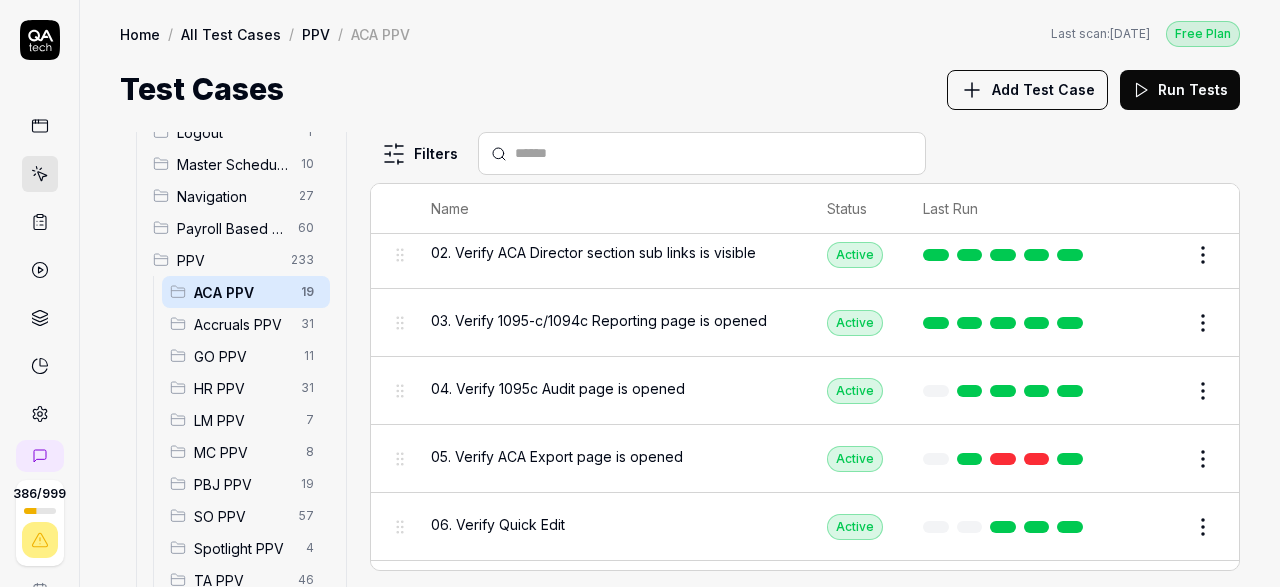 click on "386  /  999 s S Home / All Test Cases / PPV / ACA PPV Free Plan Home / All Test Cases / PPV / ACA PPV Last scan:  [DATE] Free Plan Test Cases Add Test Case Run Tests All Test Cases 678 Communication 46 Dashboard Management 13 Employee Management 42 Help and Support 19 Login 7 Logout 1 Master Schedule 10 Navigation 27 Payroll Based Journal 60 PPV 233 ACA PPV 19 Accruals PPV 31 GO PPV 11 HR PPV 31 LM PPV 7 MC PPV 8 PBJ PPV 19 SO PPV 57 Spotlight PPV 4 TA PPV 46 Reporting 6 Schedule Optimizer 7 Screen Loads 7 TestPPV 0 Time & Attendance 192 User Profile 1 Filters Name Status Last Run PPV ACA PPV 01. Login application and navigate to  ACA Active Edit 02. Verify ACA Director section sub links is visible Active Edit 03. Verify 1095-c/1094c Reporting page is opened Active Edit 04. Verify 1095c Audit  page is opened Active Edit 05. Verify ACA Export page is opened Active Edit 06. Verify Quick Edit Active Edit 07. Verify Quick Confirm Active Edit 08. Verify Add Employee Active Edit Active Edit Active Edit Active" at bounding box center [640, 293] 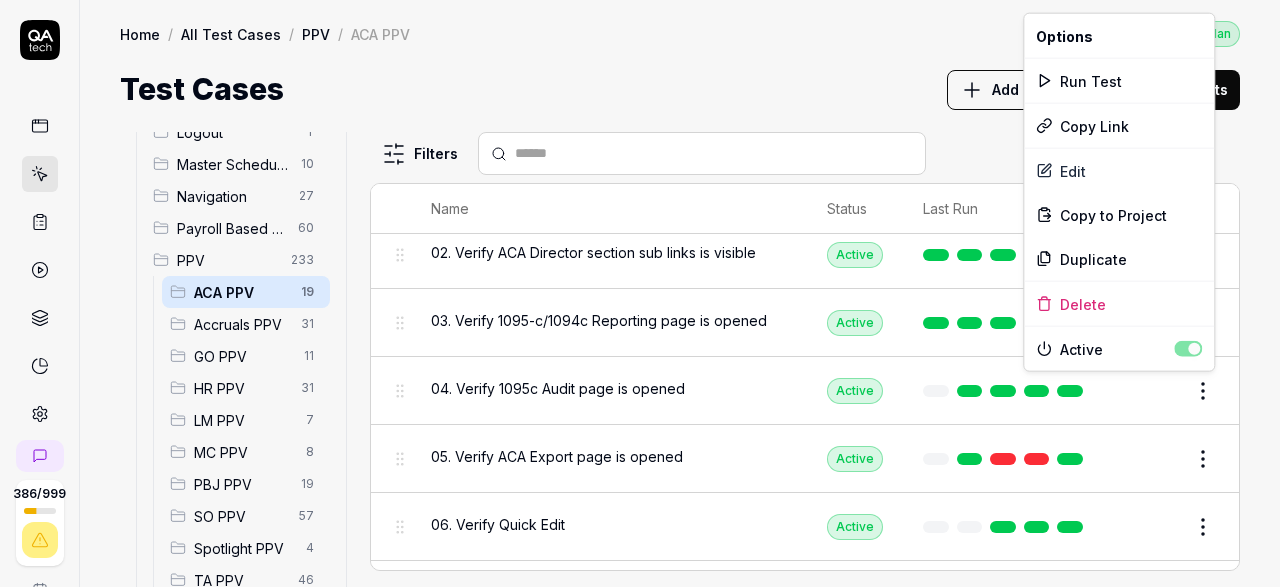 scroll, scrollTop: 216, scrollLeft: 0, axis: vertical 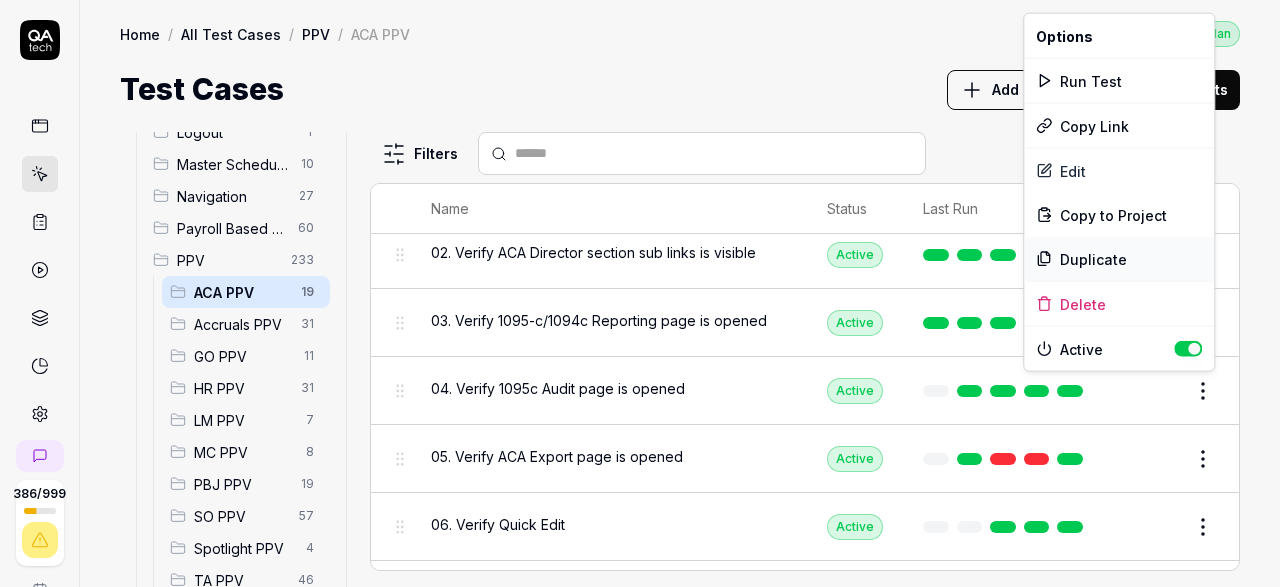 click on "Duplicate" at bounding box center [1119, 259] 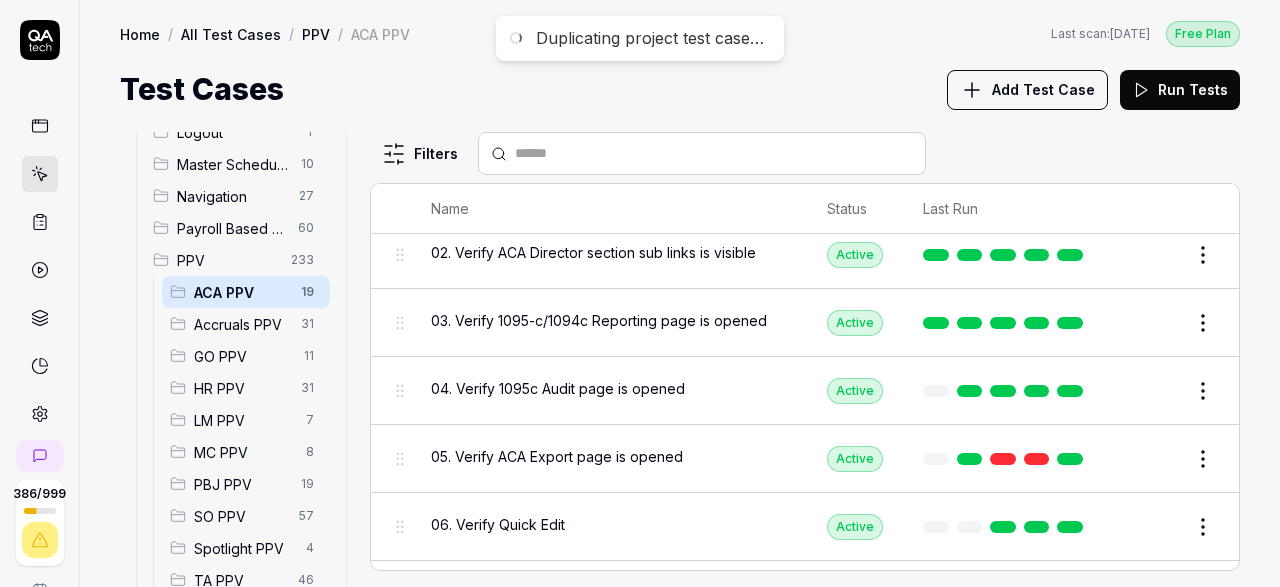 scroll, scrollTop: 216, scrollLeft: 0, axis: vertical 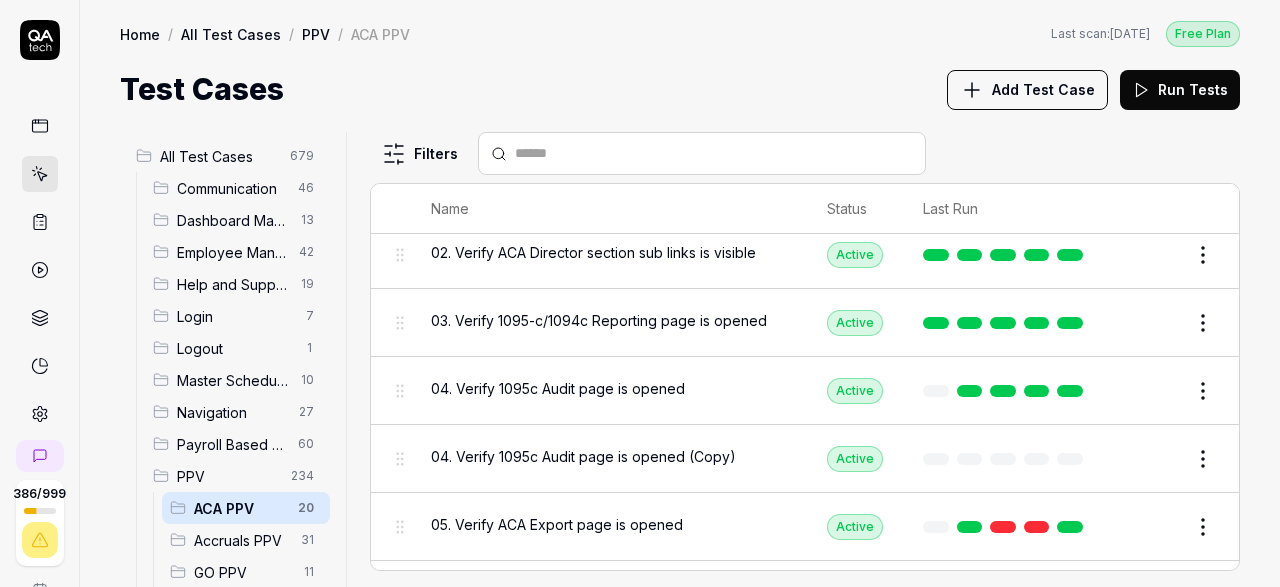click on "04. Verify 1095c Audit  page is opened (Copy)" at bounding box center (583, 456) 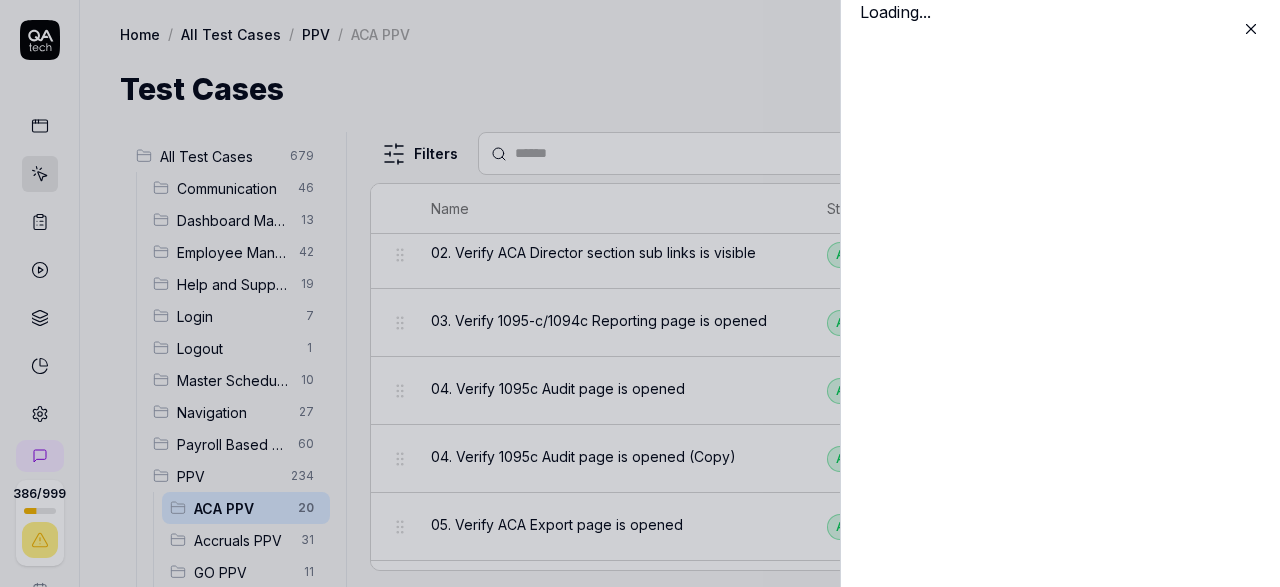 scroll, scrollTop: 116, scrollLeft: 0, axis: vertical 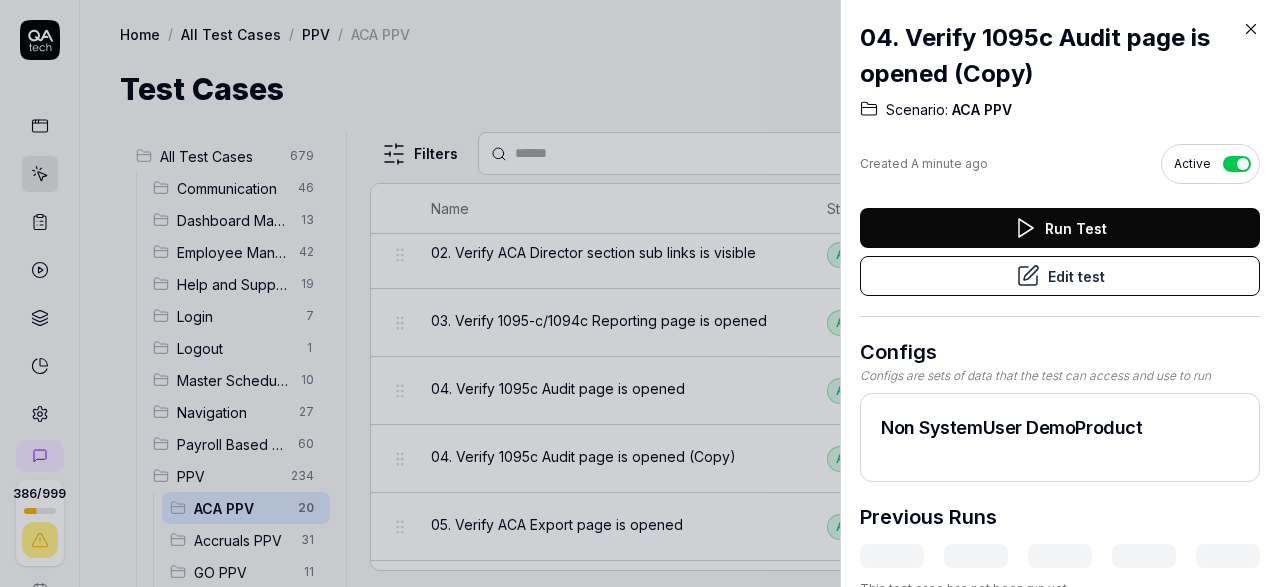 click on "Edit test" at bounding box center [1060, 276] 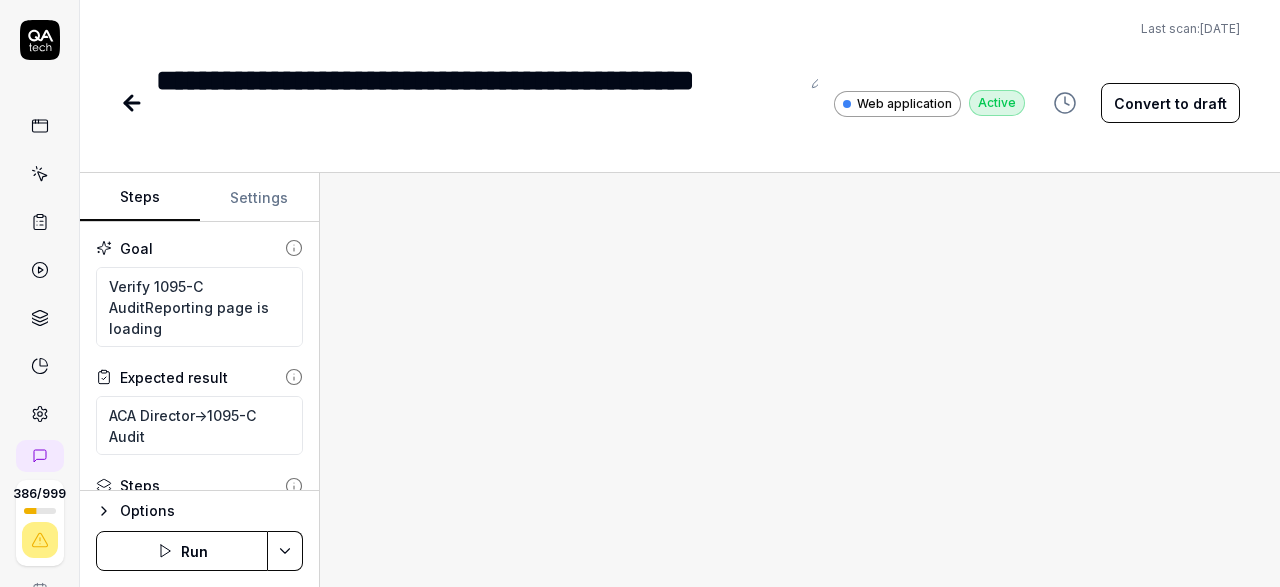 type on "*" 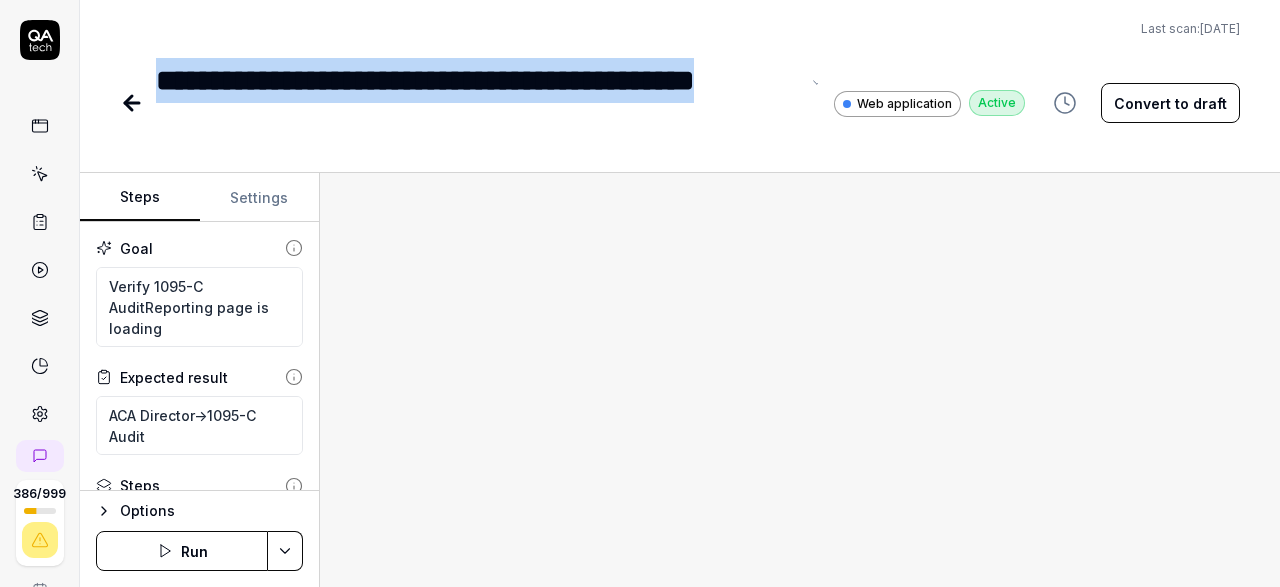 drag, startPoint x: 275, startPoint y: 129, endPoint x: 162, endPoint y: 81, distance: 122.77215 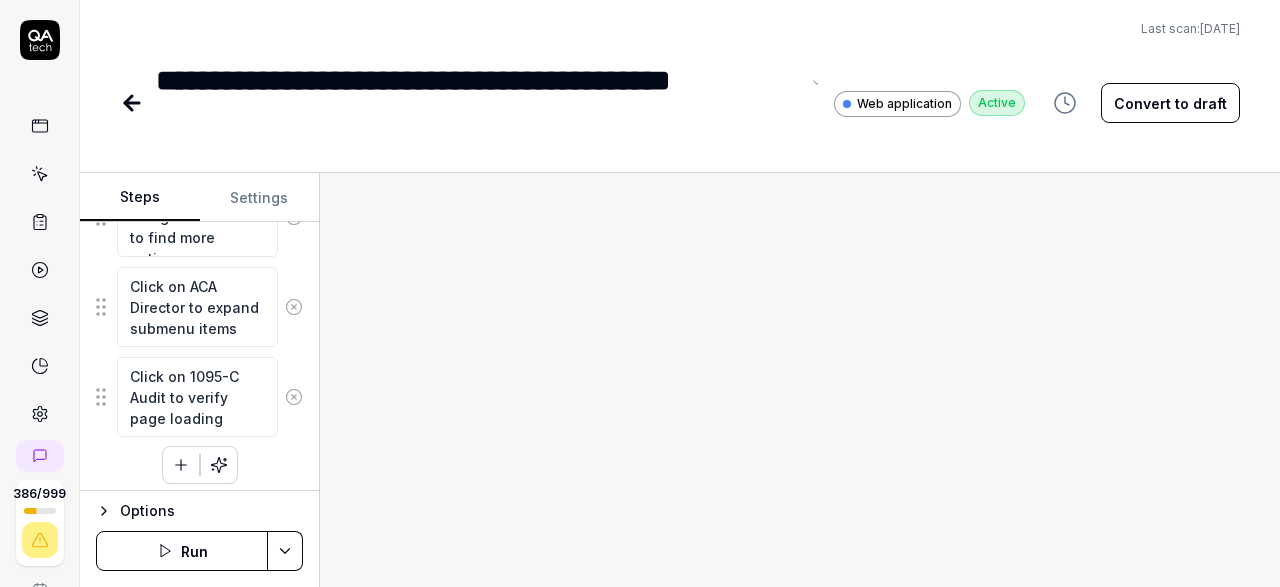 scroll, scrollTop: 984, scrollLeft: 0, axis: vertical 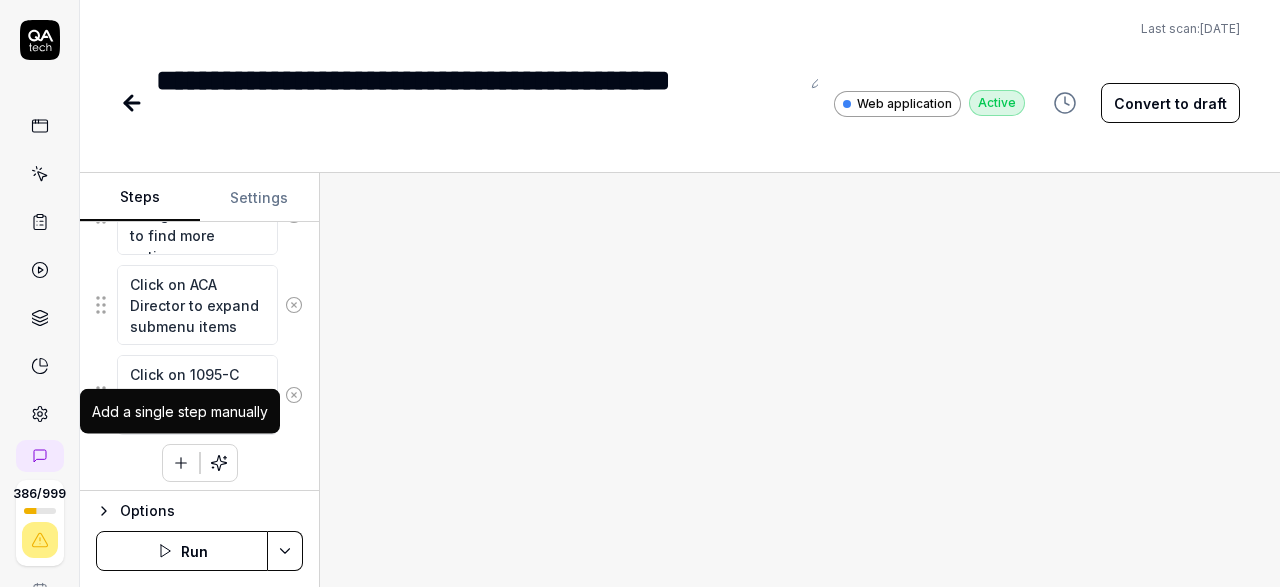 click 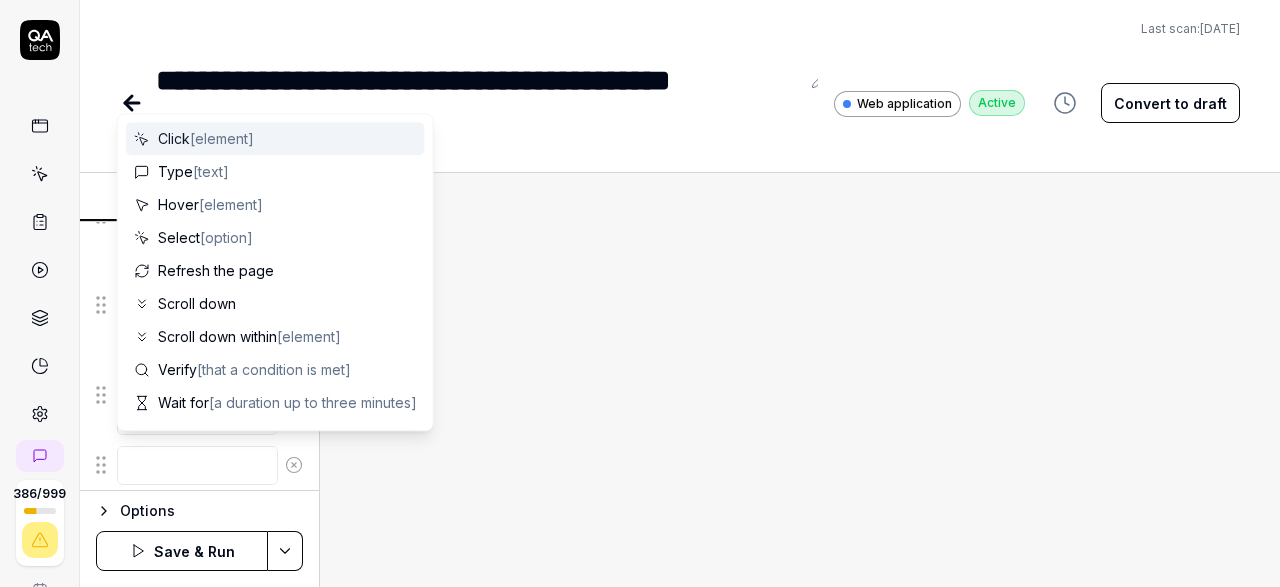 click at bounding box center [197, 465] 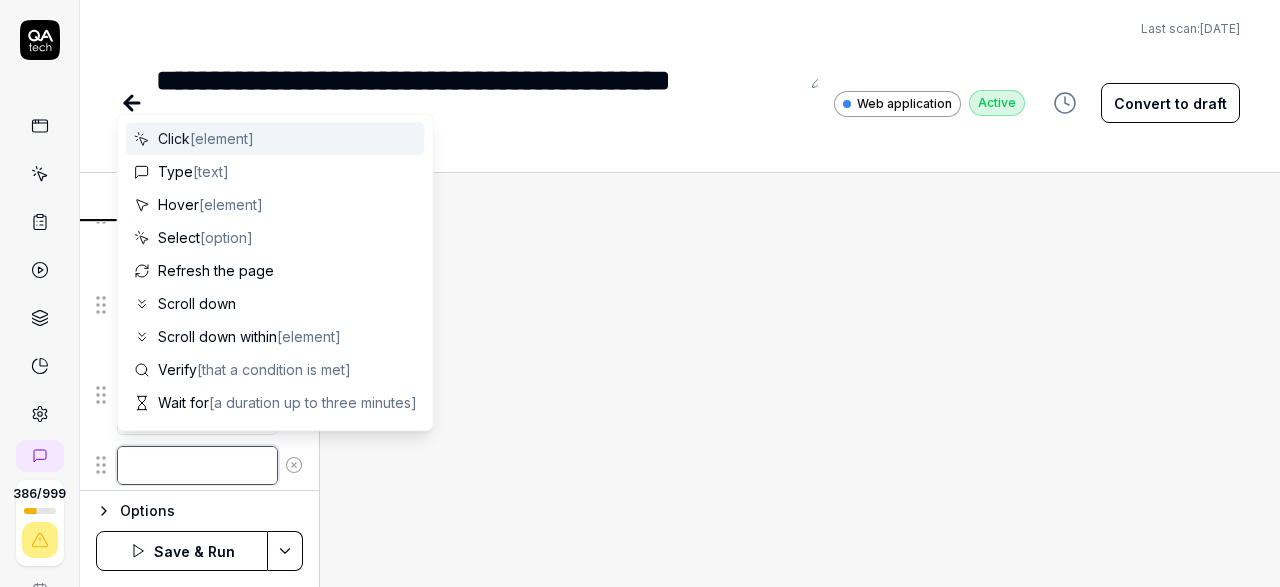 type on "*" 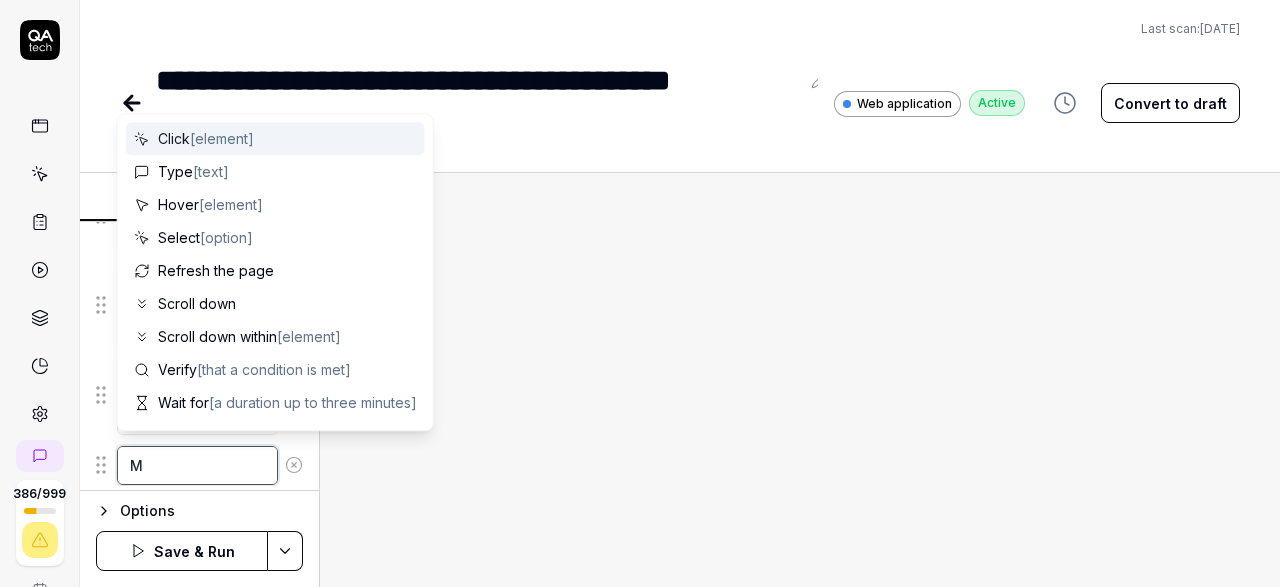 type on "*" 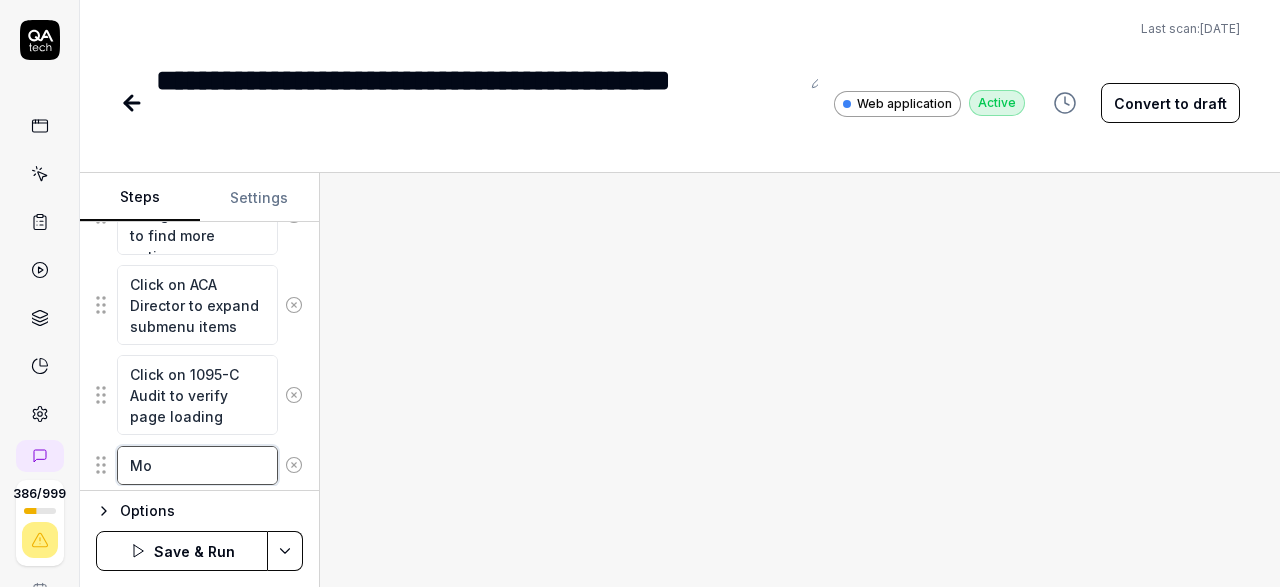 type on "*" 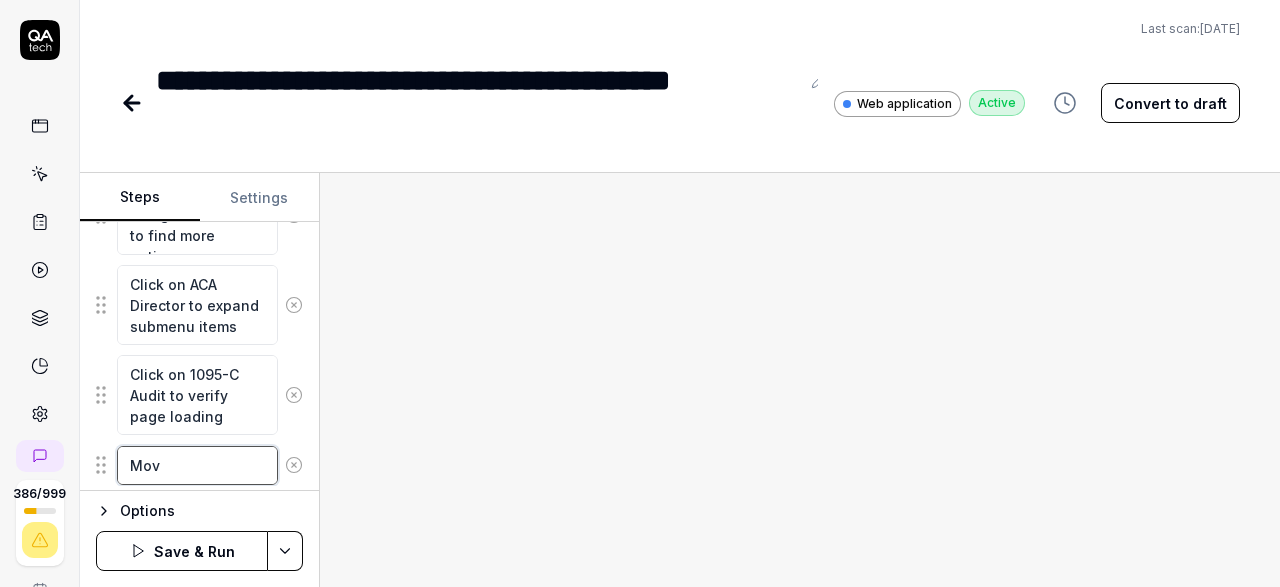 type on "*" 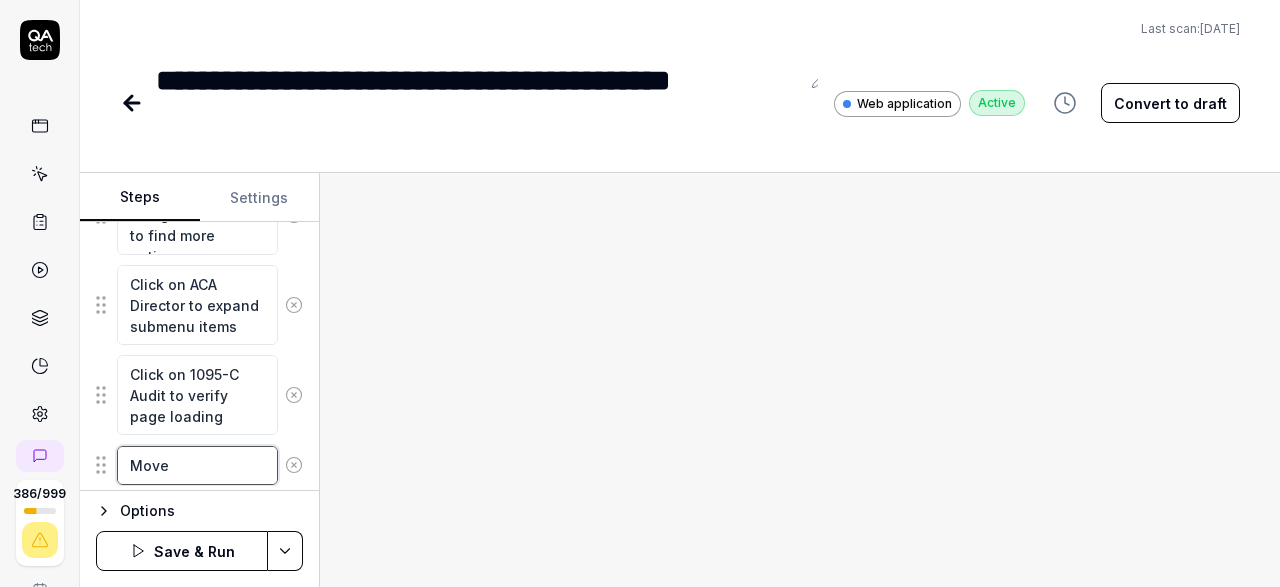type on "*" 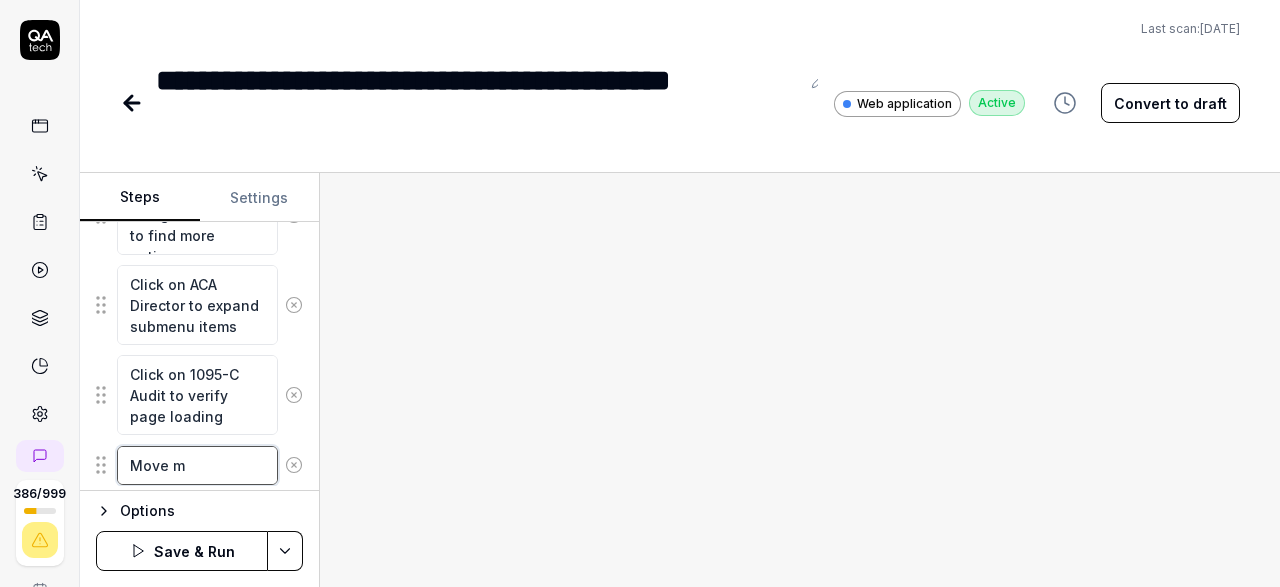 type on "*" 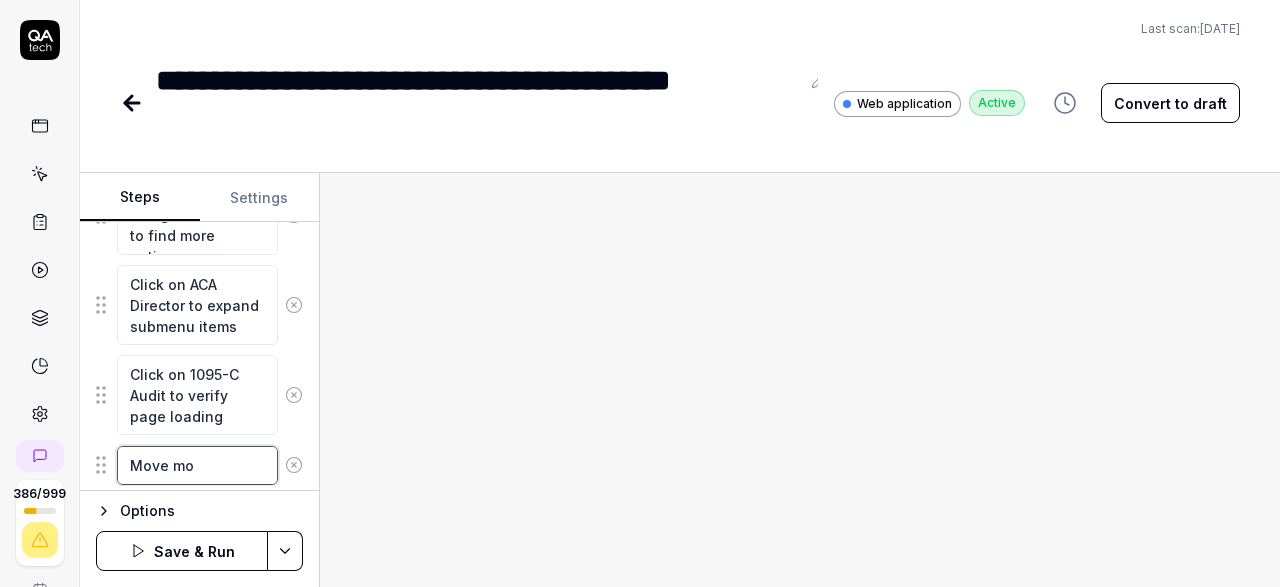 type on "*" 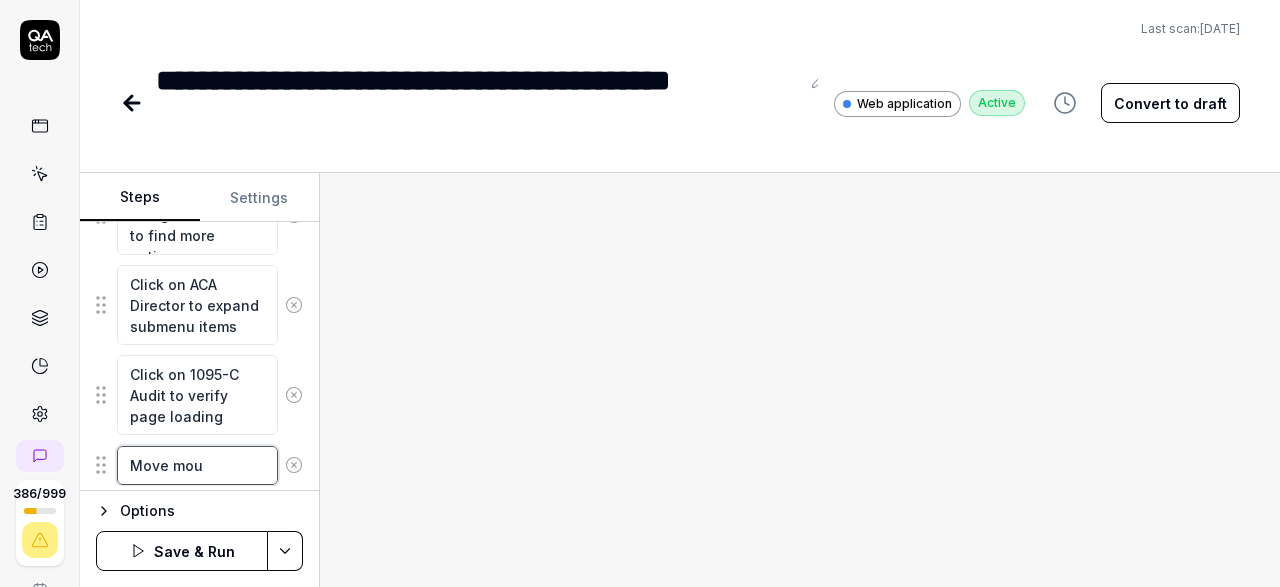 type on "*" 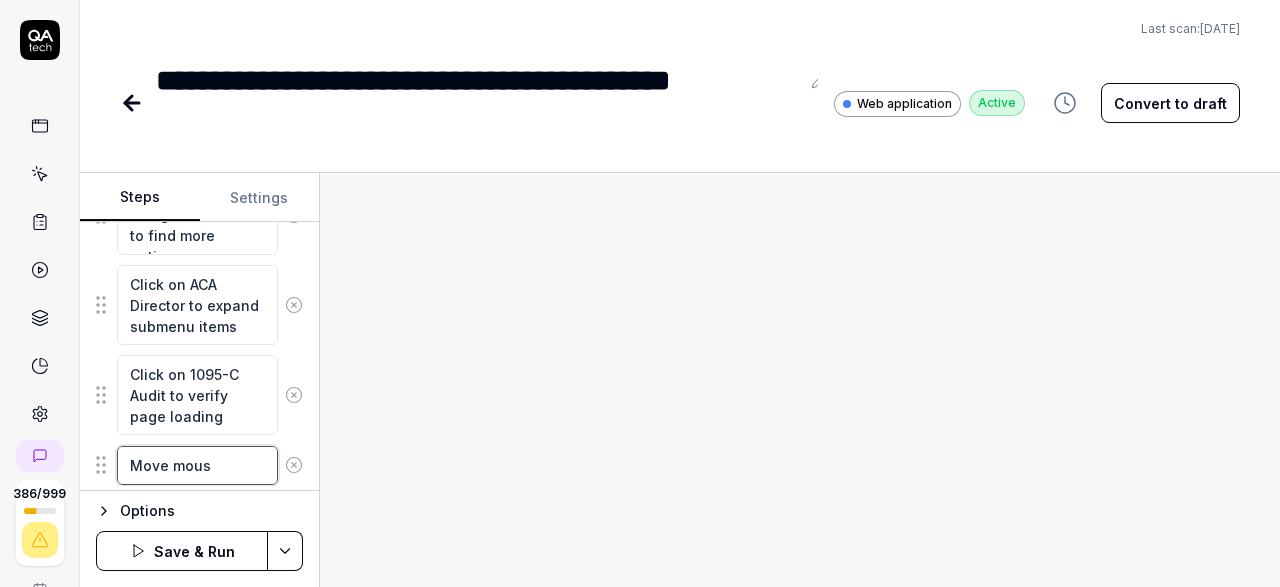 type on "*" 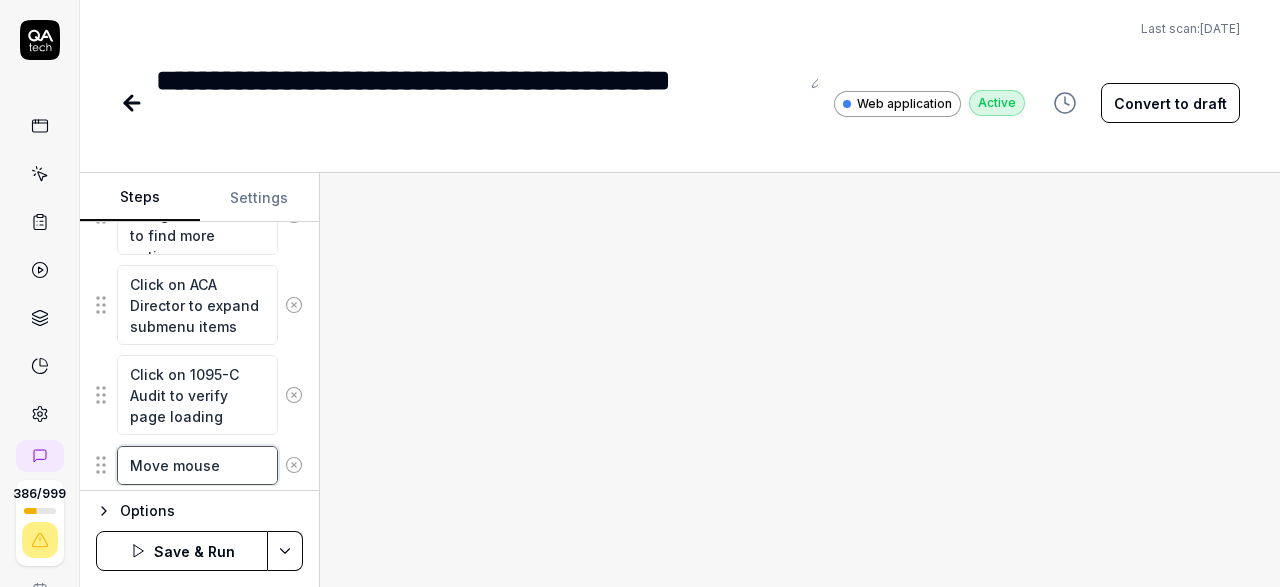 type on "*" 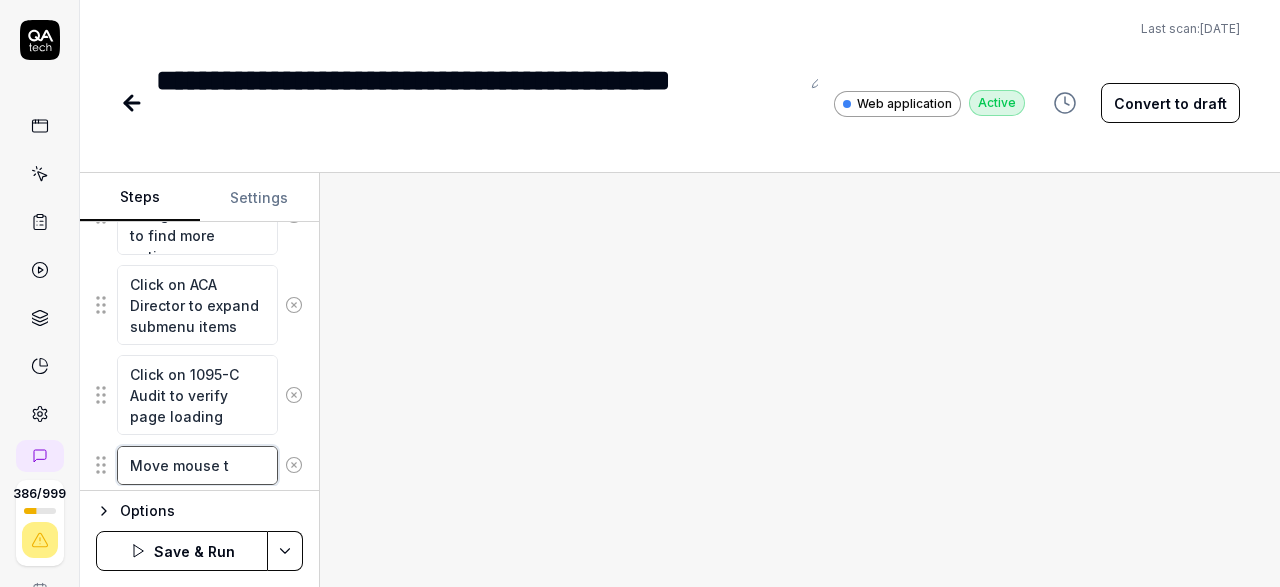 type on "*" 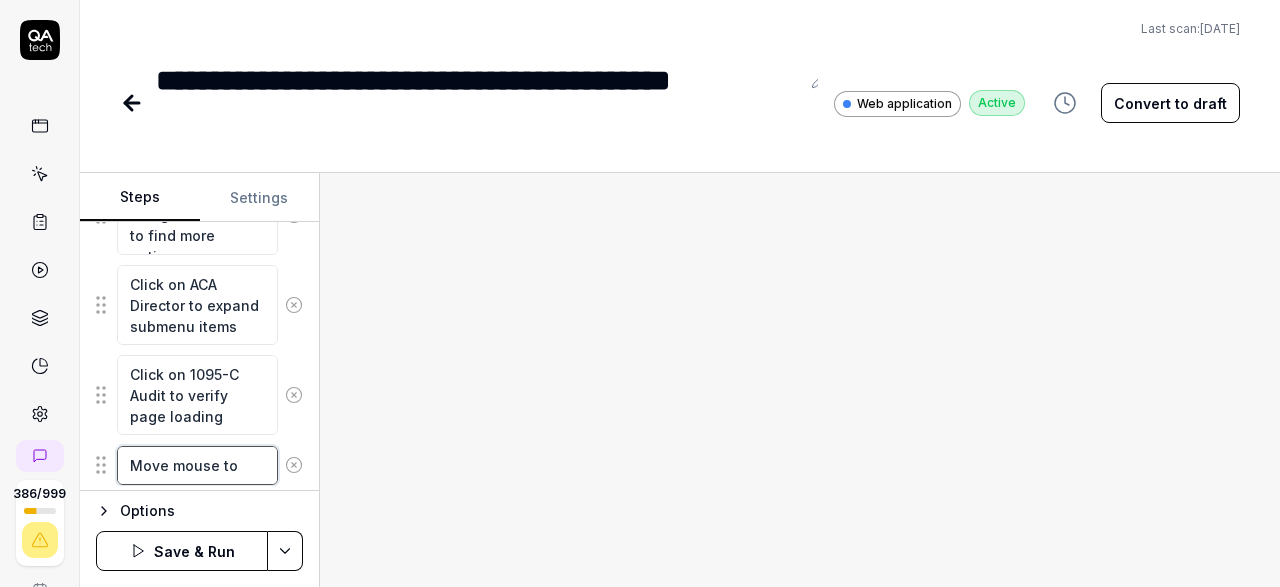 type on "*" 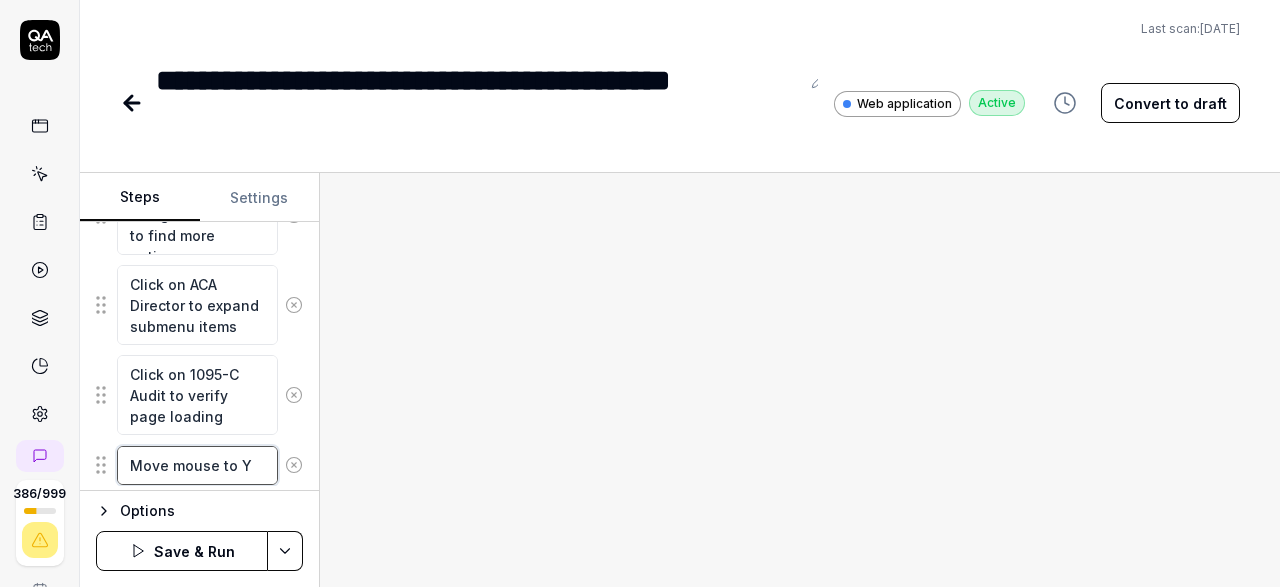 type on "*" 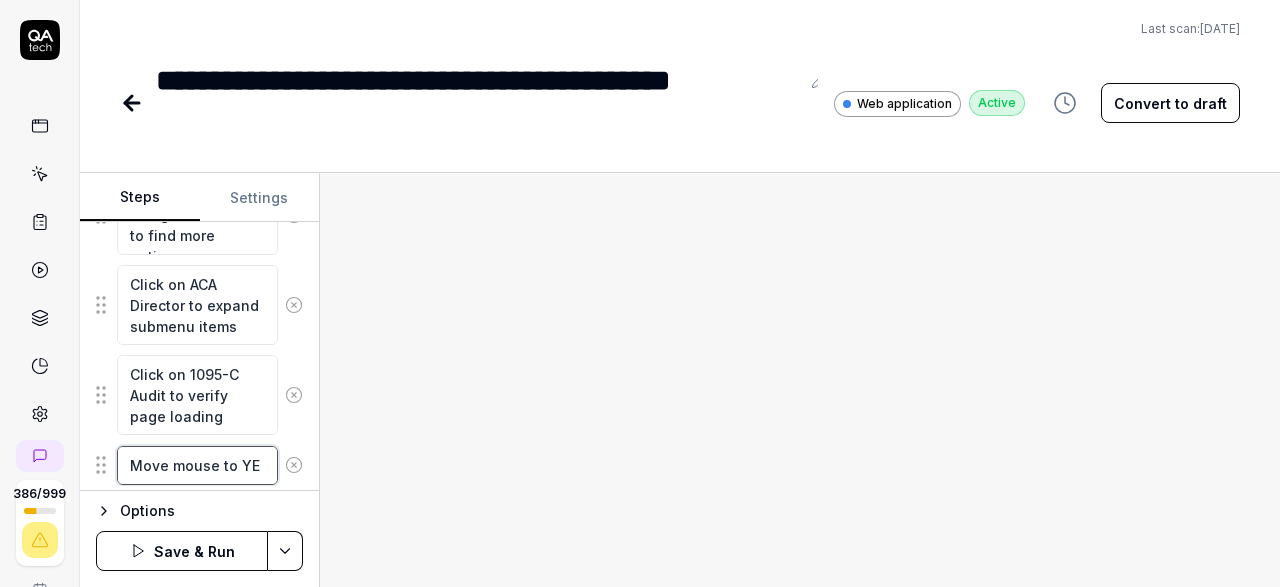 type on "*" 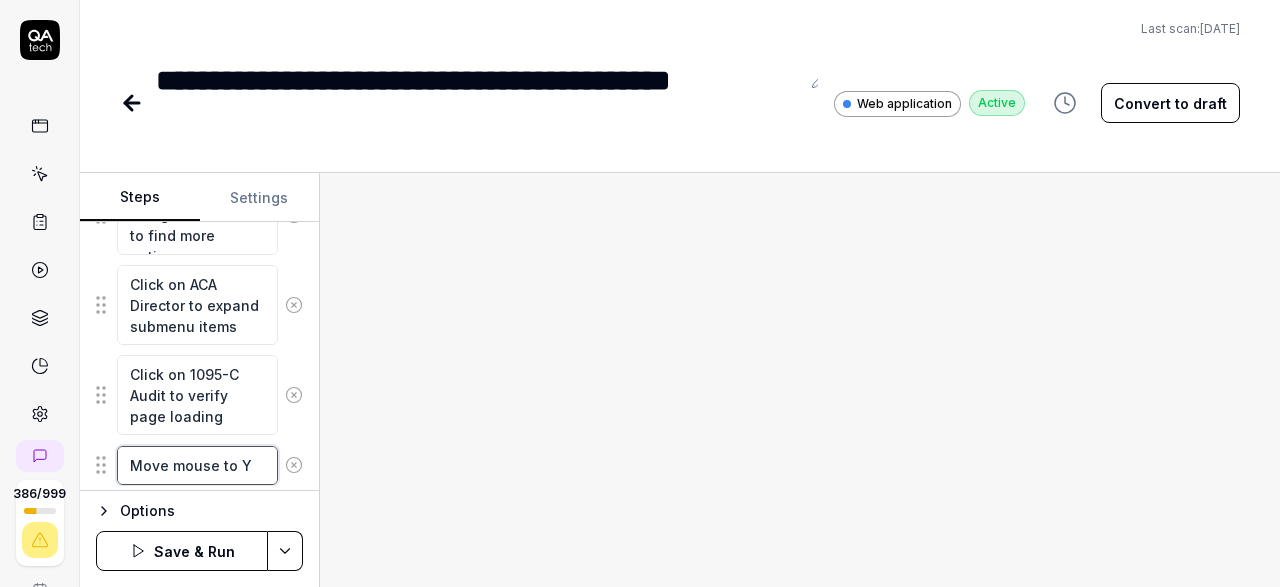 type on "*" 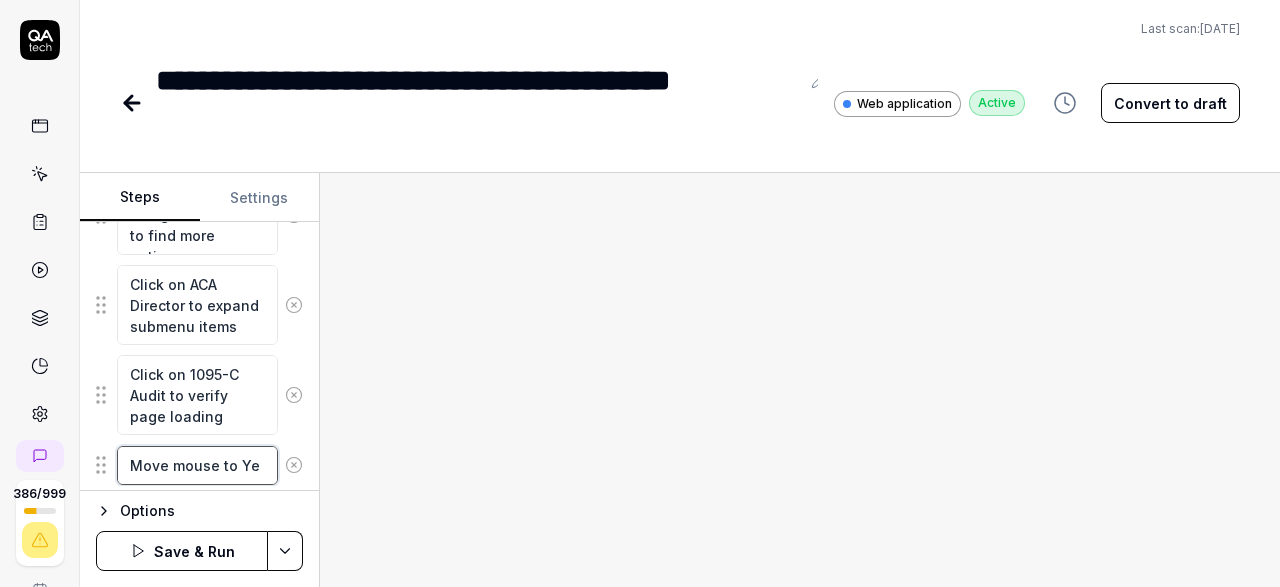 type on "*" 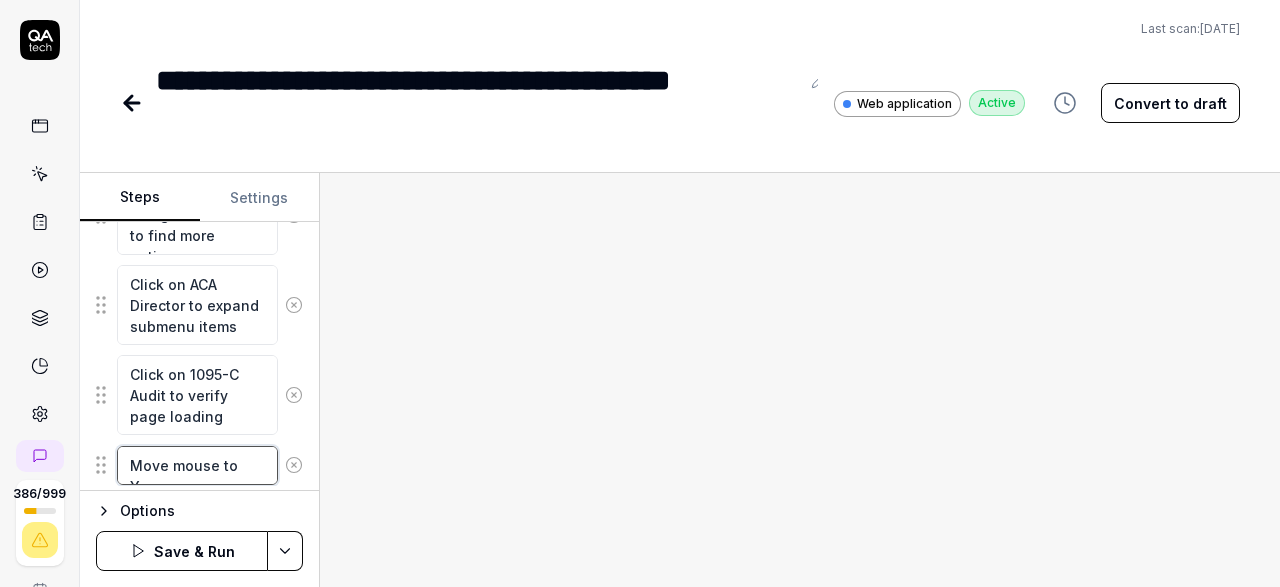 type on "*" 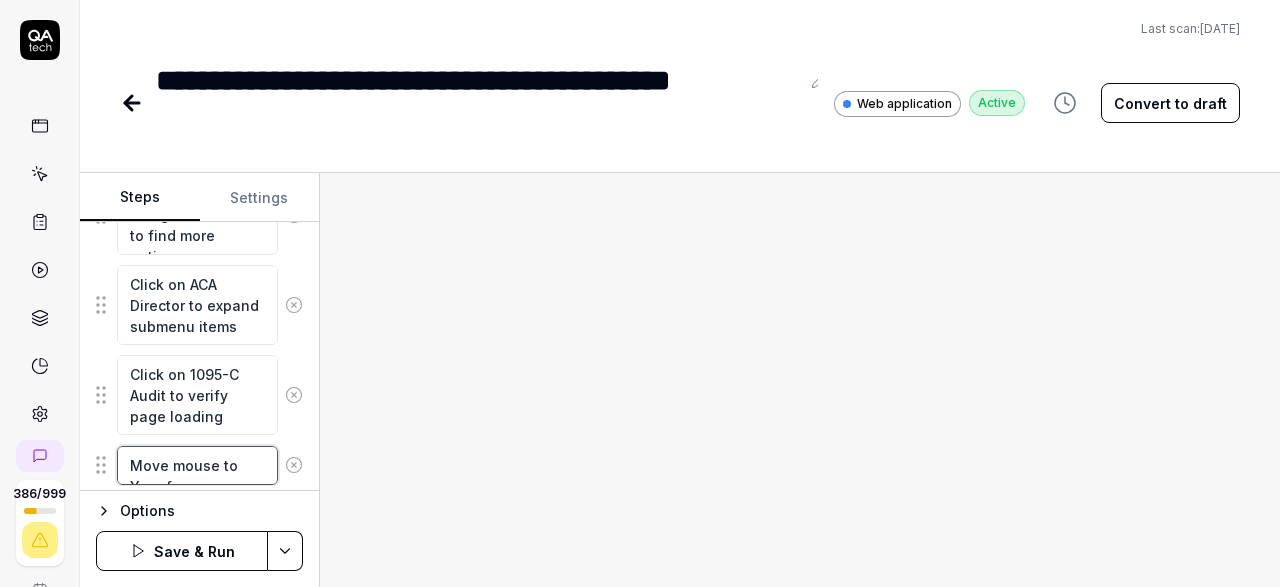 type on "*" 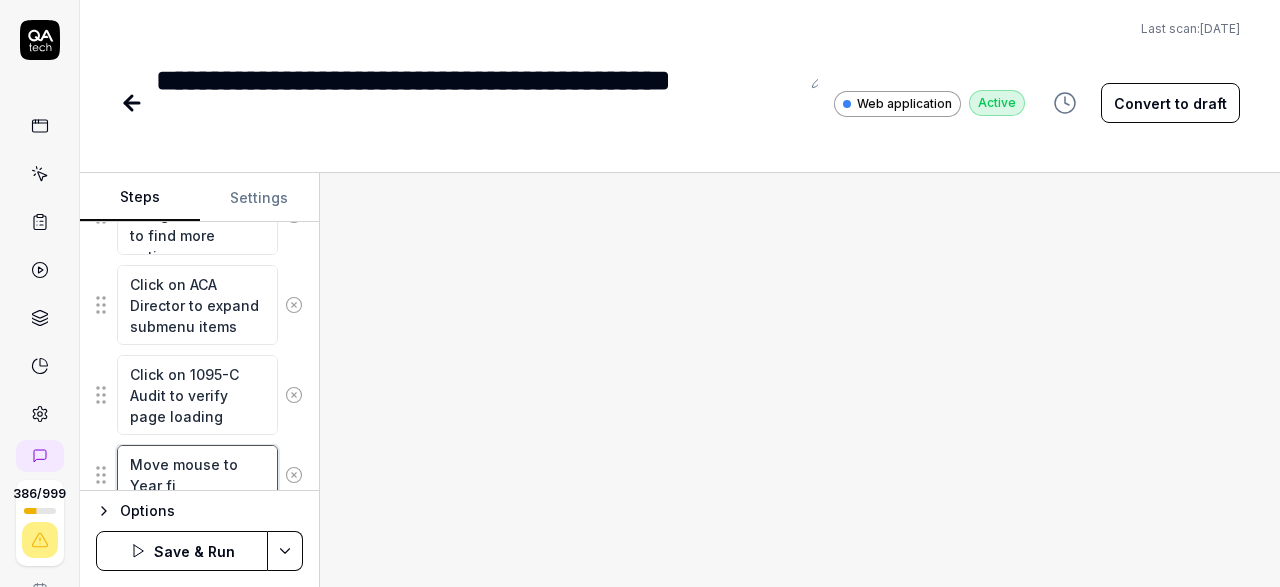 type on "*" 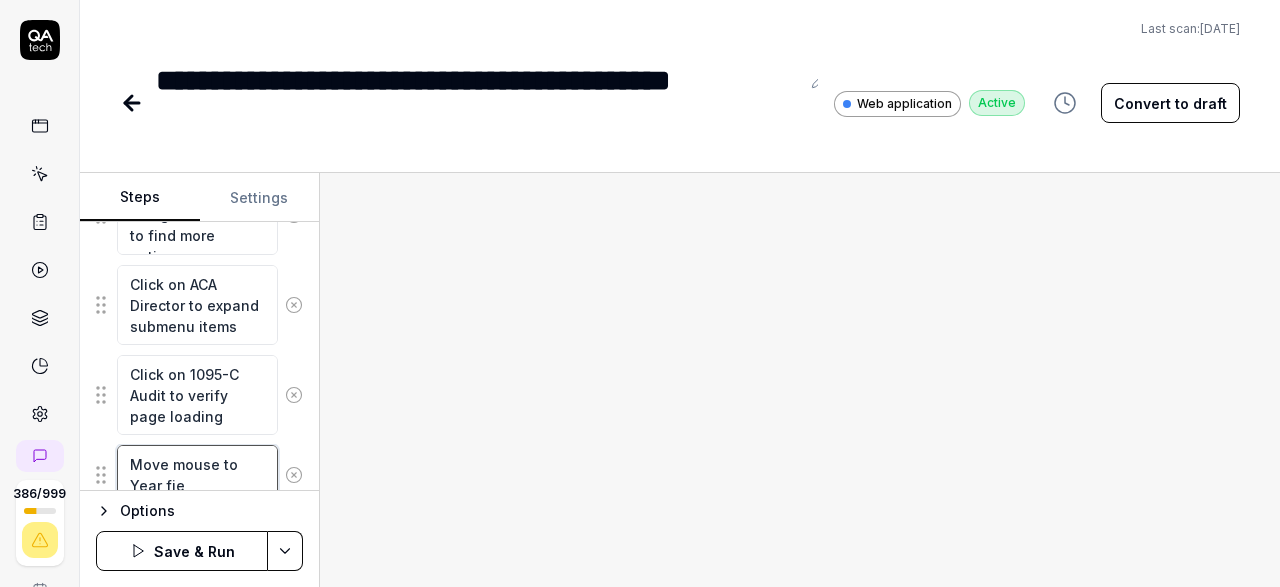 type on "*" 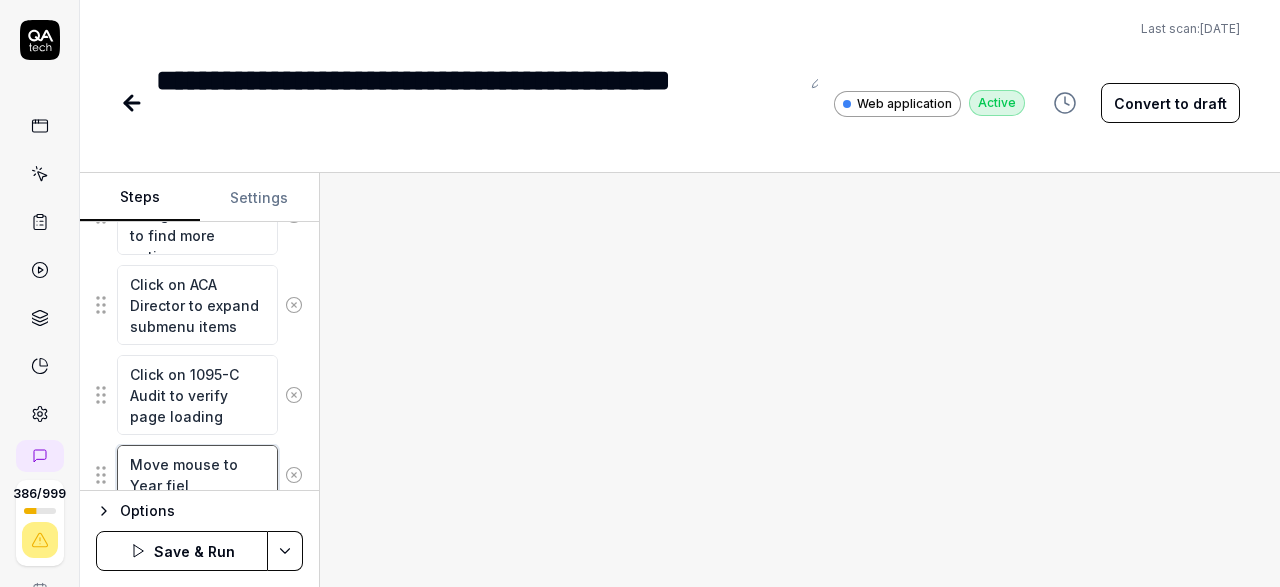 type on "*" 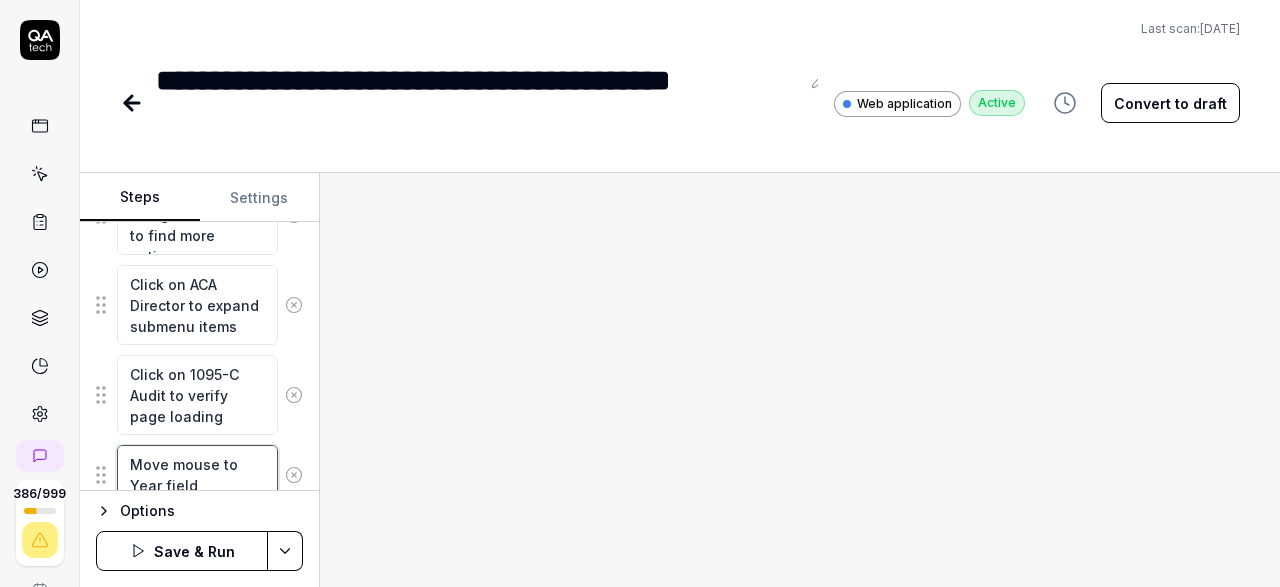 scroll, scrollTop: 1053, scrollLeft: 0, axis: vertical 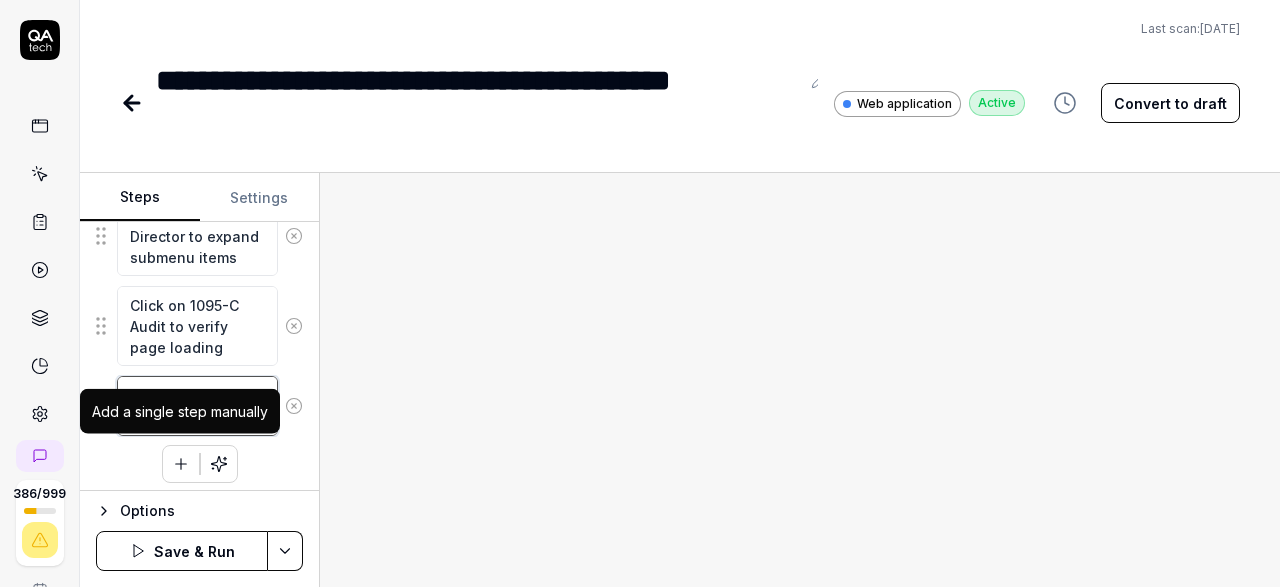type on "Move mouse to Year field" 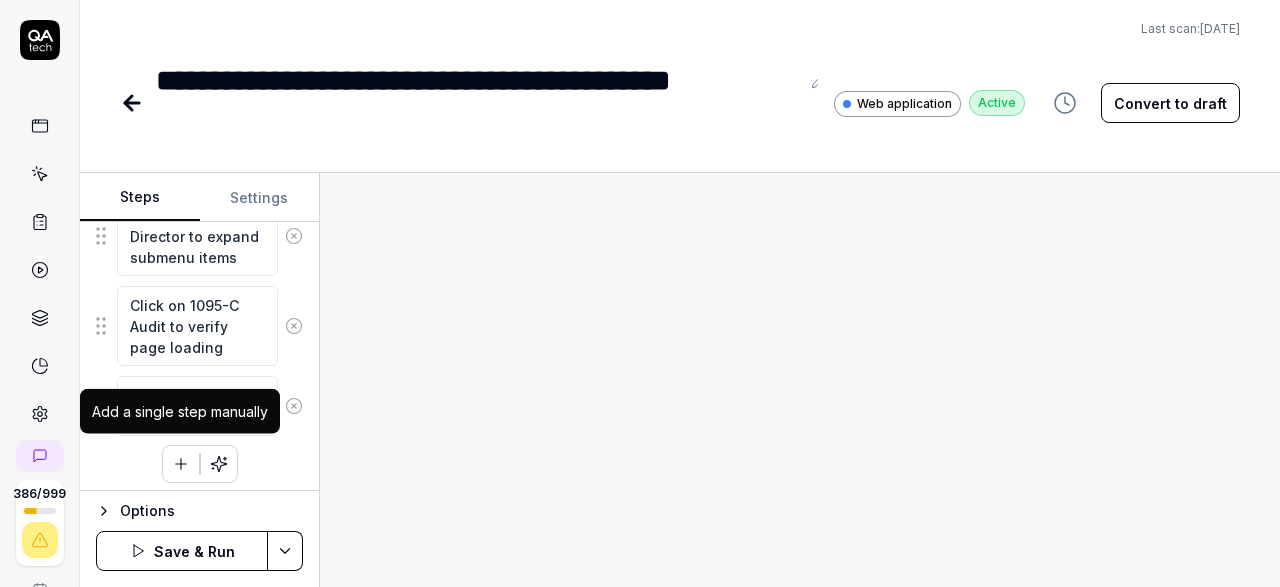 click 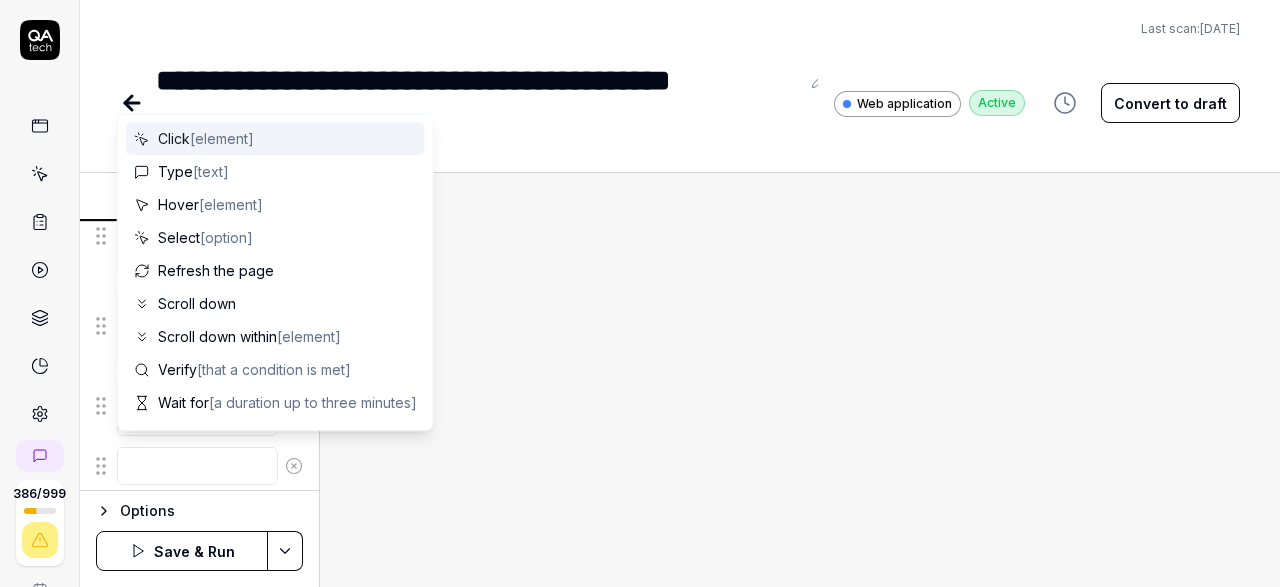 click at bounding box center [197, 466] 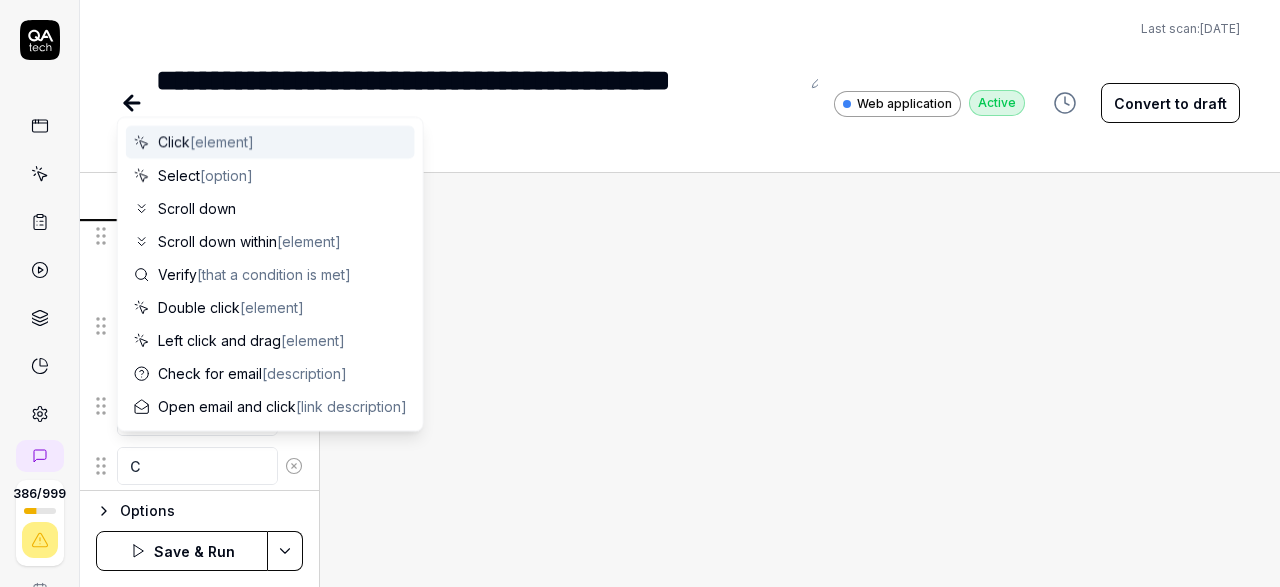 type on "*" 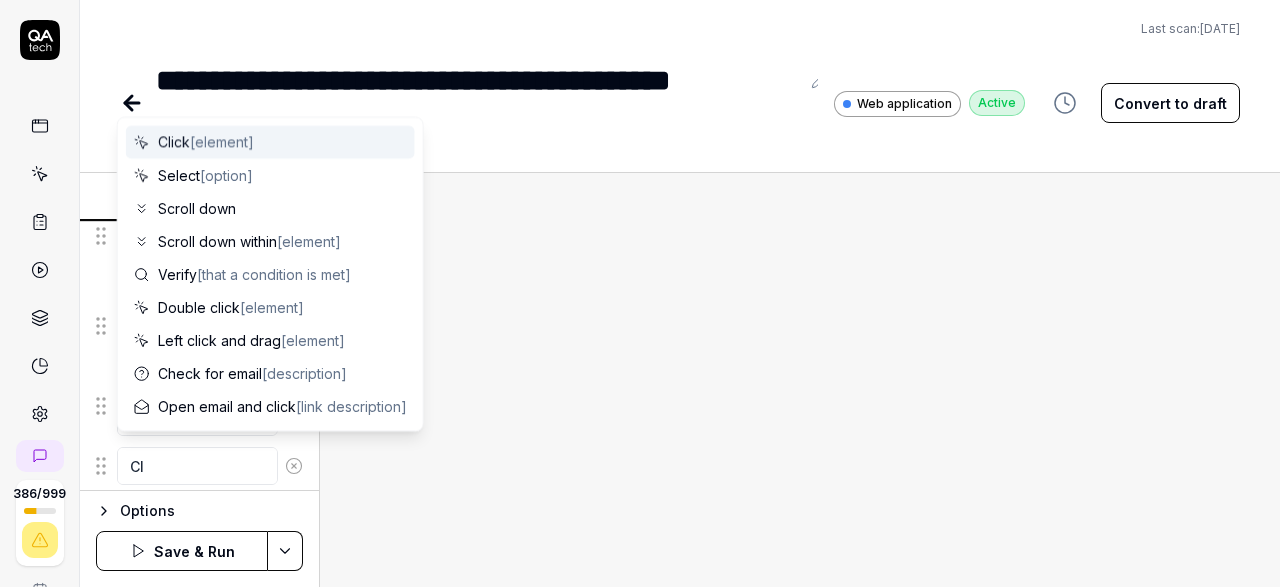 type on "*" 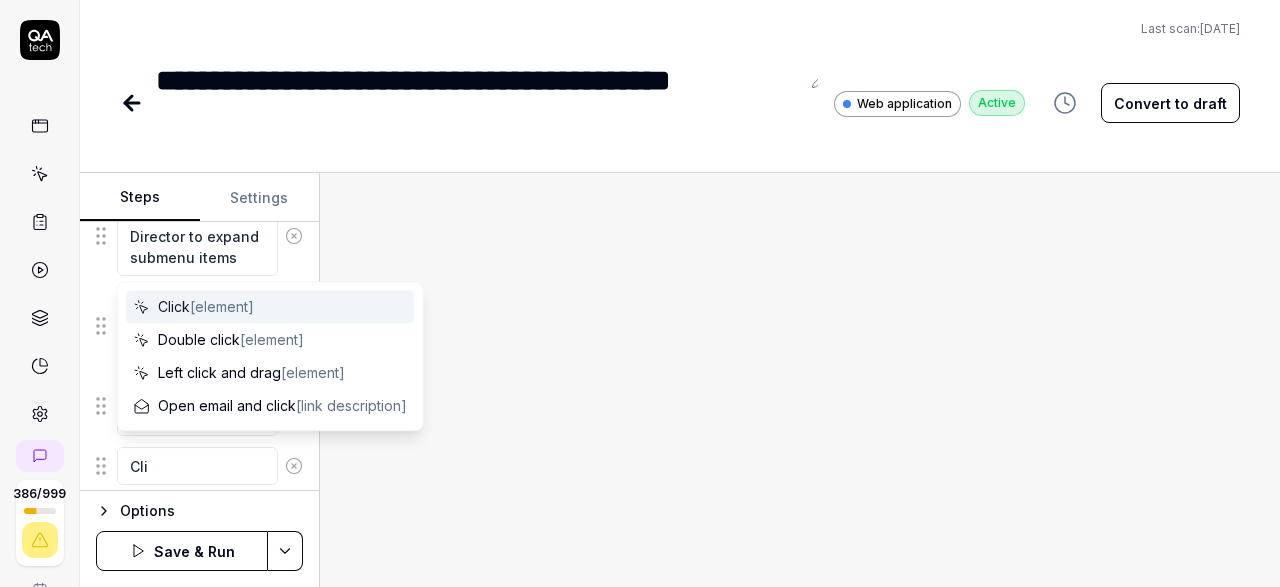 type on "*" 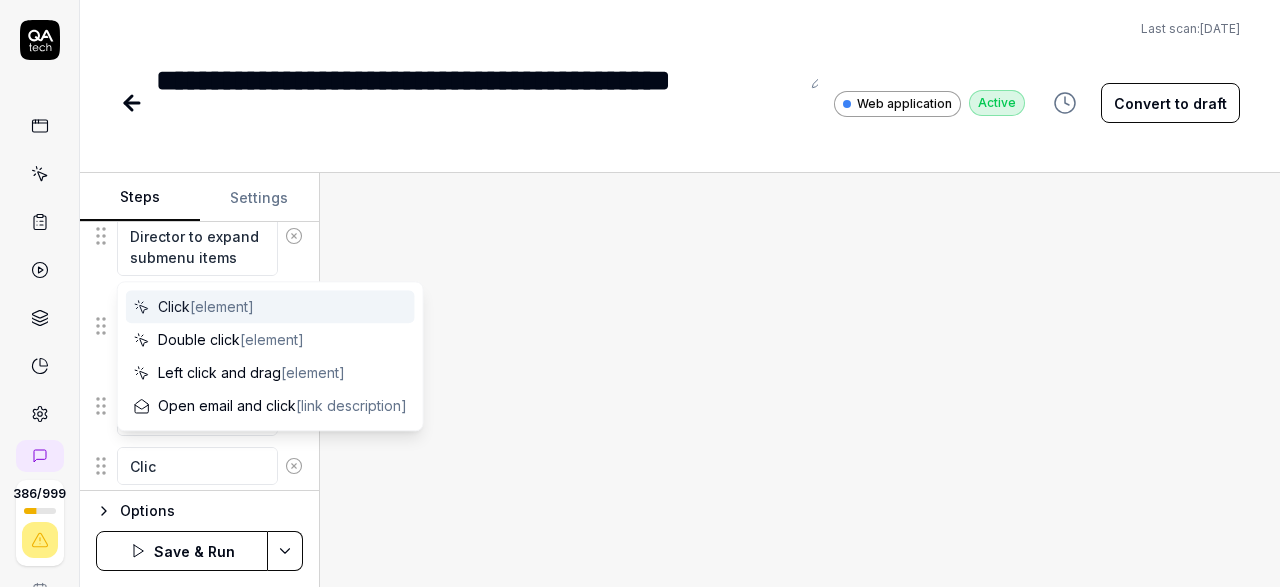 type on "*" 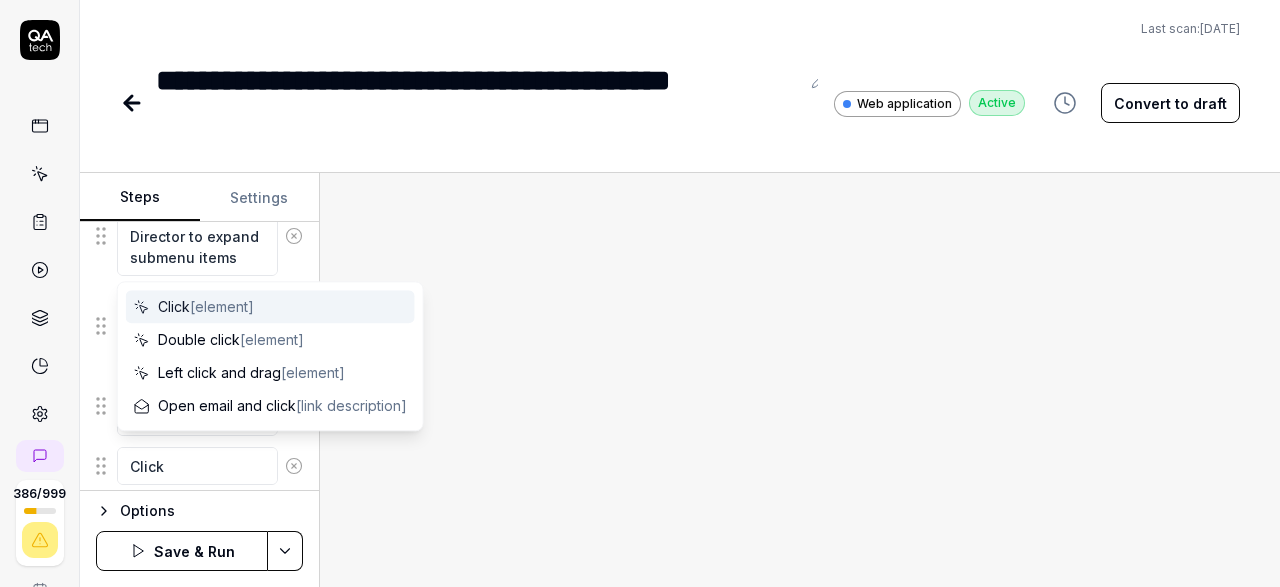 type on "*" 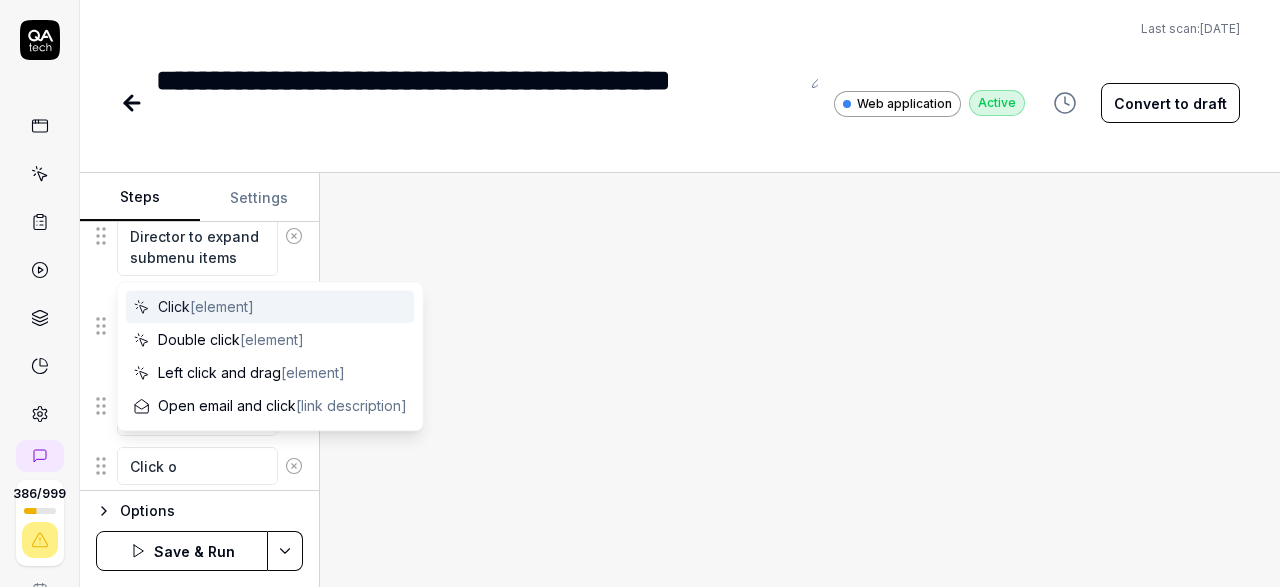 type on "*" 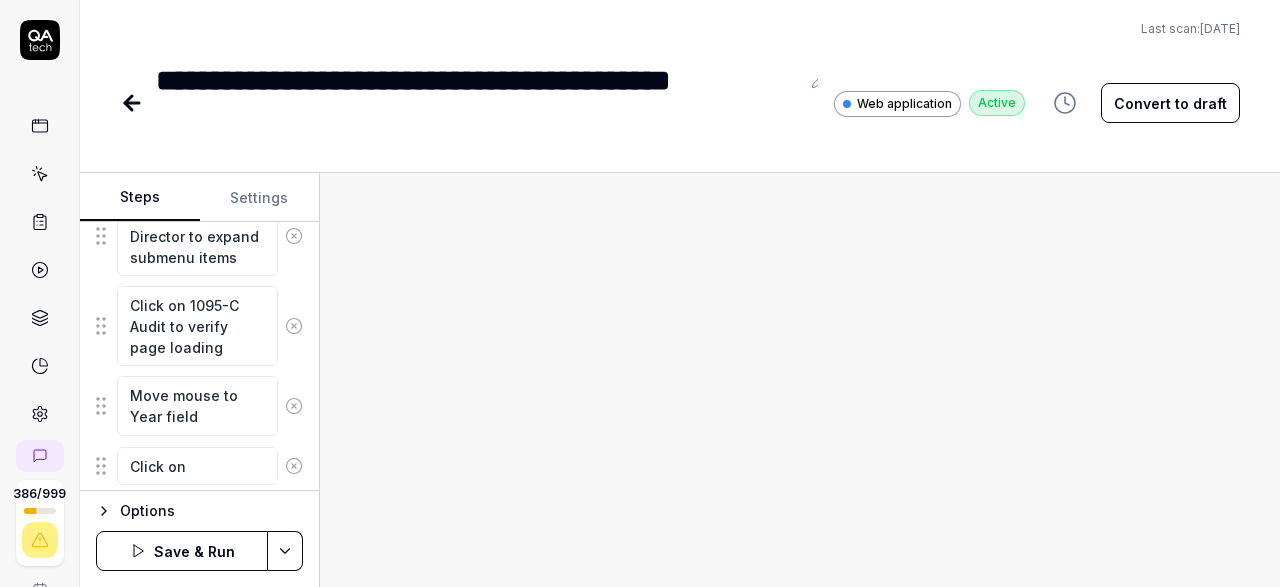 type on "*" 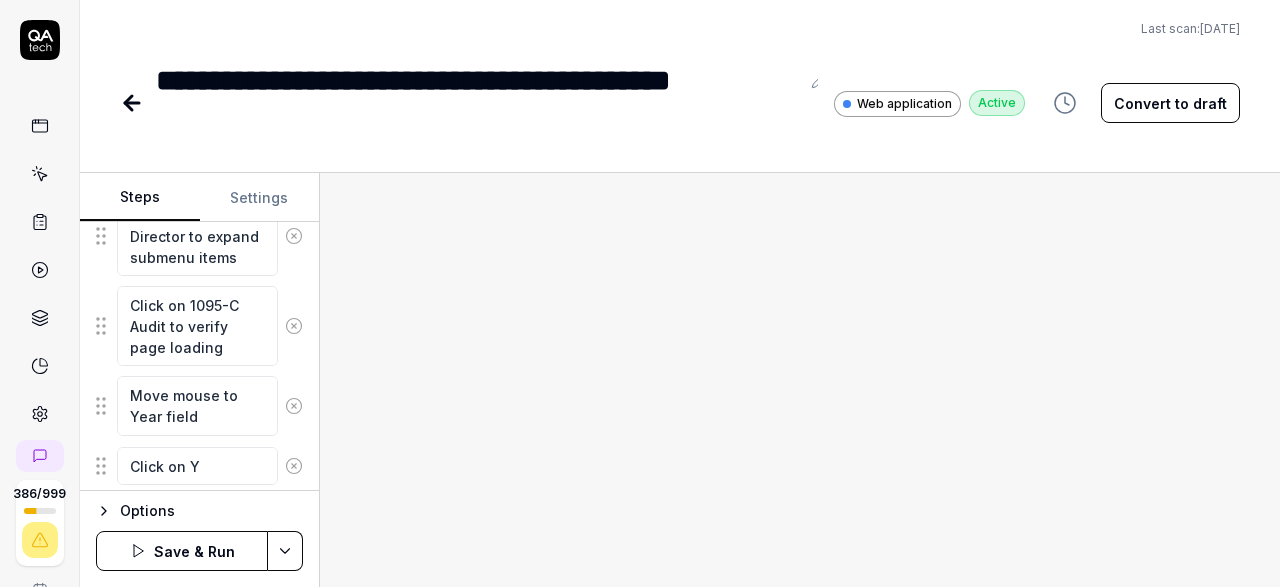 type on "*" 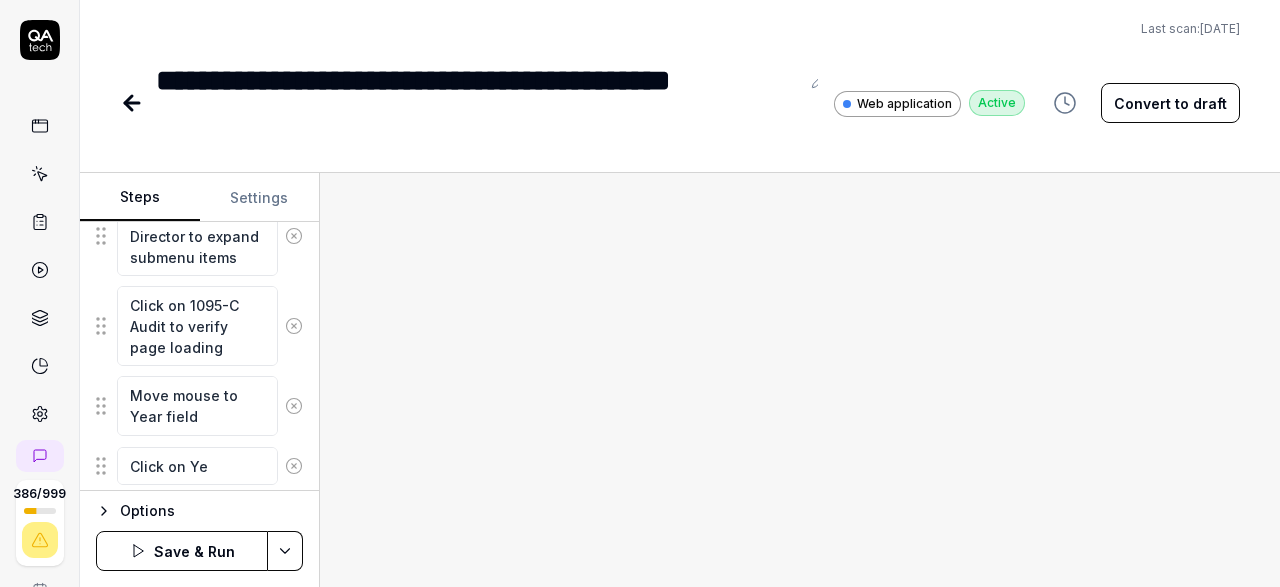 type on "*" 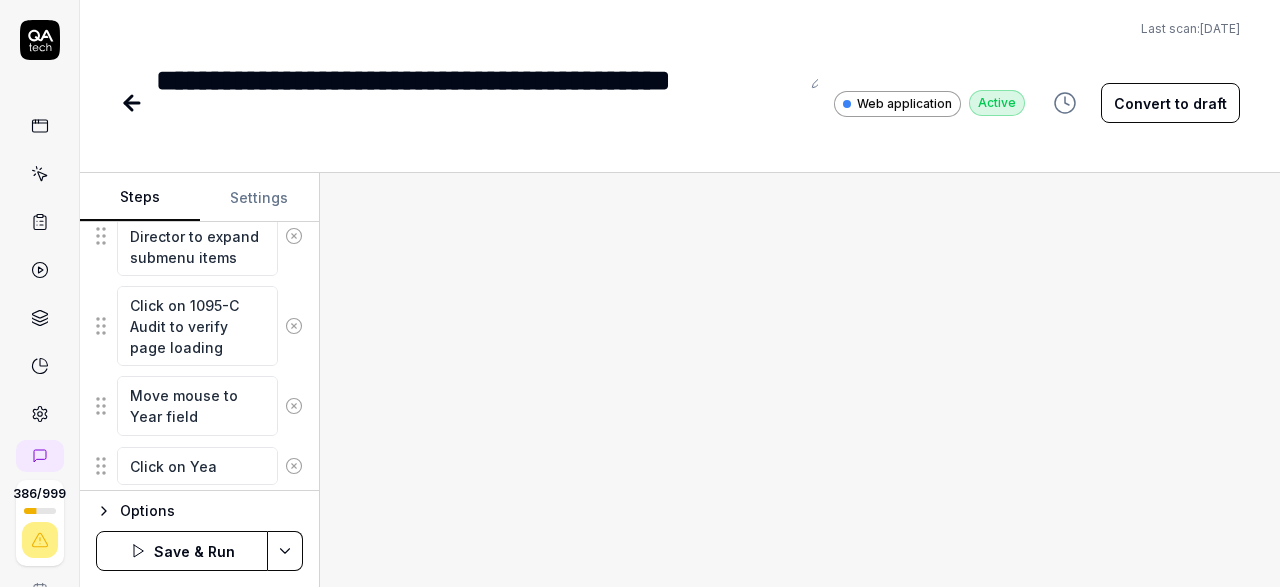 type on "*" 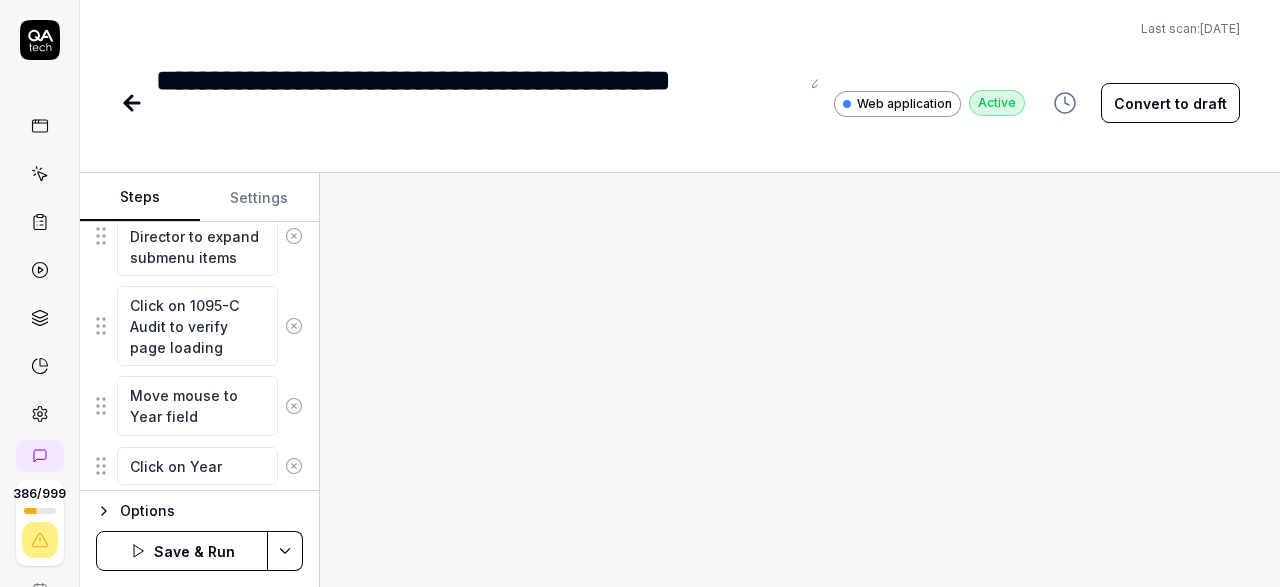 type on "*" 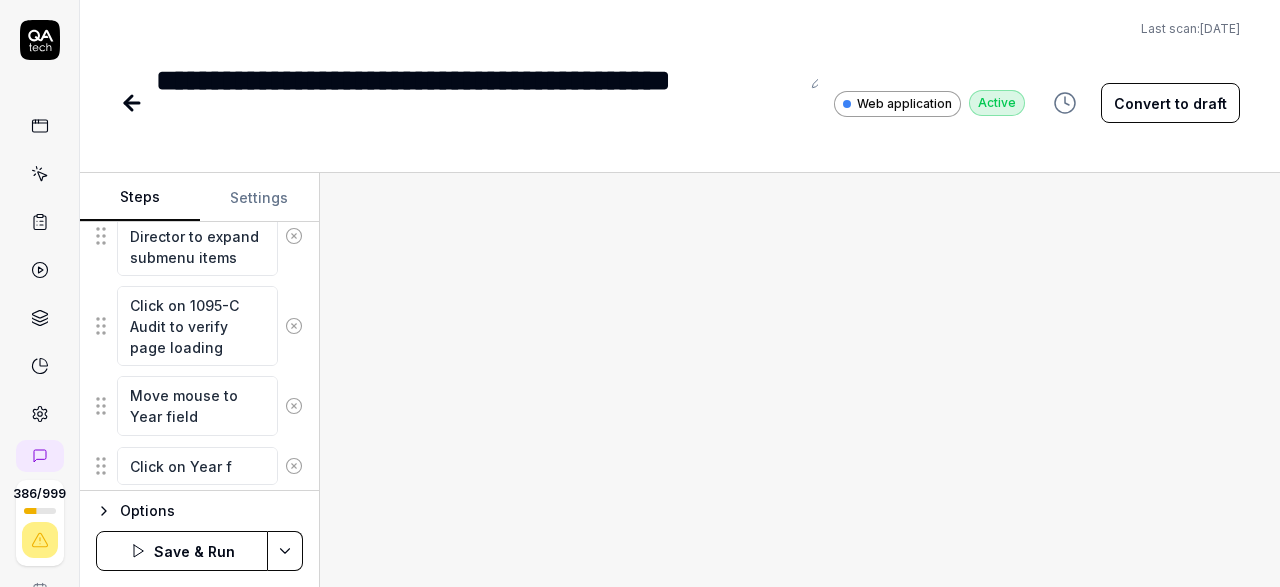 type on "*" 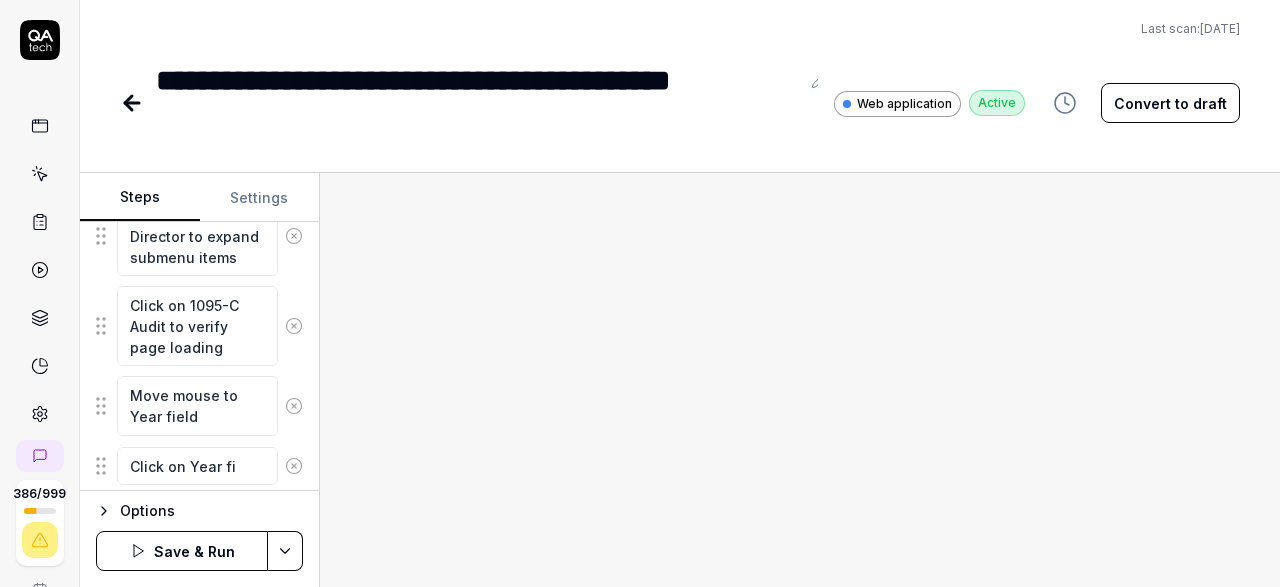 type on "*" 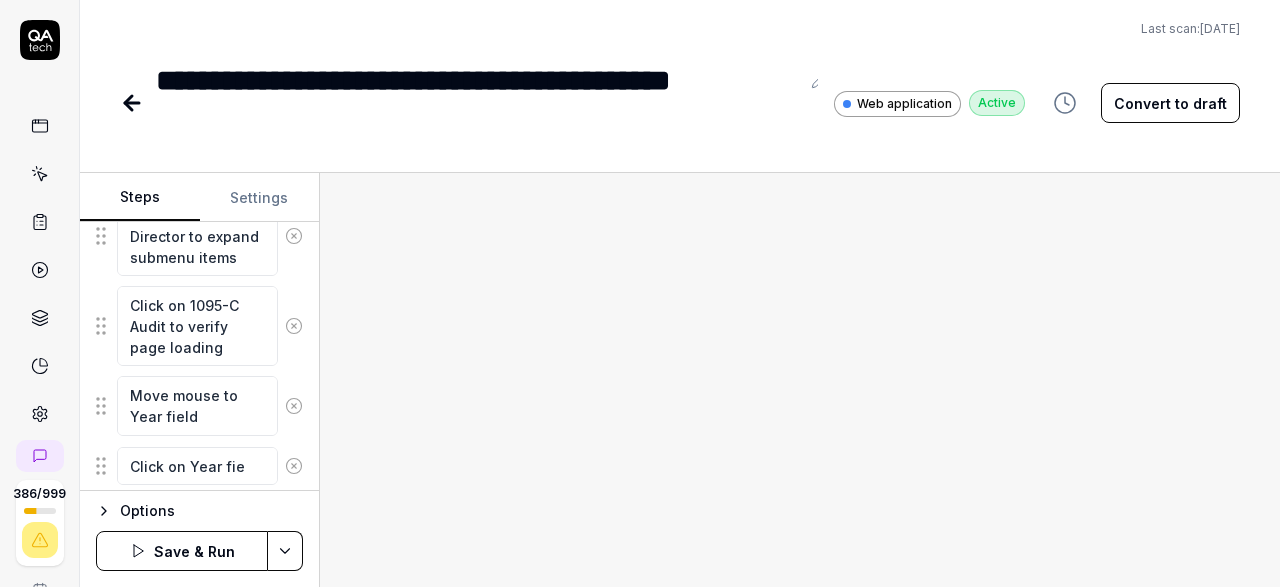 type on "*" 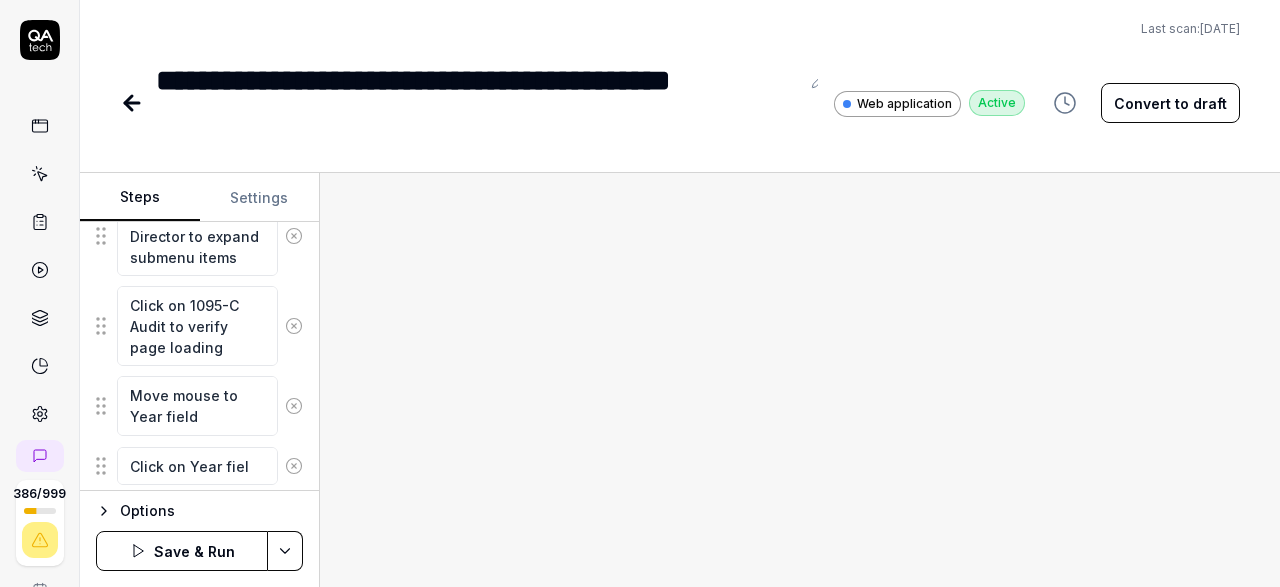 type on "*" 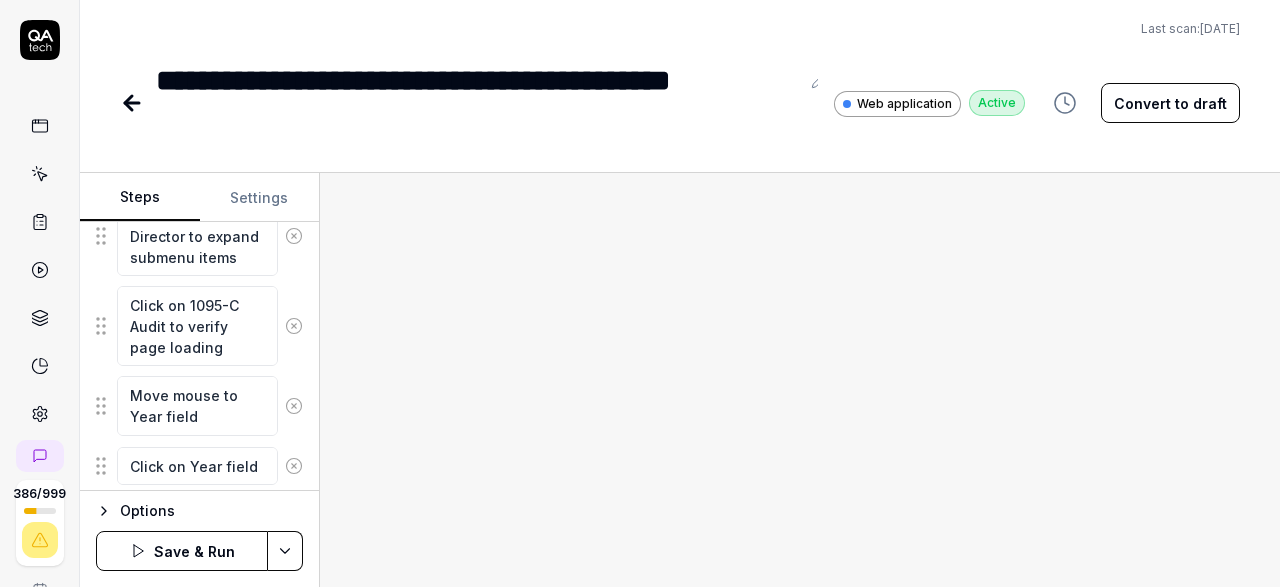 scroll, scrollTop: 1102, scrollLeft: 0, axis: vertical 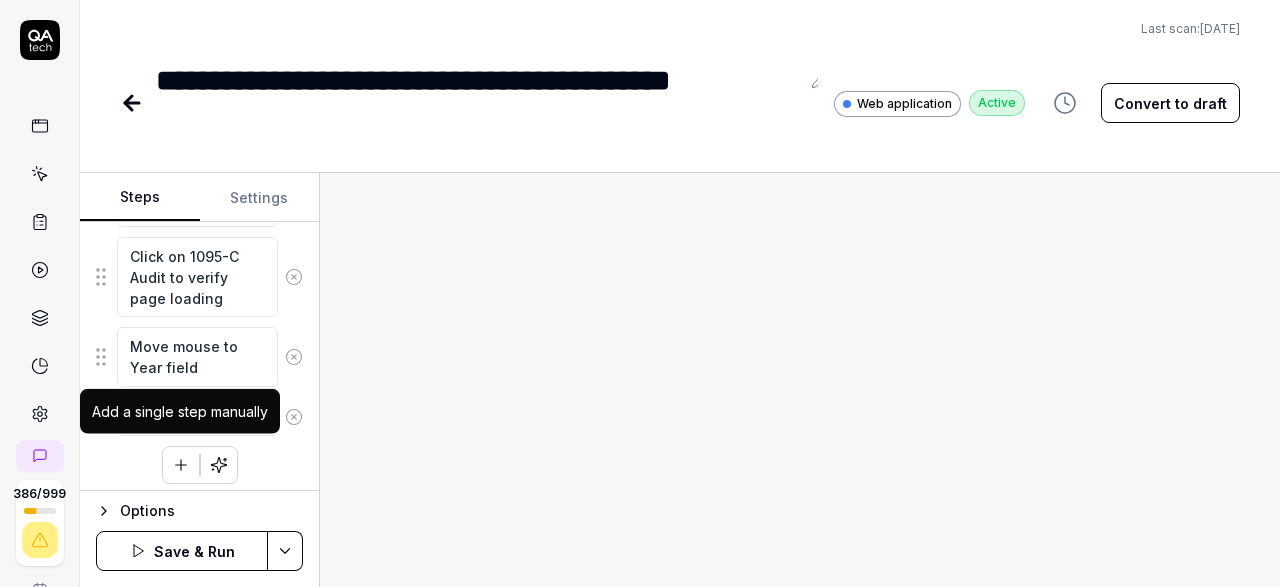 type on "Click on Year field" 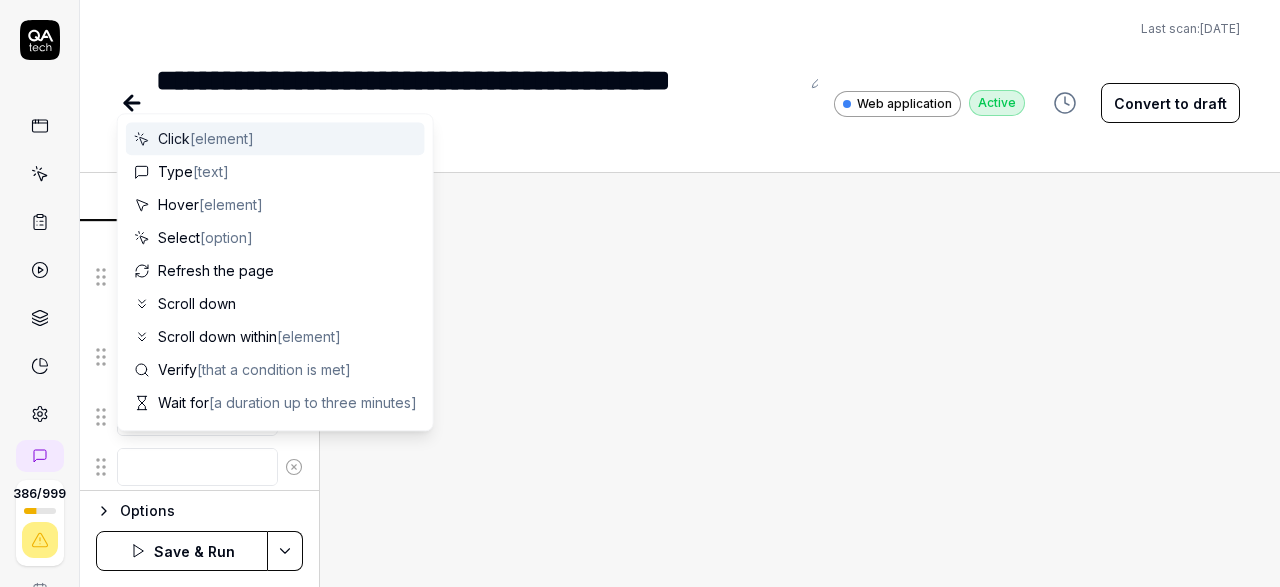 click at bounding box center [197, 467] 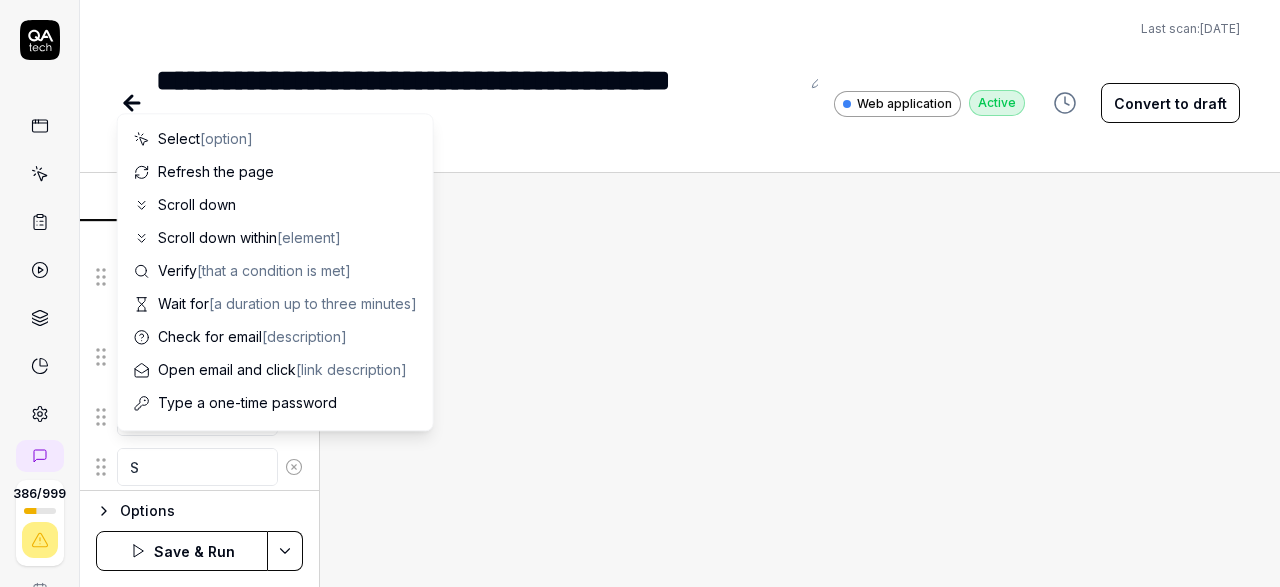 type on "*" 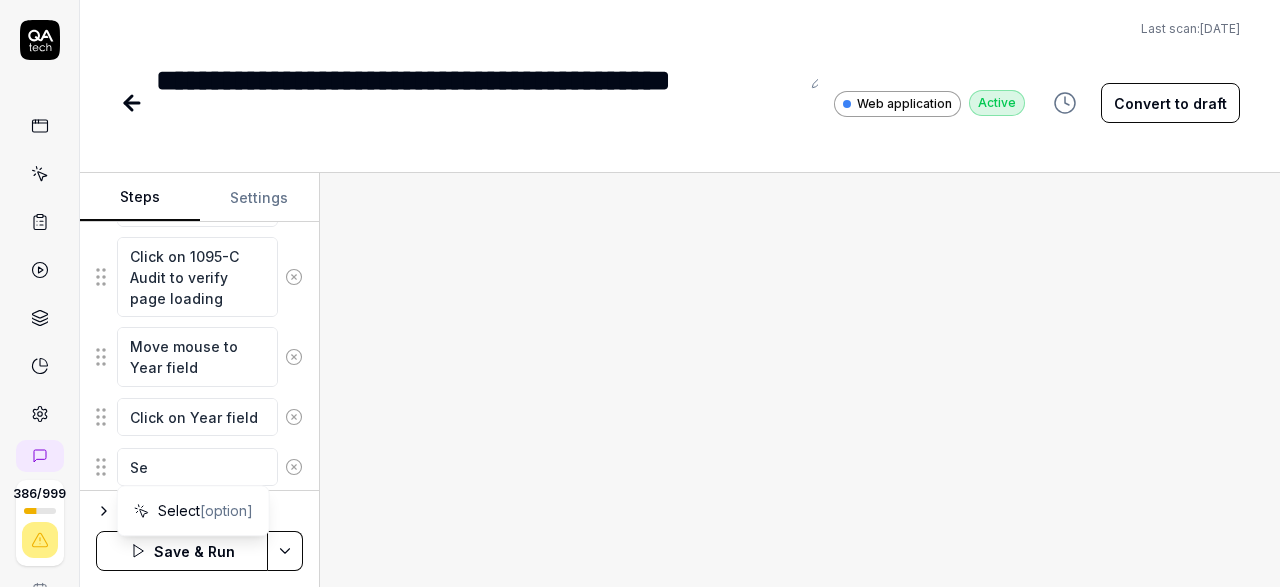 type on "*" 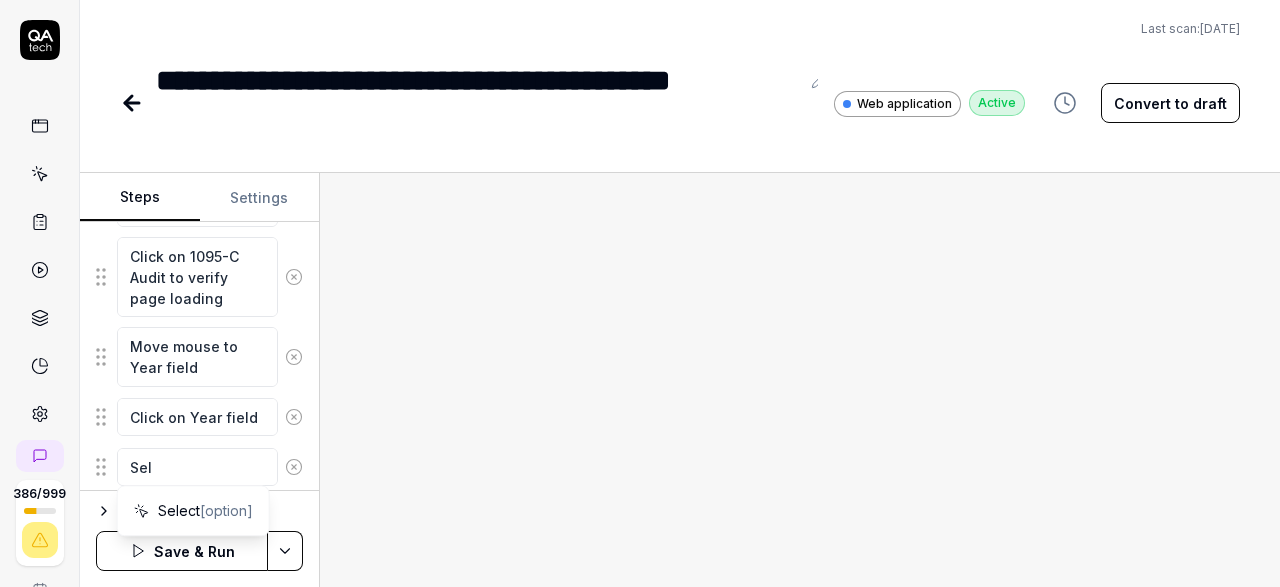 type on "*" 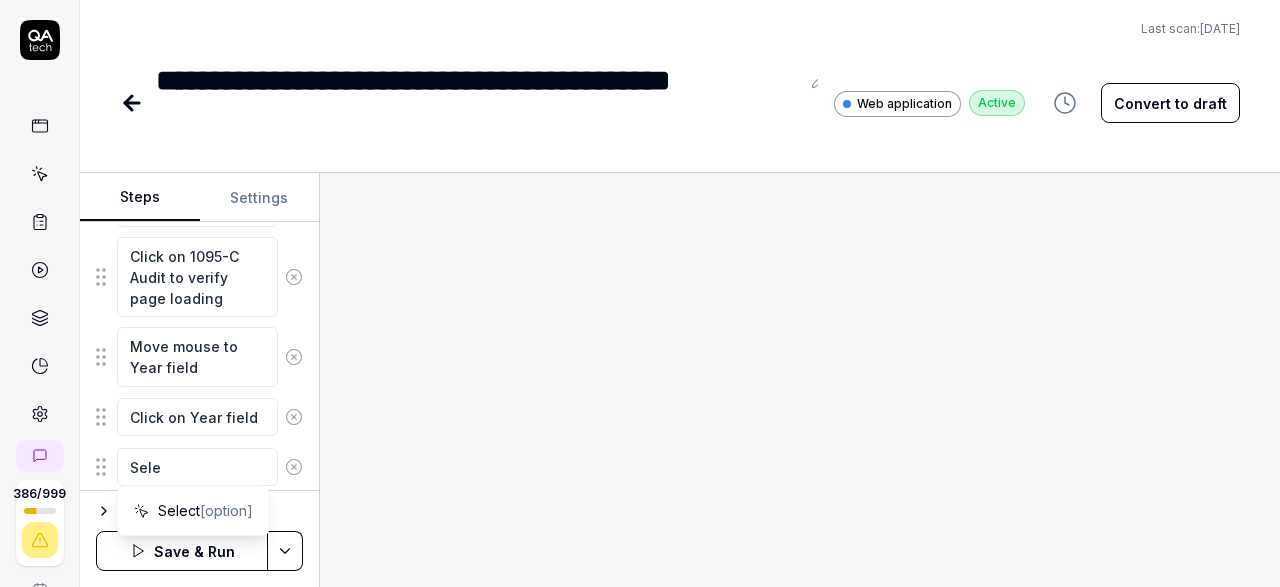 type on "*" 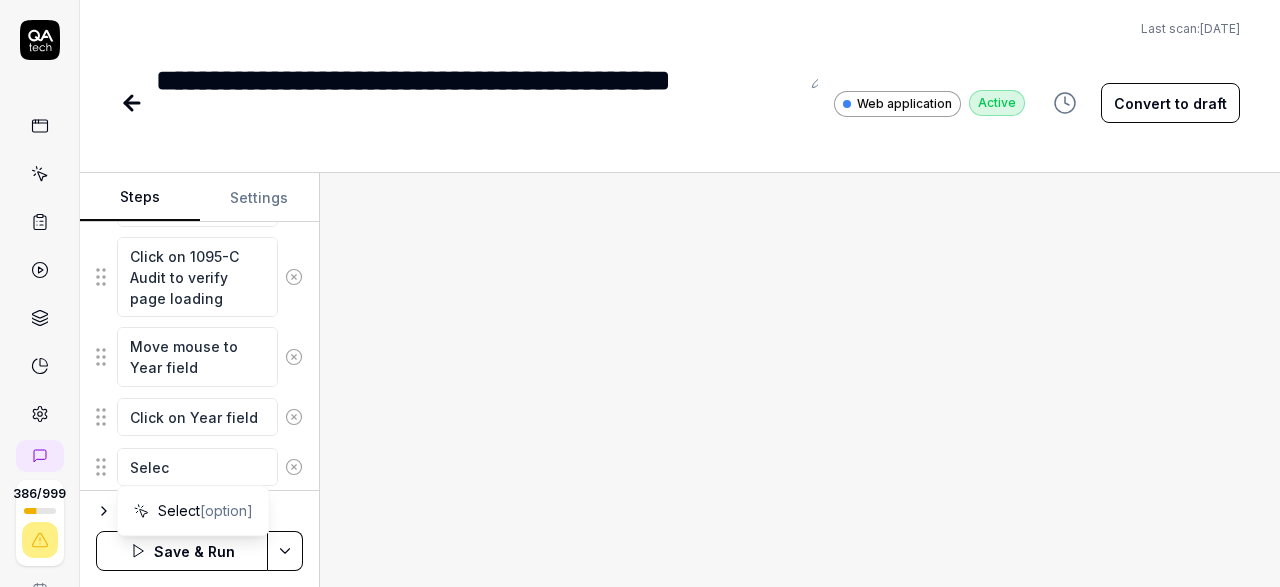 type on "*" 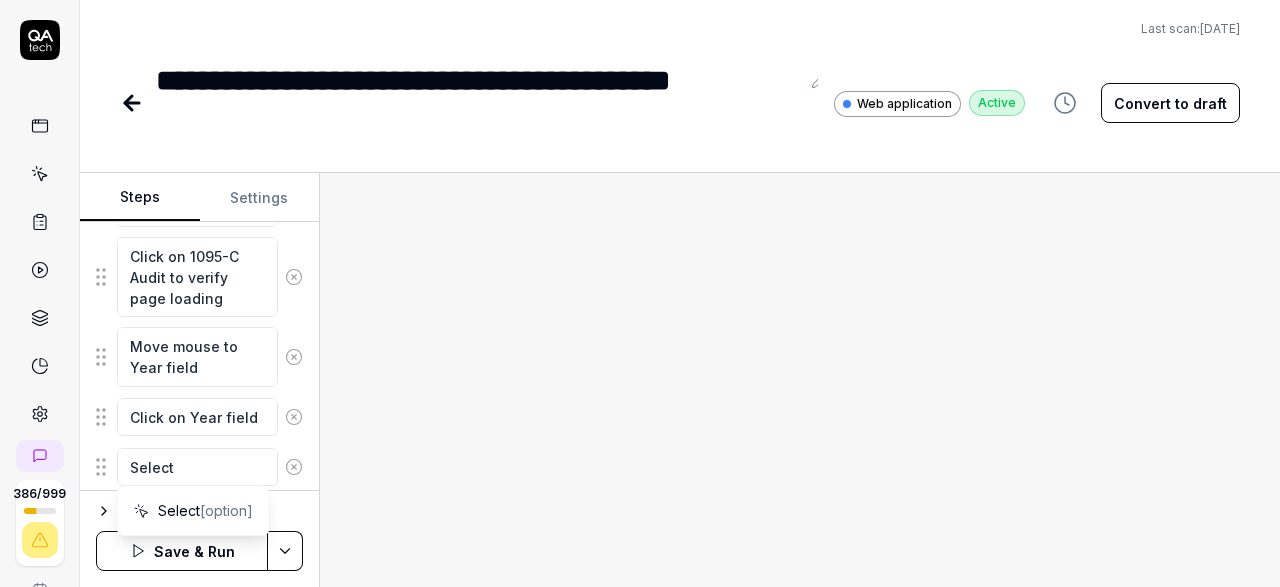 type on "*" 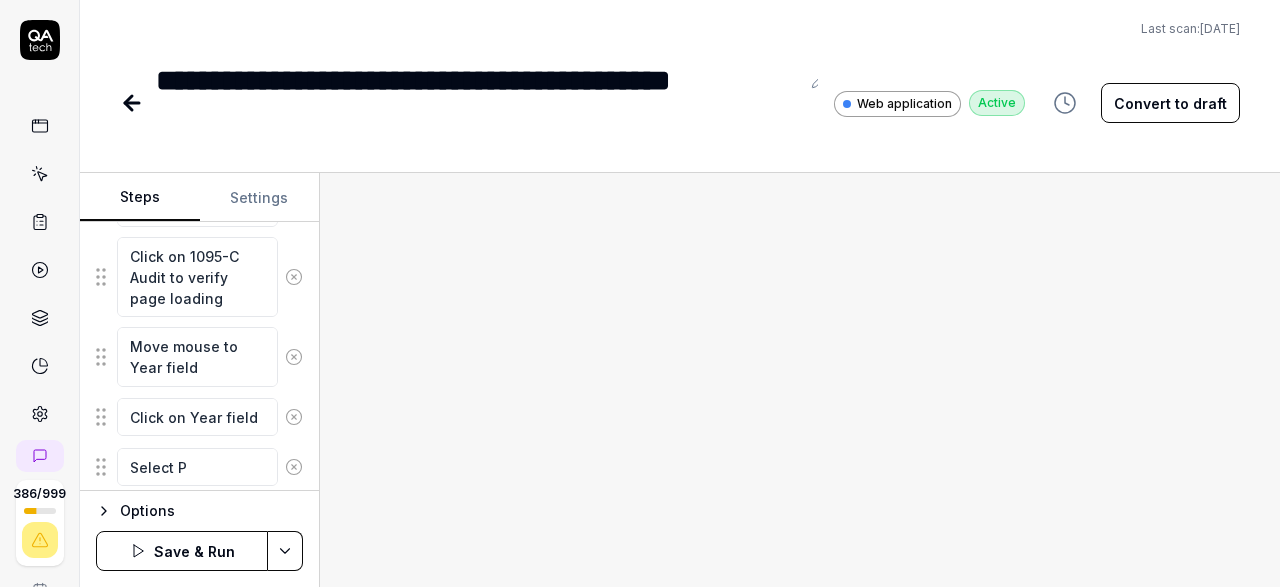type on "*" 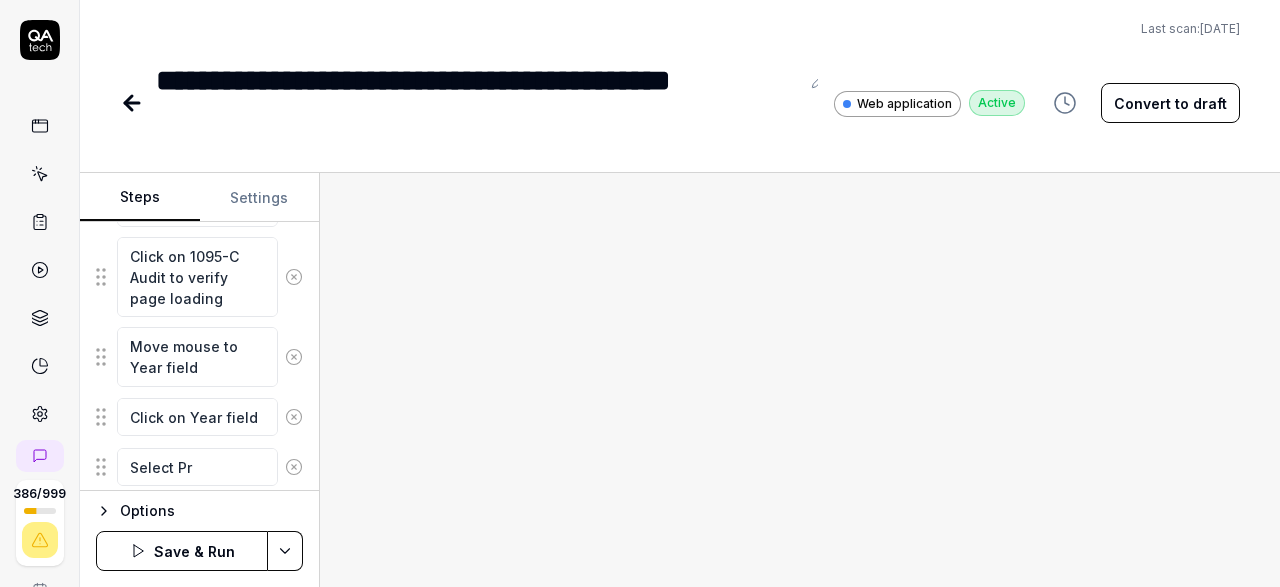 type on "*" 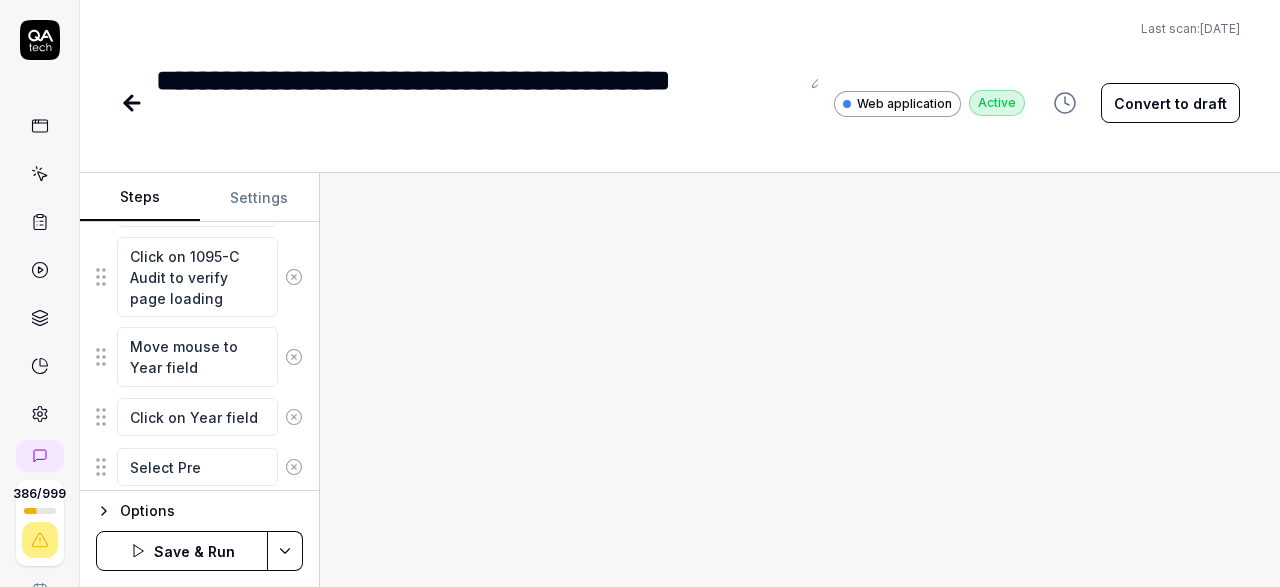 type on "*" 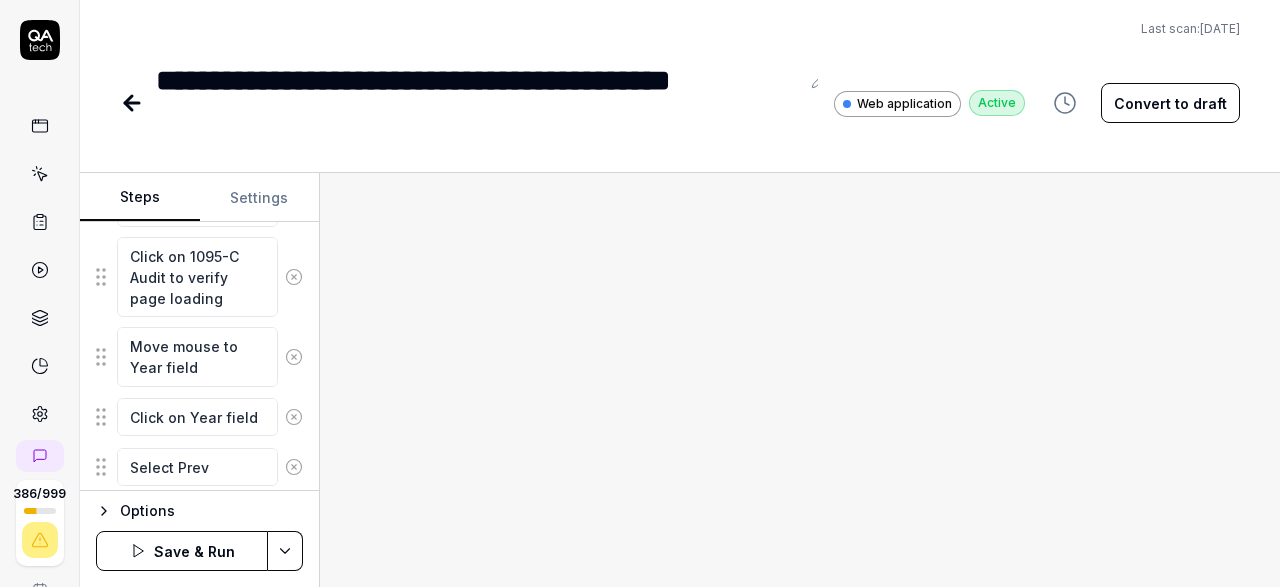 type on "*" 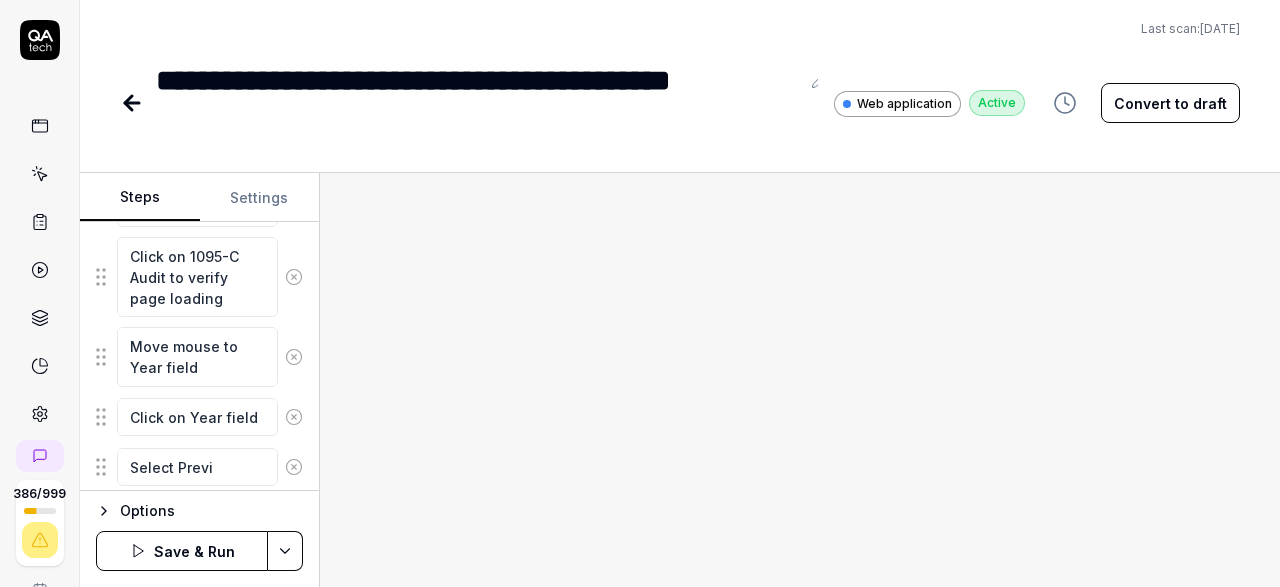 type on "*" 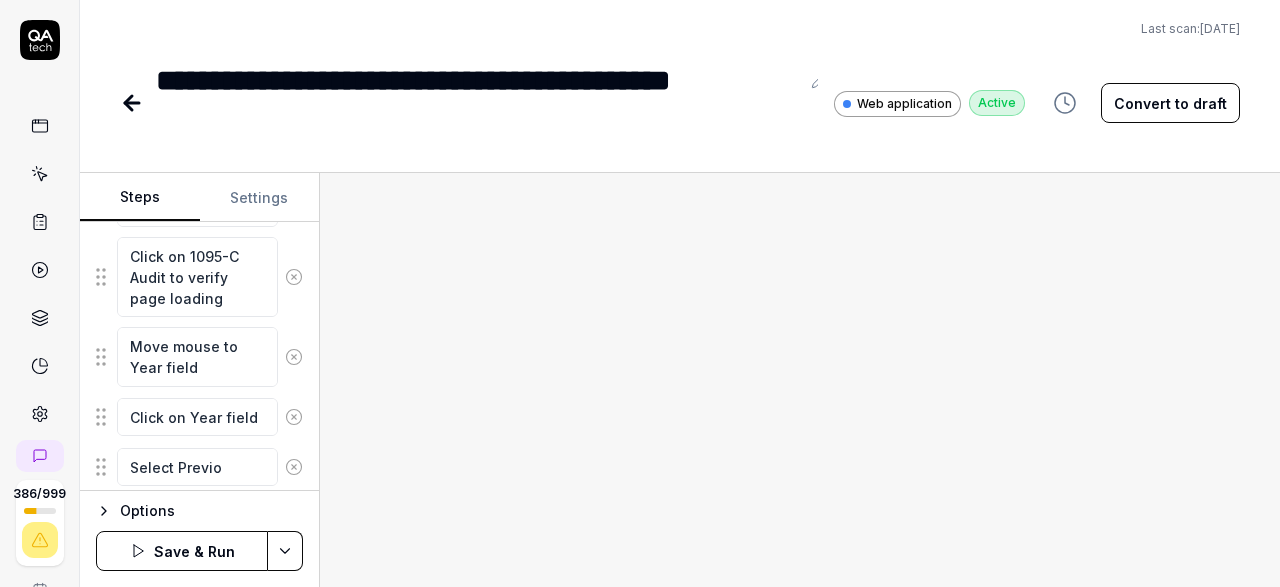 type on "*" 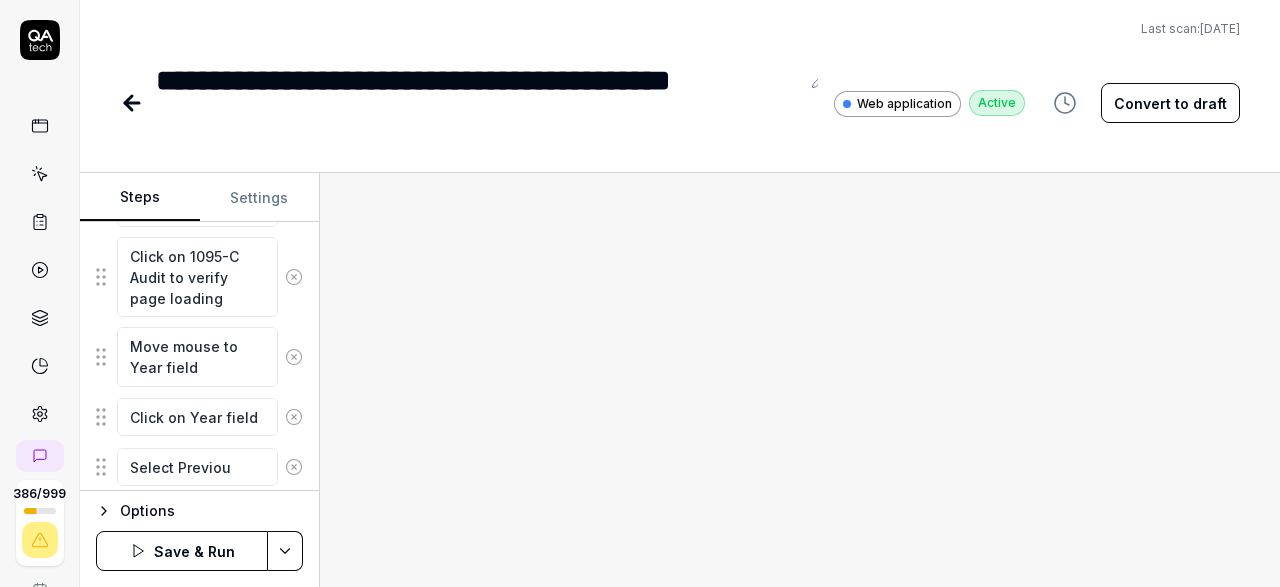 type on "*" 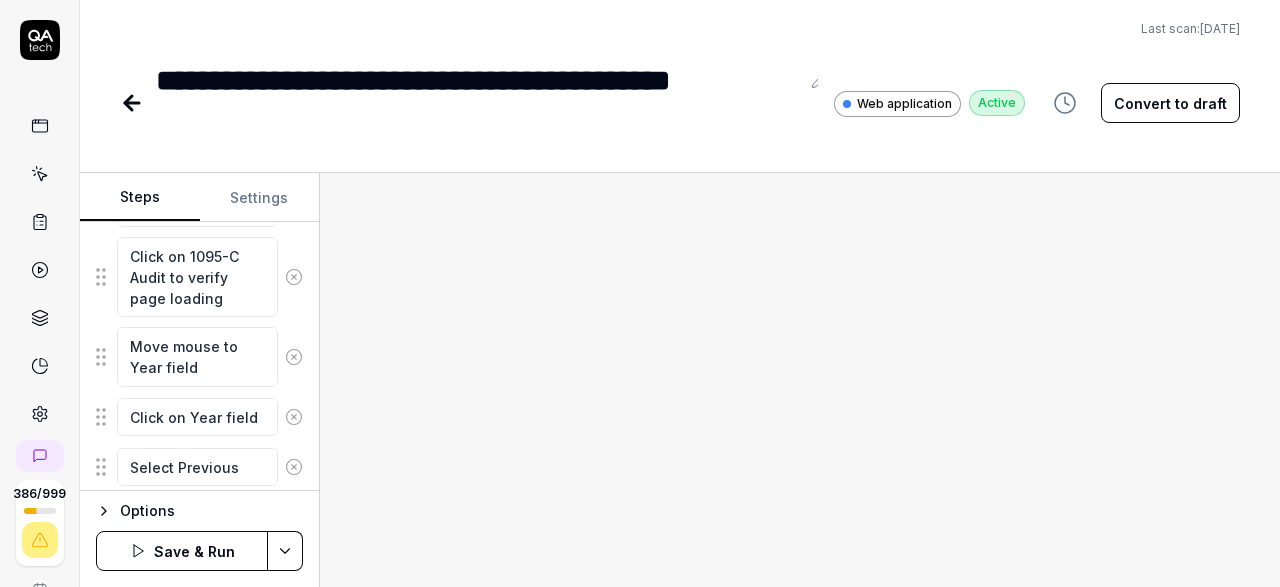 type on "*" 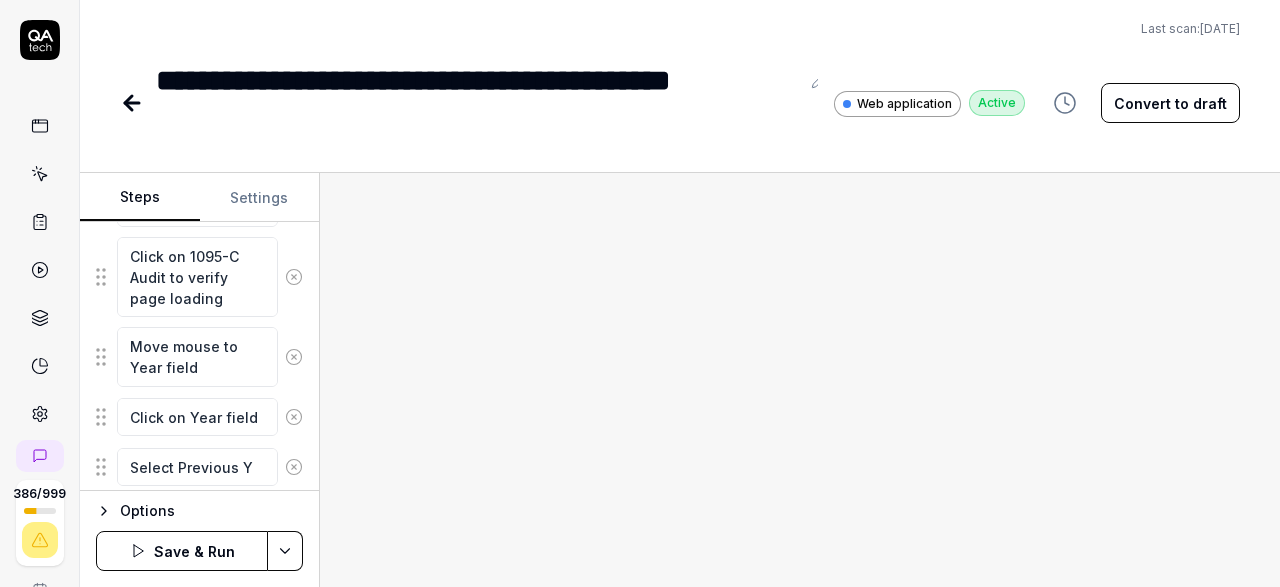 type on "*" 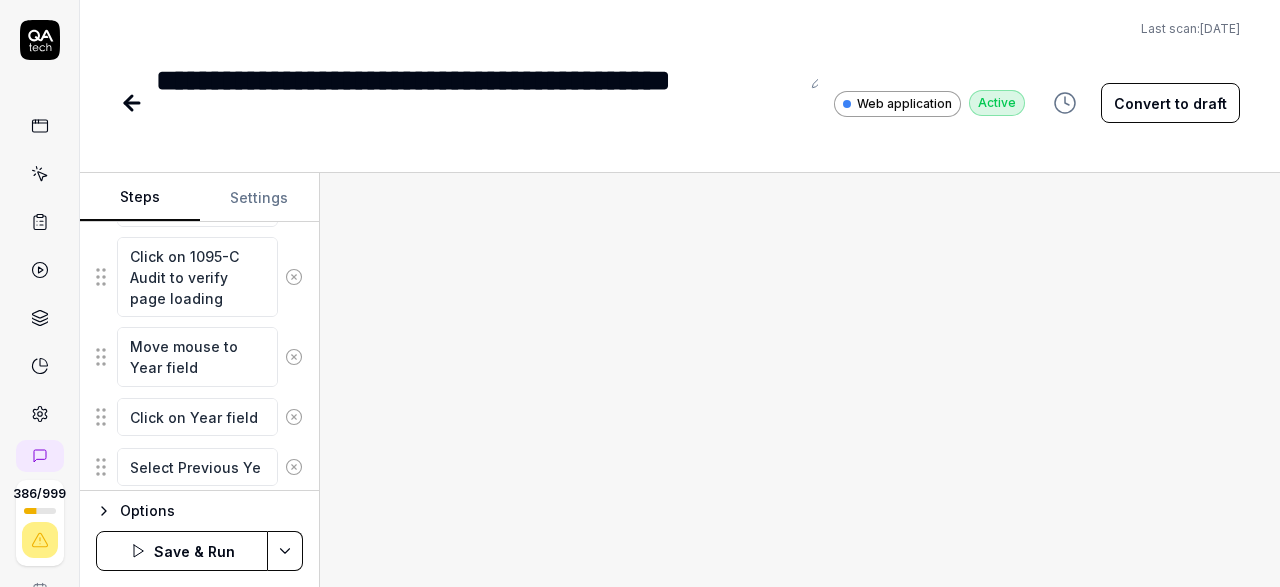 type on "*" 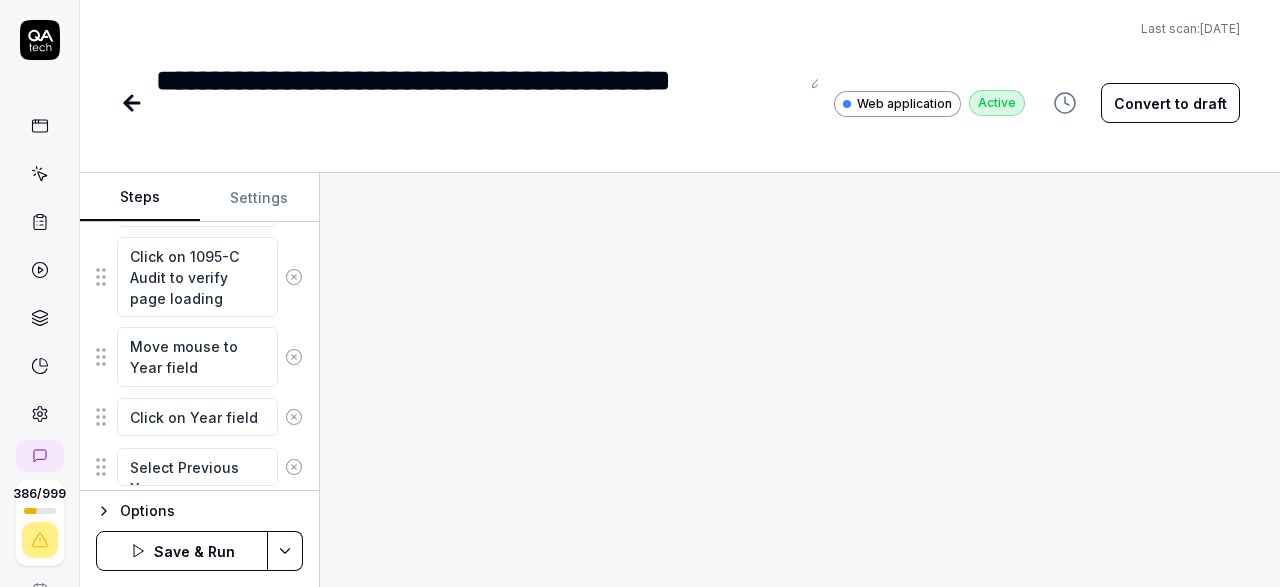 type on "*" 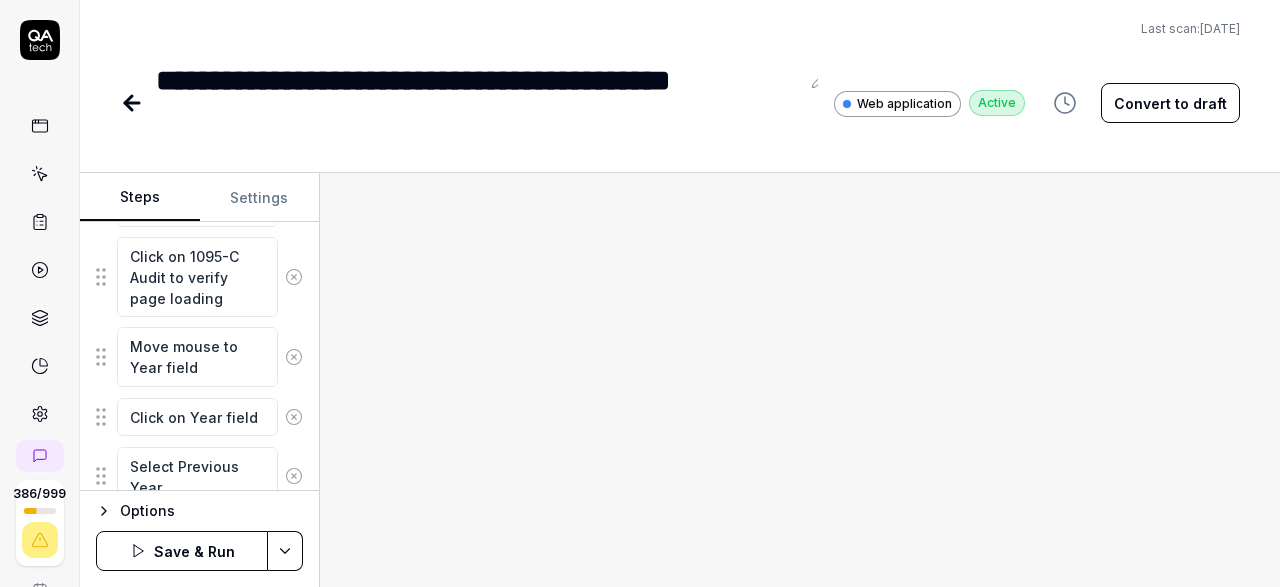 scroll, scrollTop: 1171, scrollLeft: 0, axis: vertical 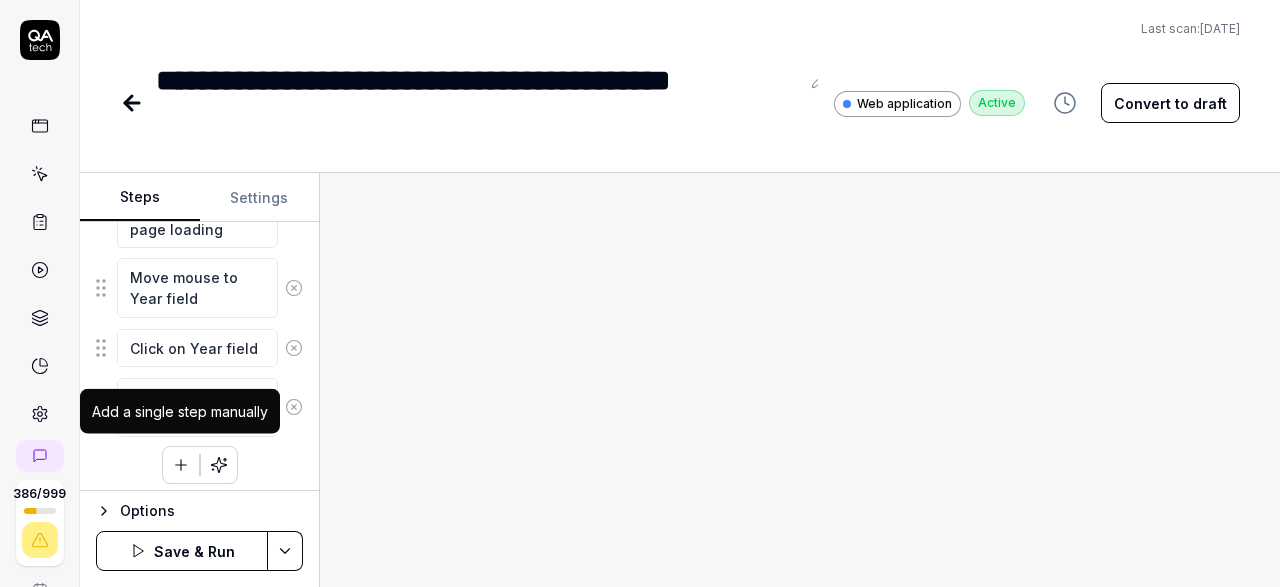 type on "Select Previous Year" 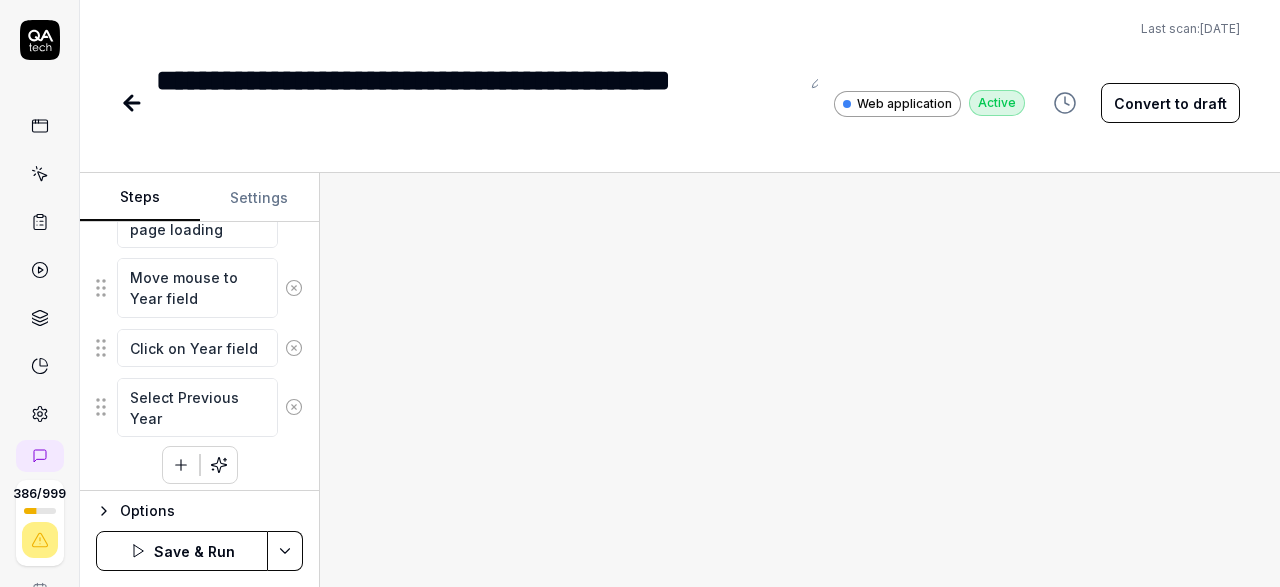 click 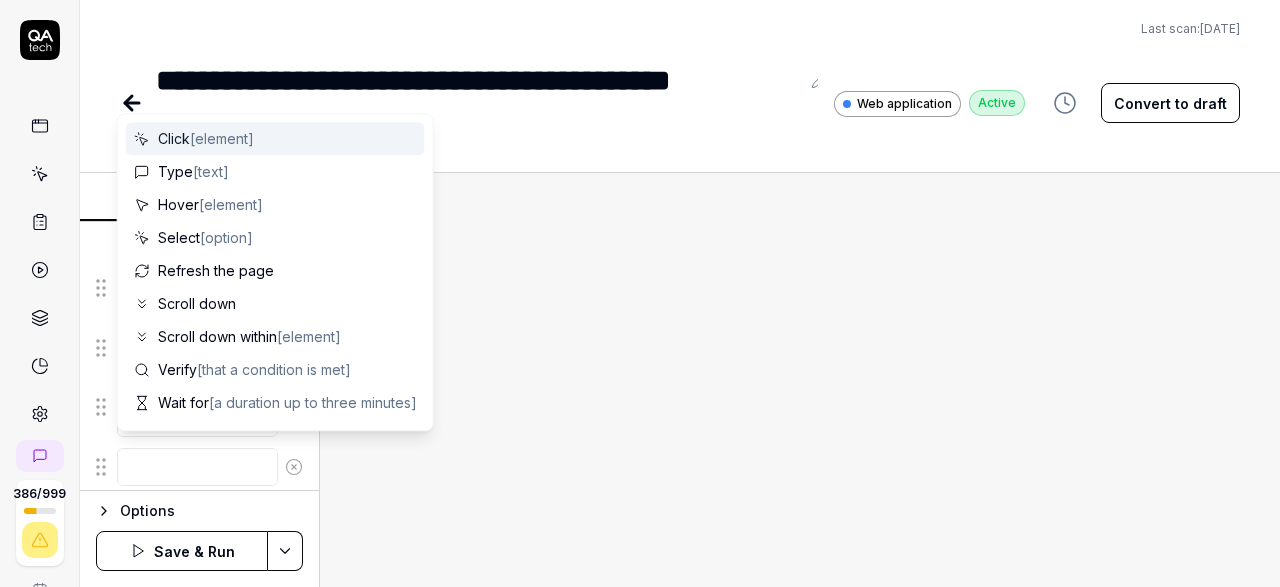 click at bounding box center (197, 467) 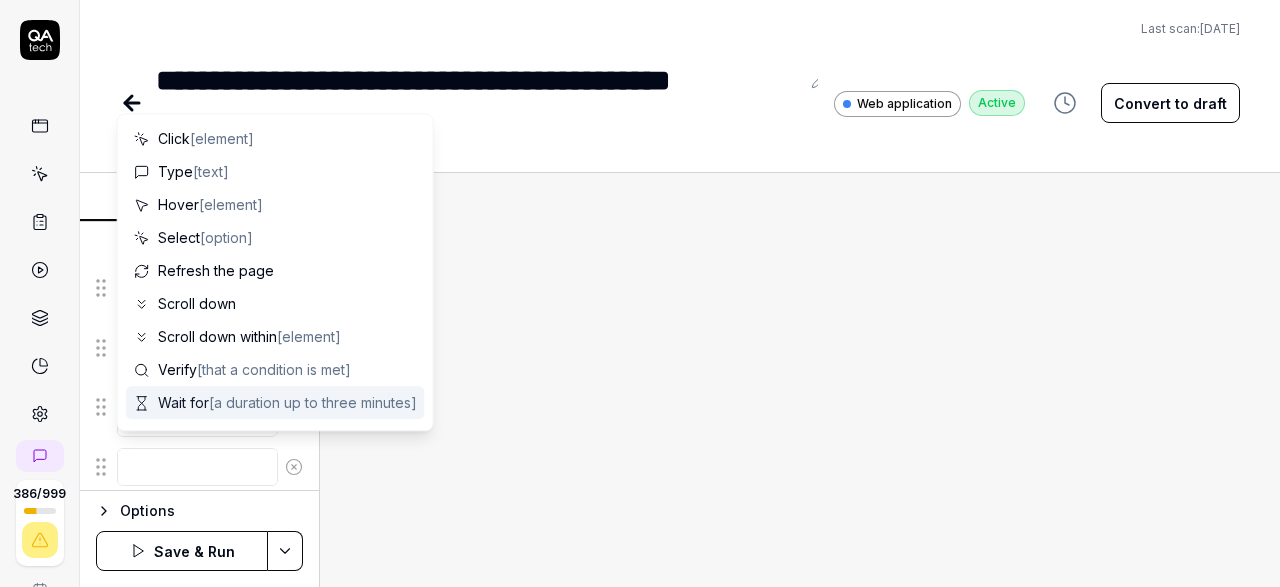 click at bounding box center [197, 467] 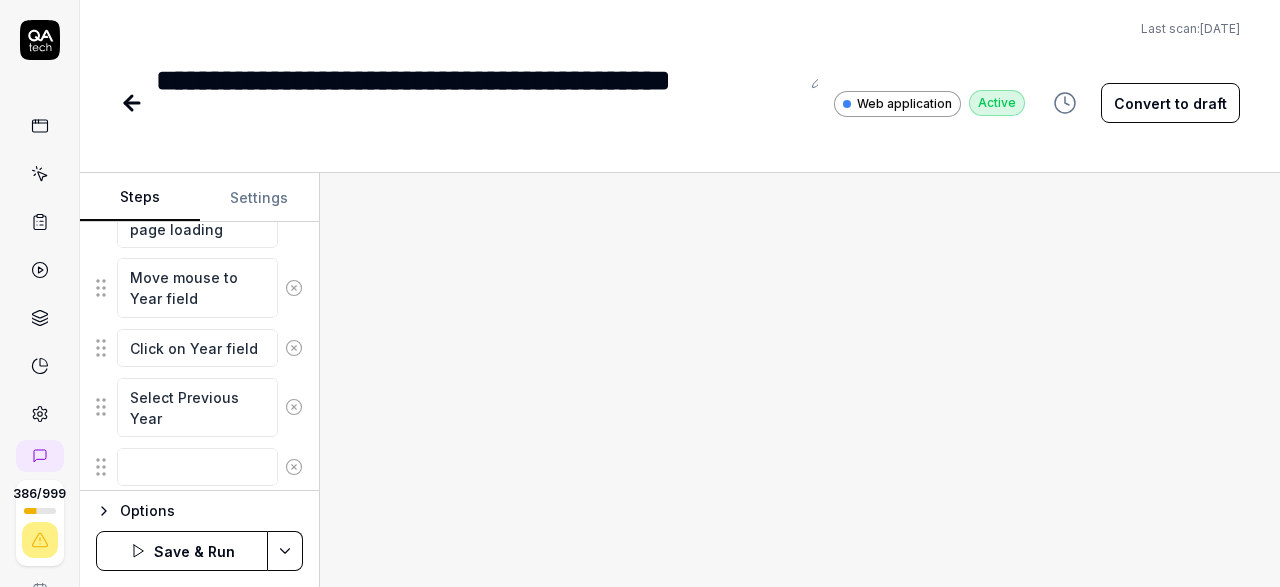 click at bounding box center (800, 380) 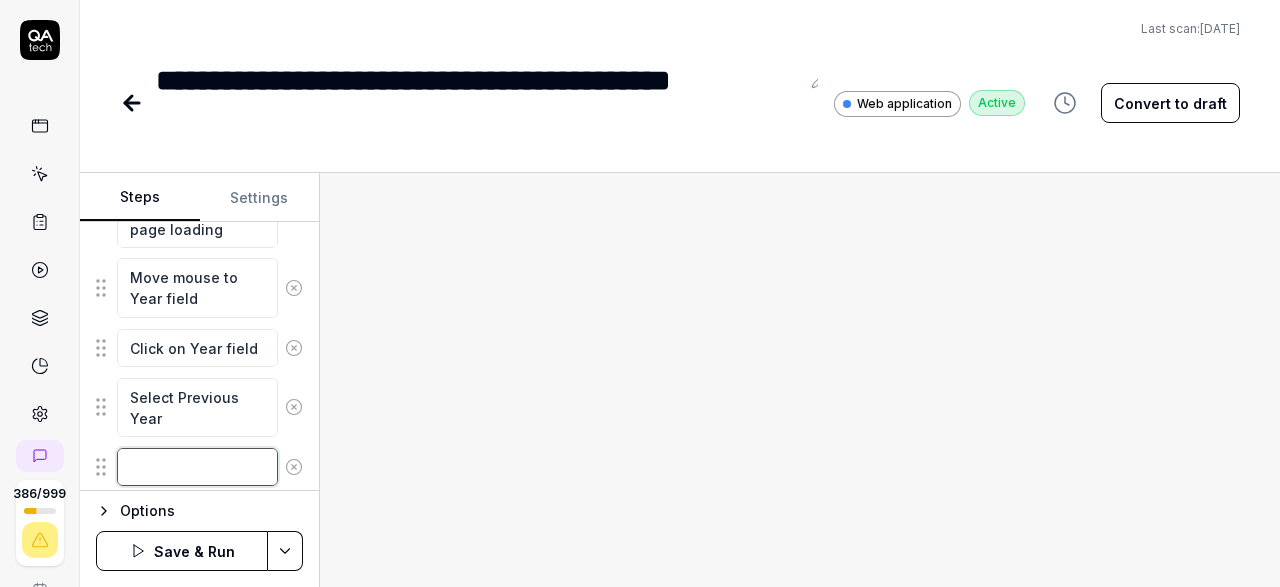 click at bounding box center [197, 467] 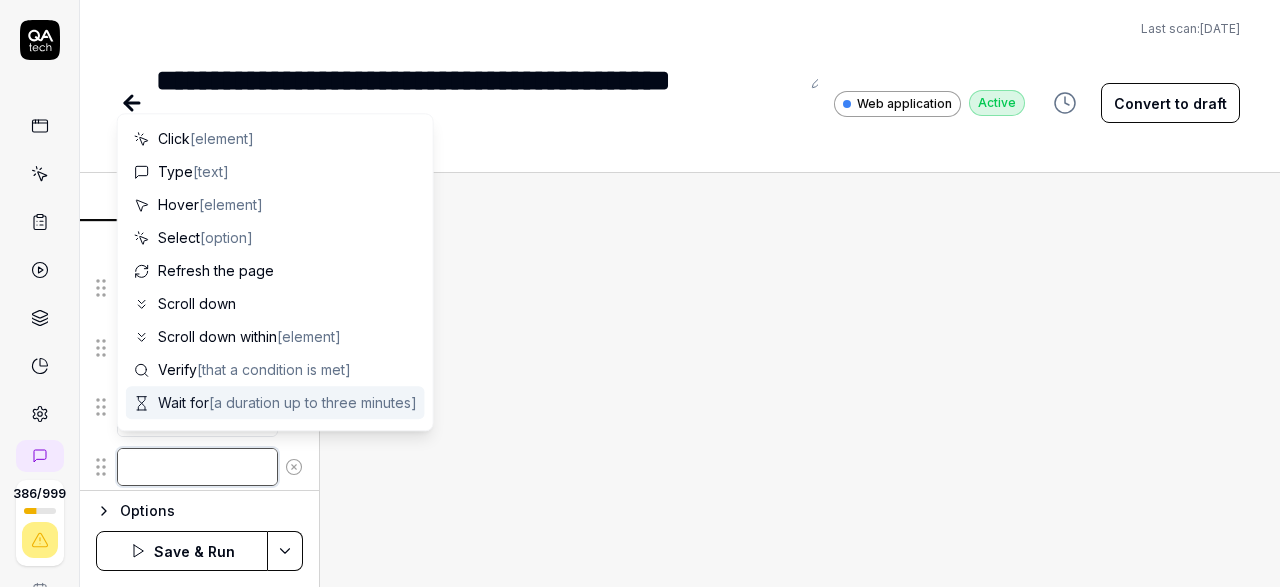 type on "M" 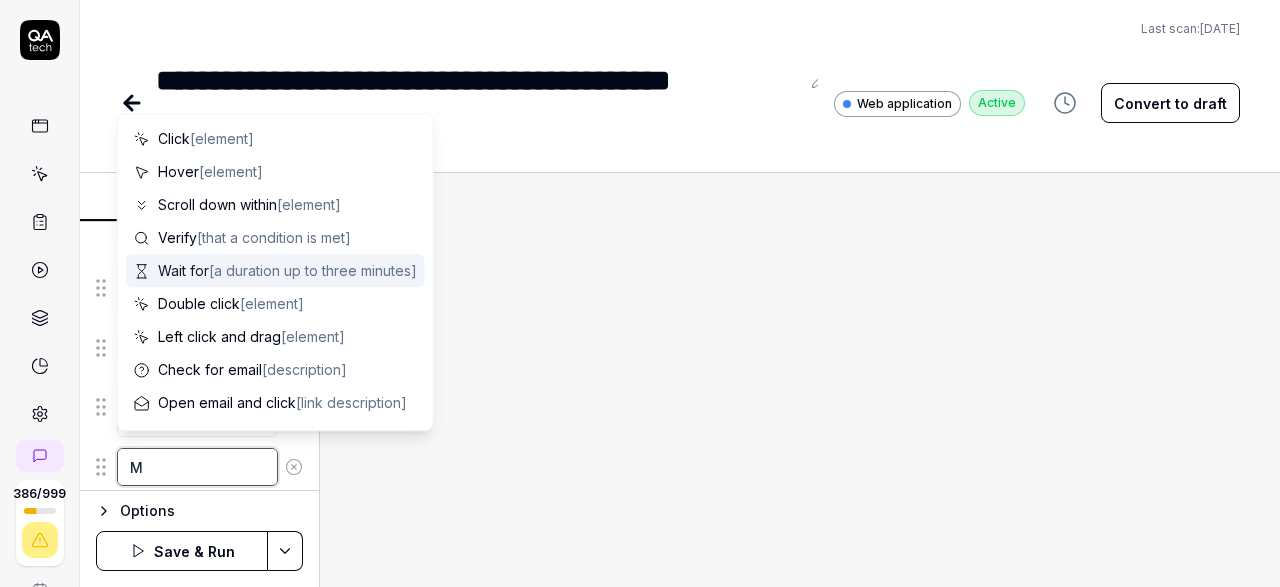 type on "*" 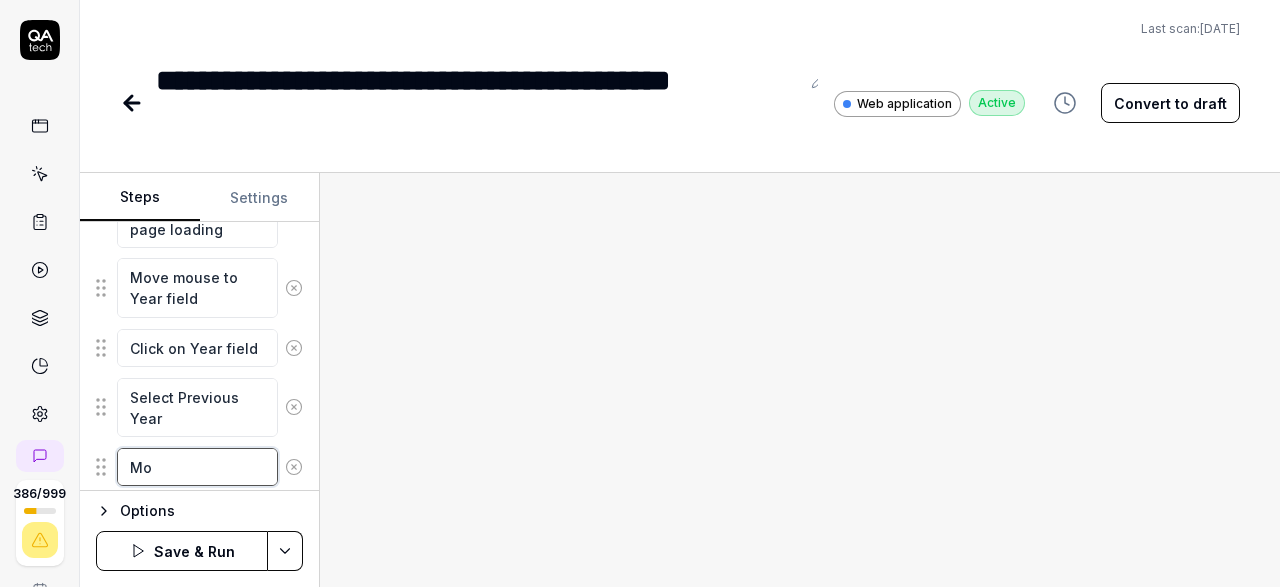type on "*" 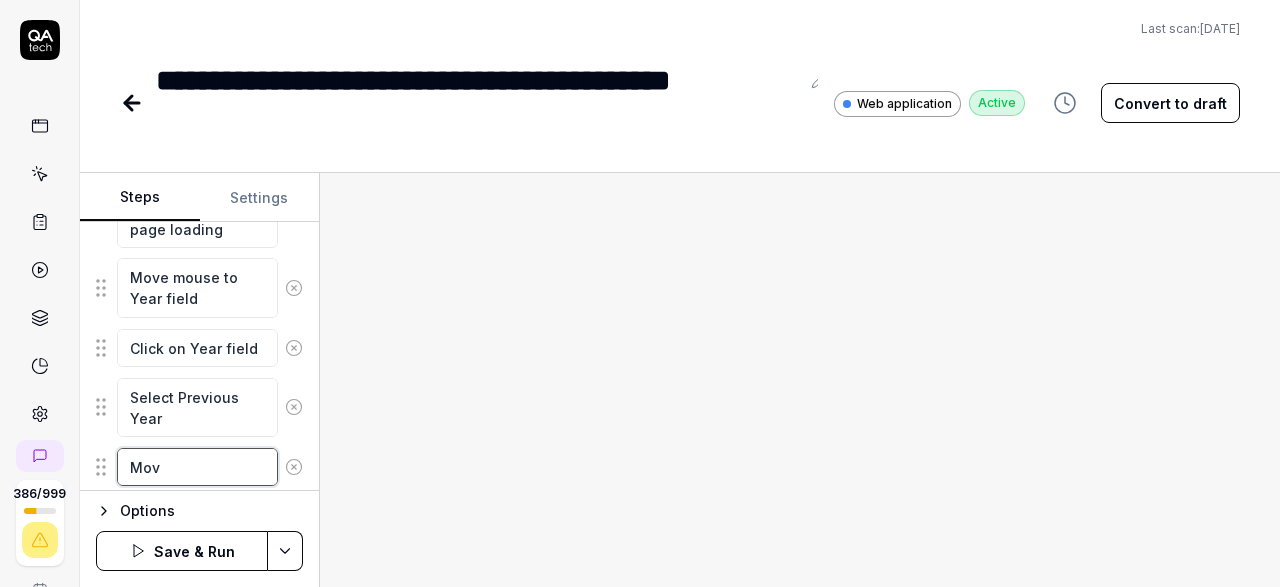 type on "*" 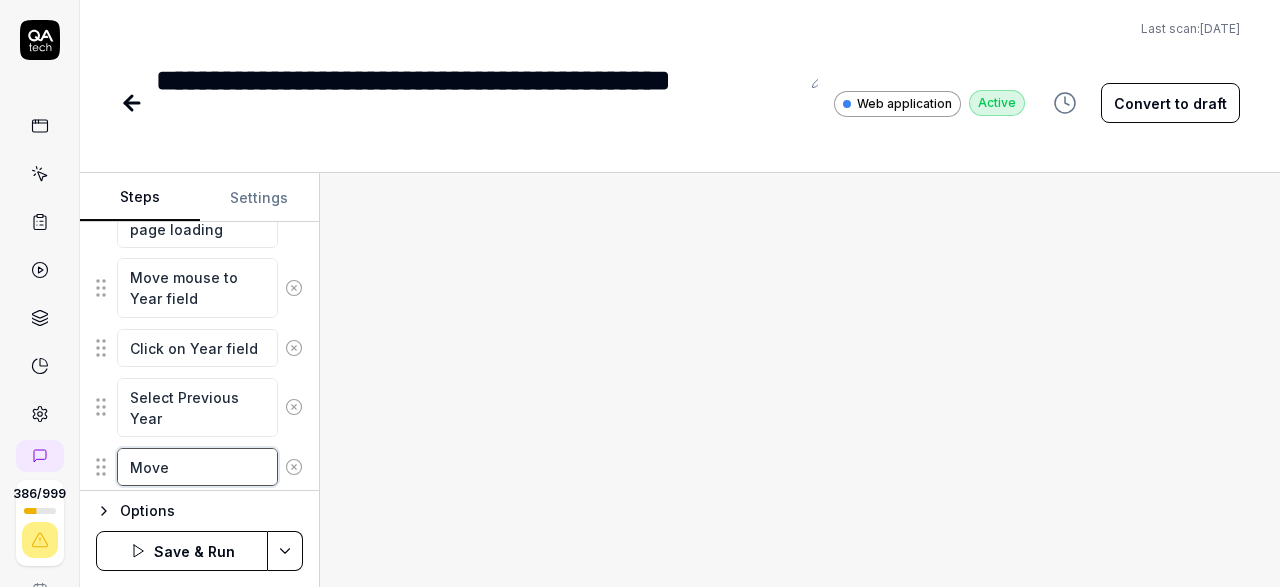 type on "*" 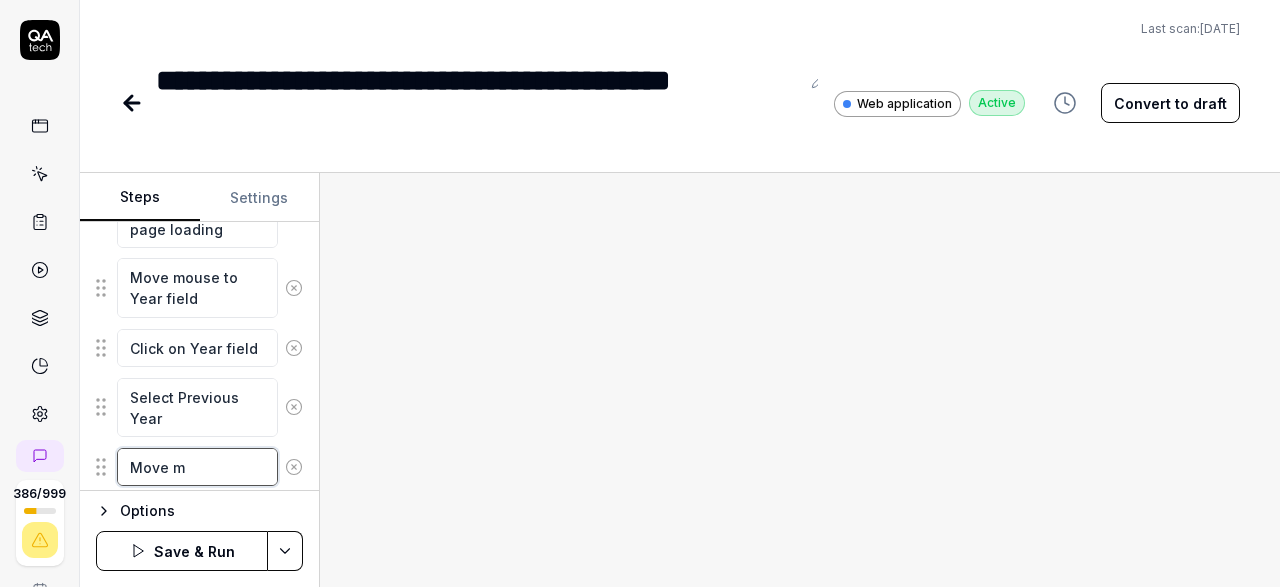 type on "*" 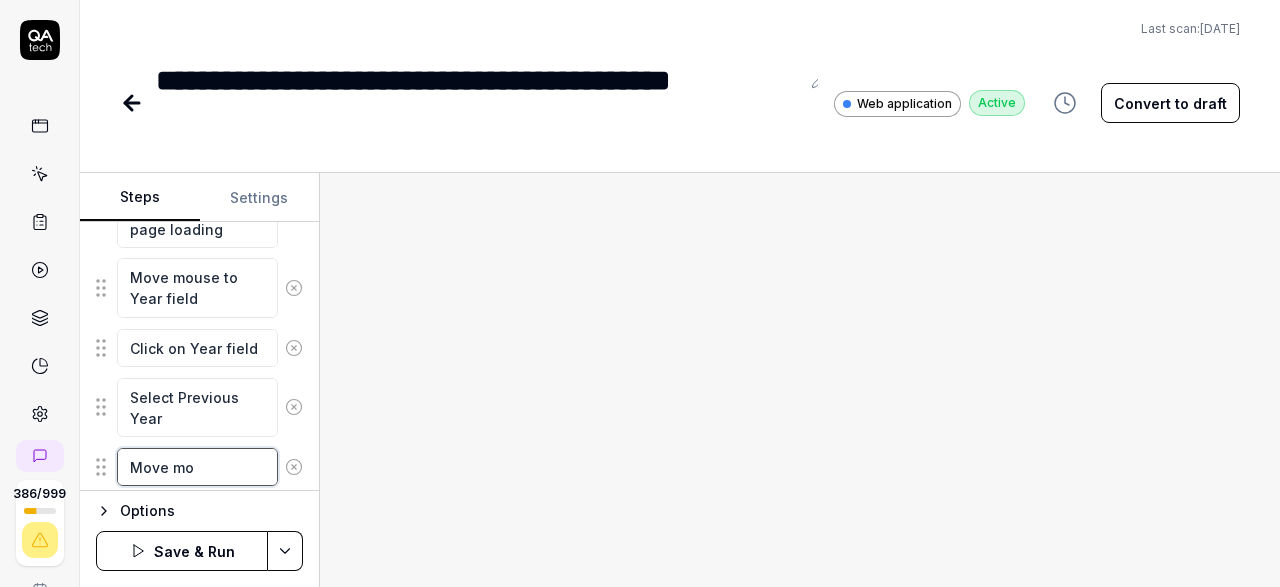 type on "*" 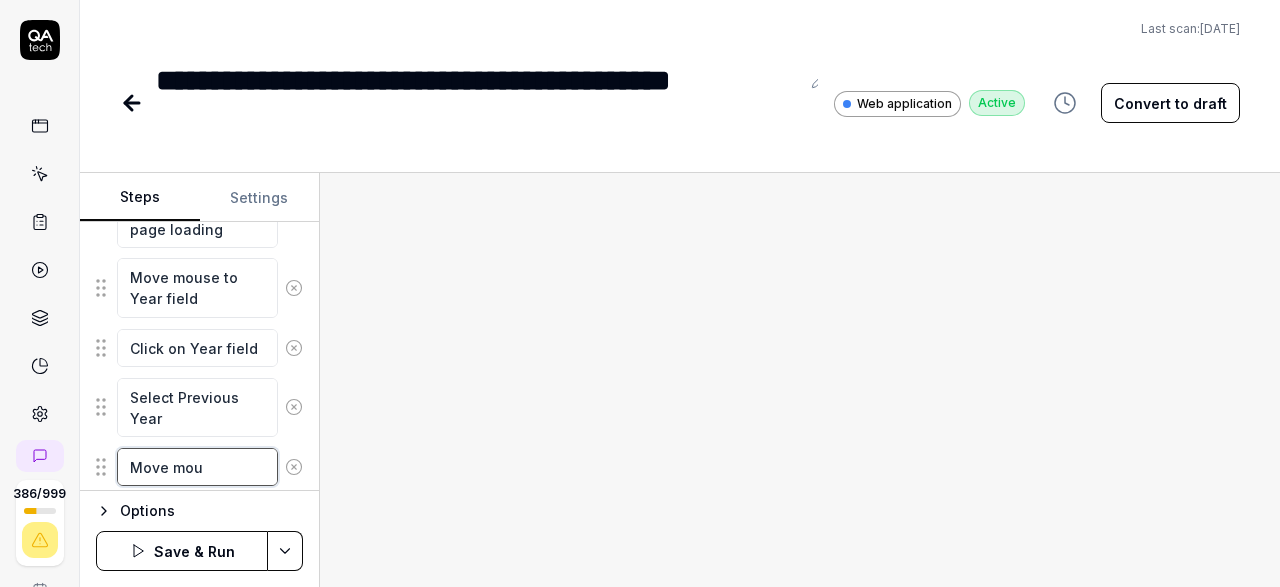 type on "*" 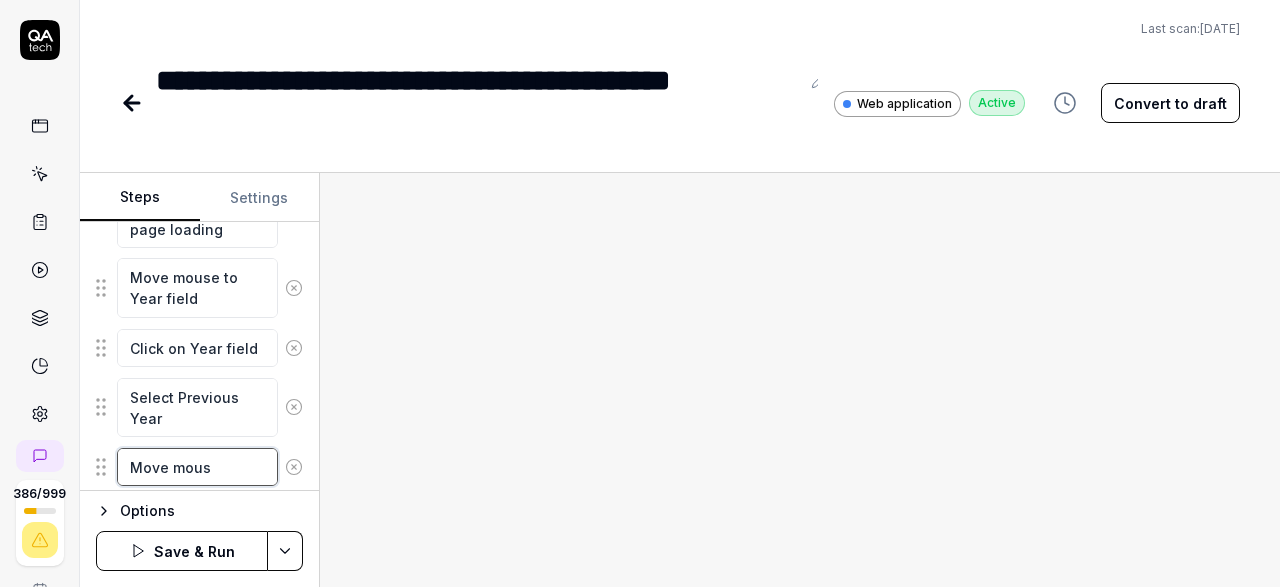 type on "Move mouse" 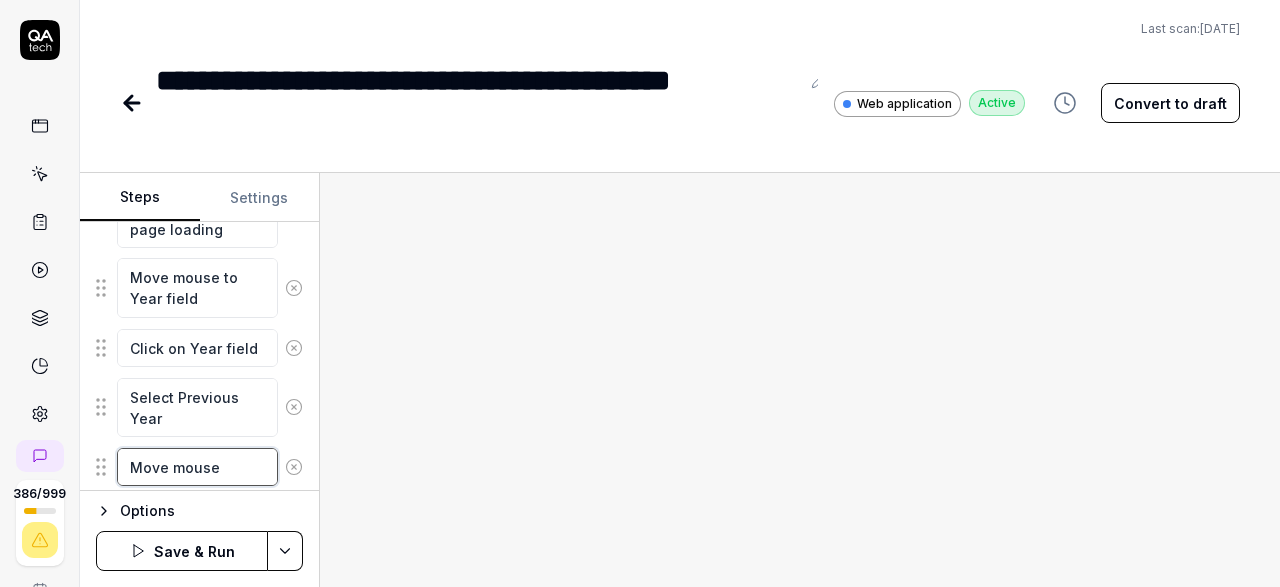 type on "*" 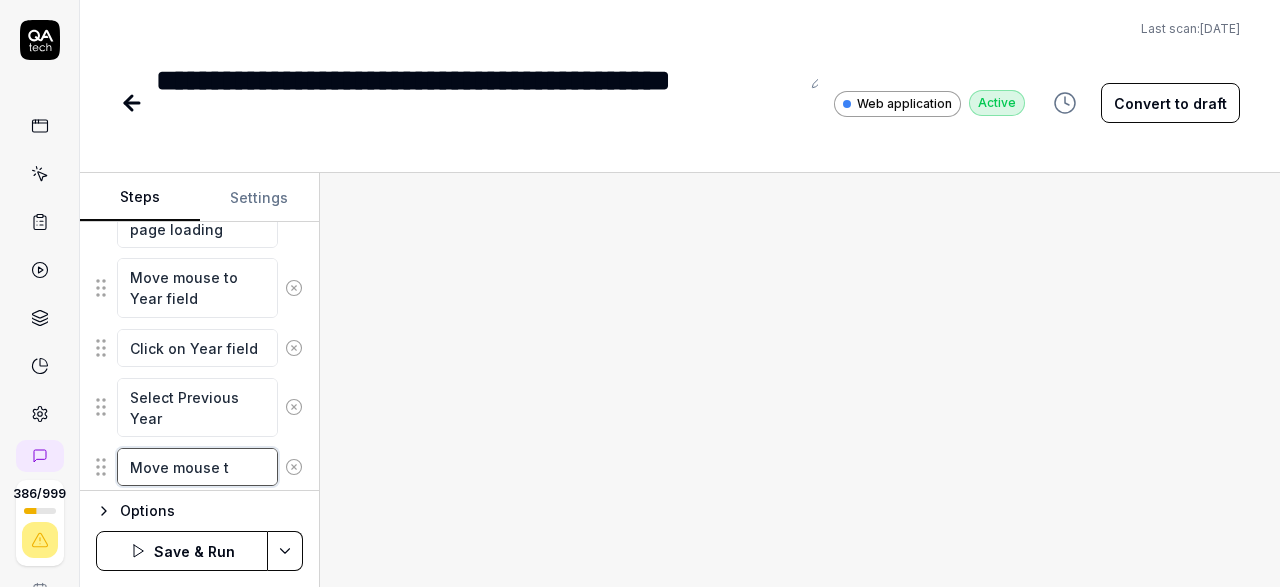 type on "*" 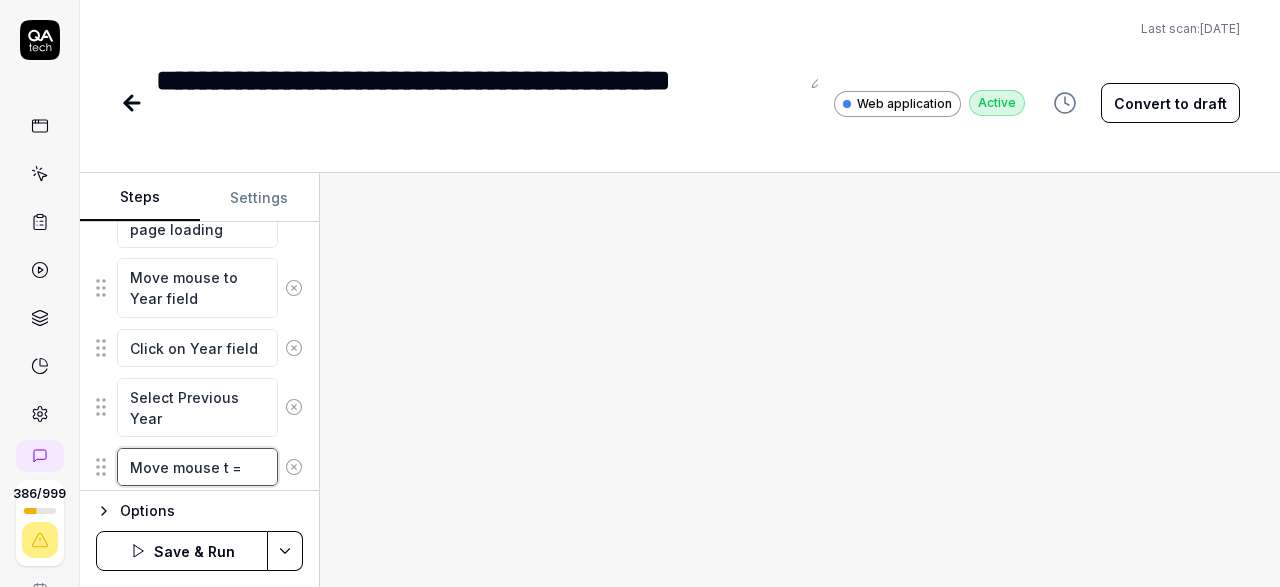 type on "*" 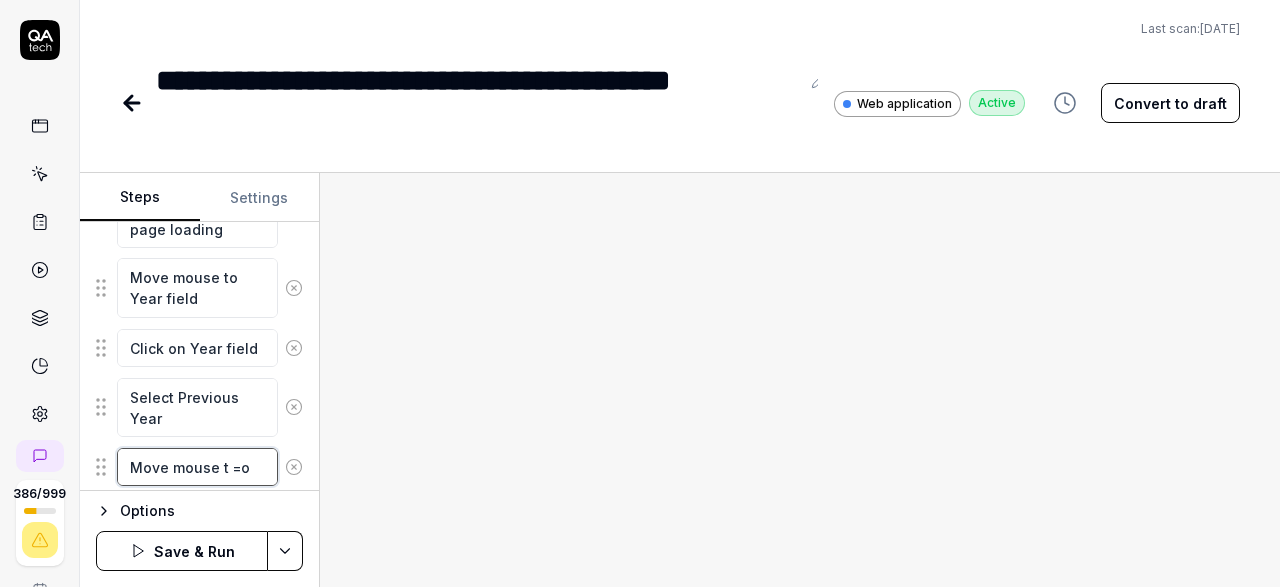 type on "*" 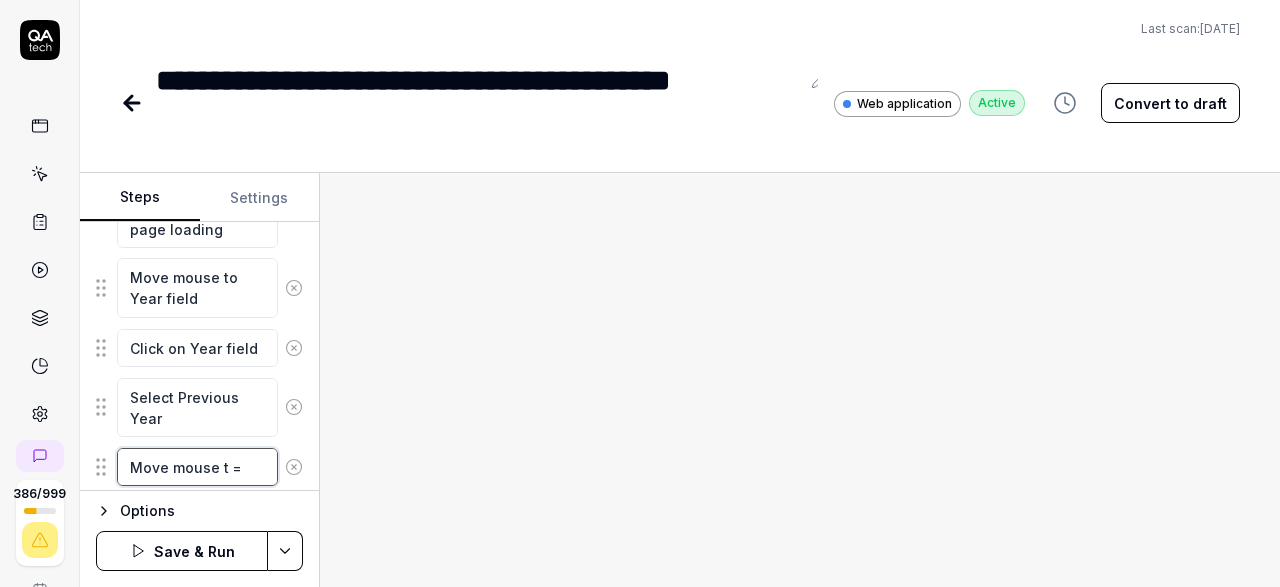type on "*" 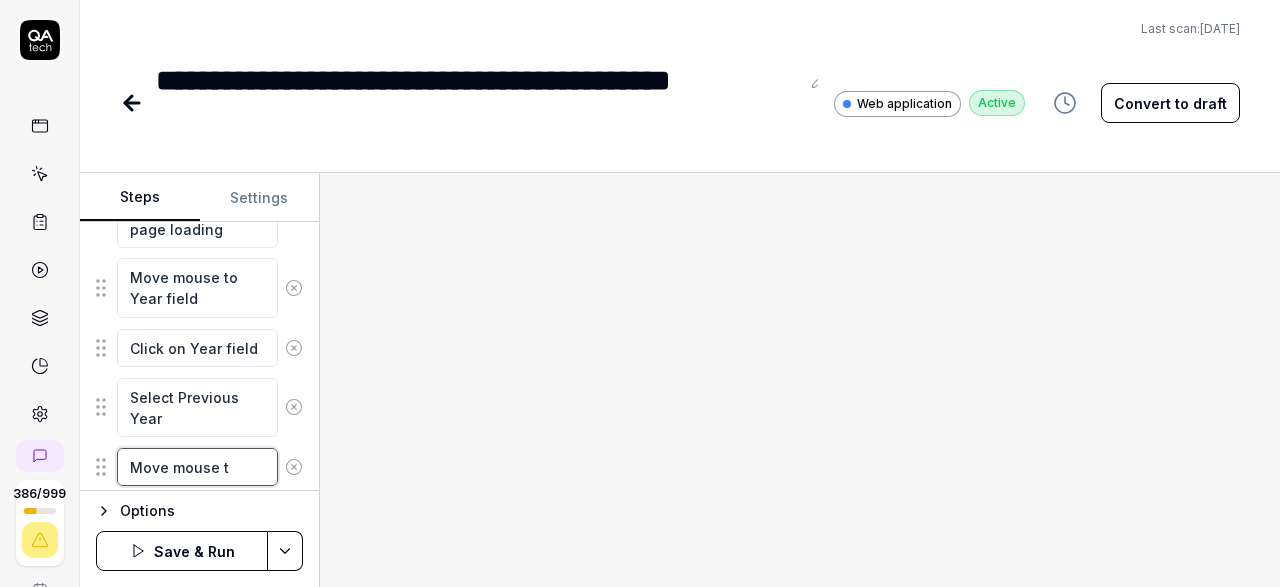 type on "*" 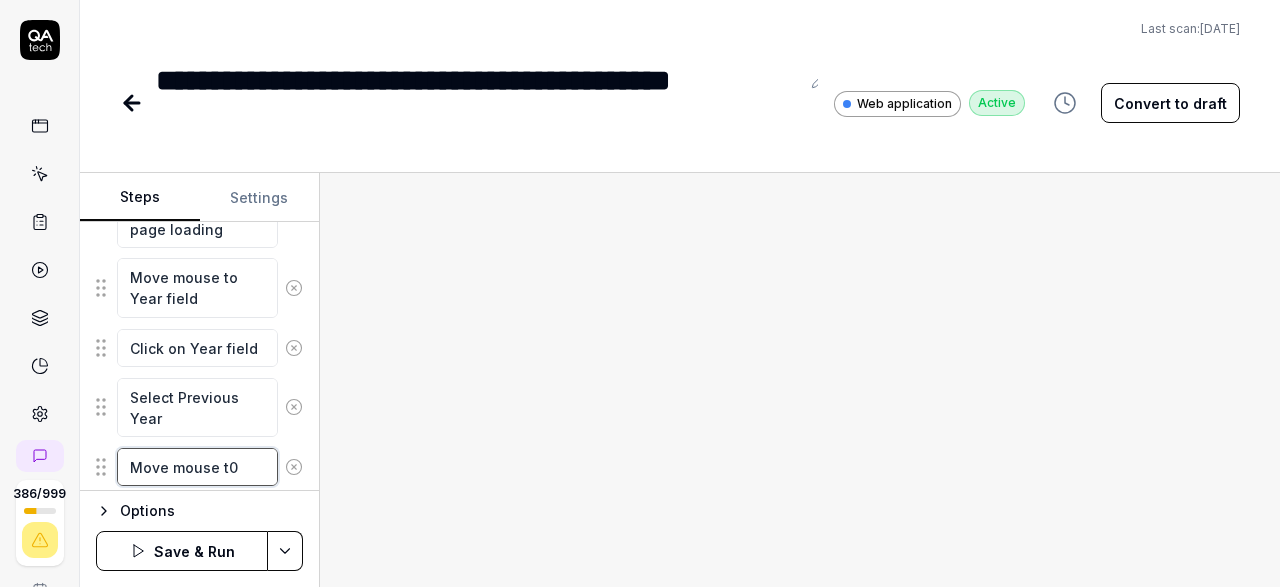 type on "*" 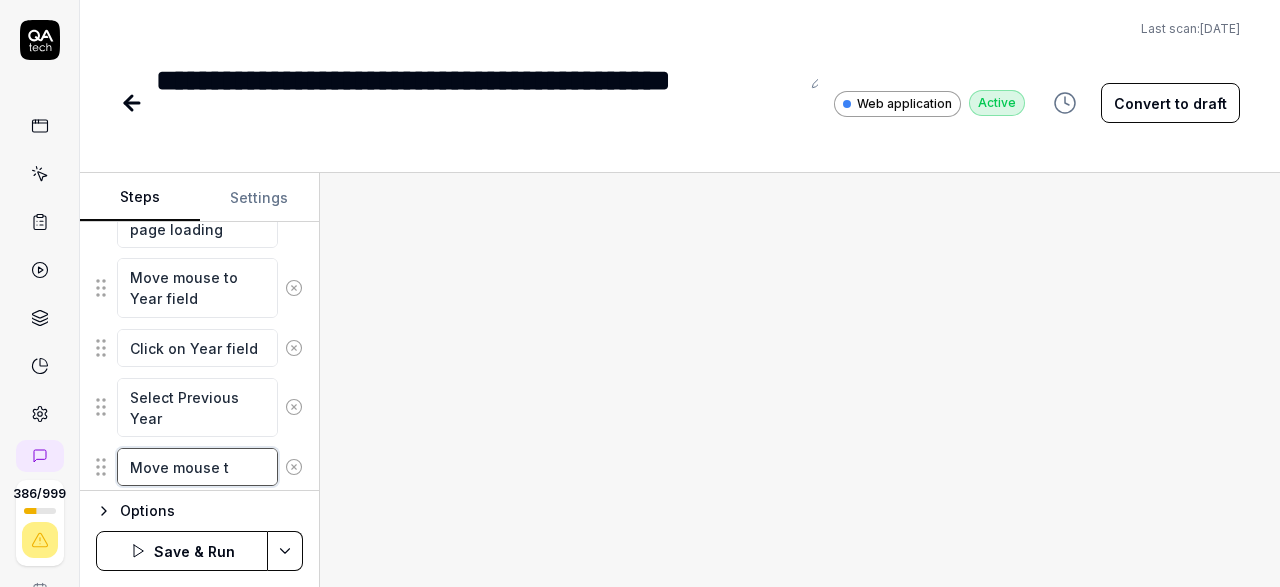 type on "*" 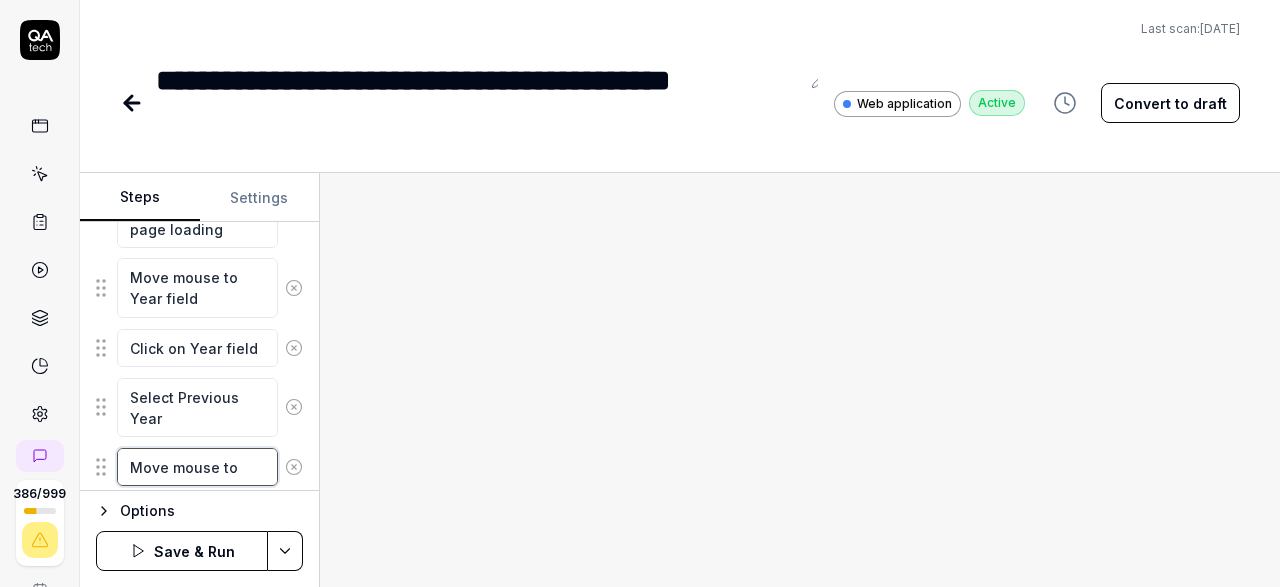 type on "*" 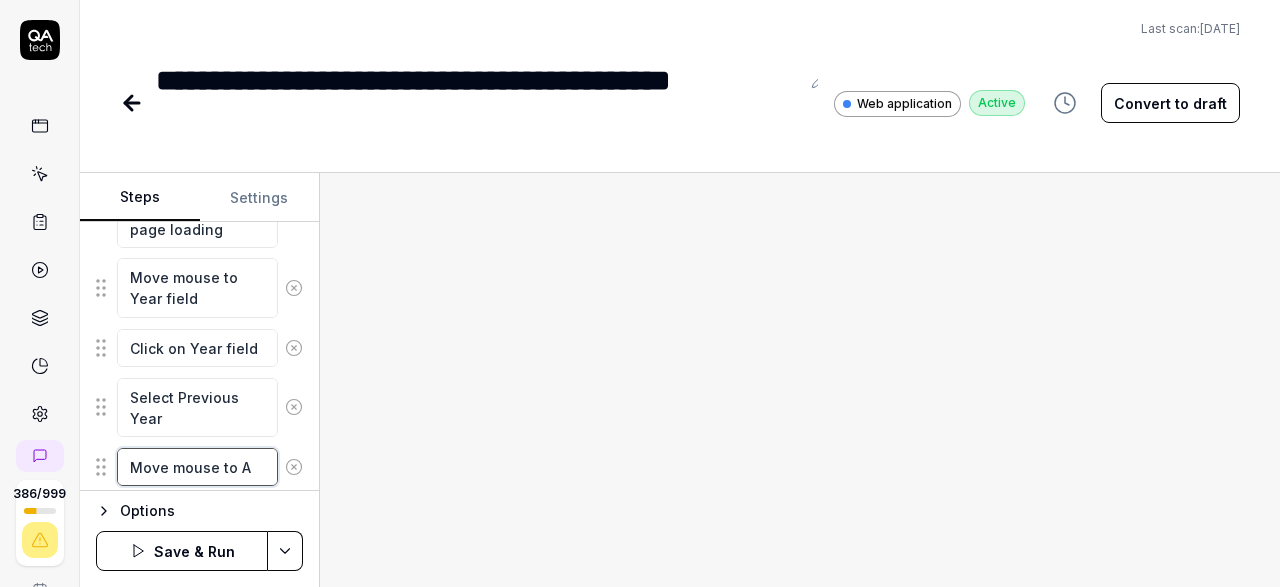 type on "*" 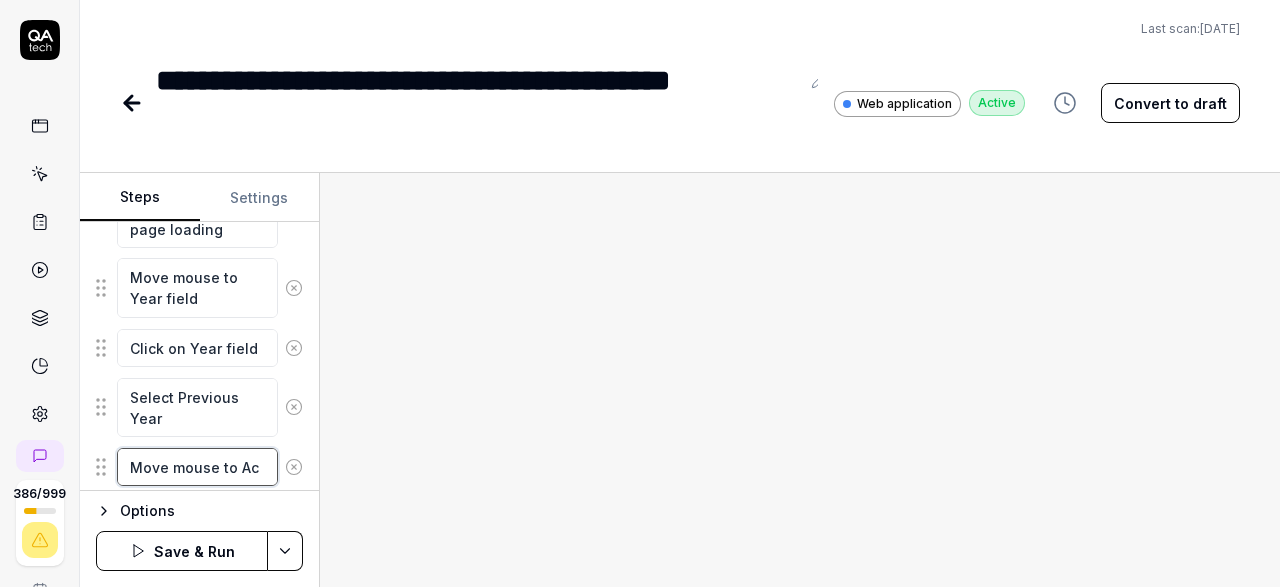 type on "*" 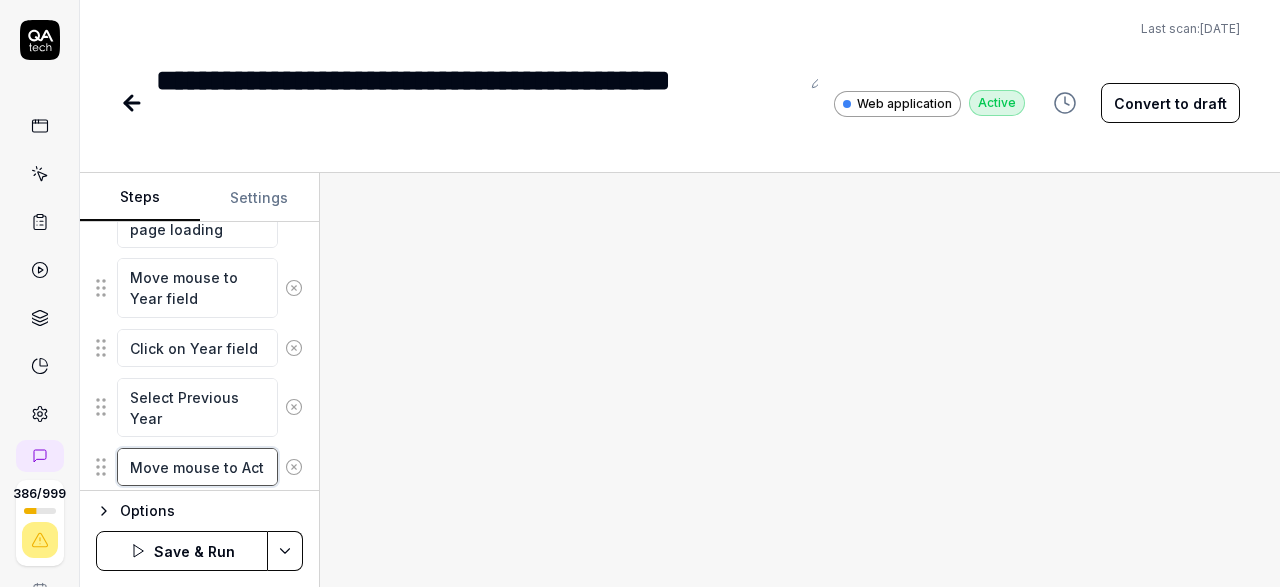 type on "*" 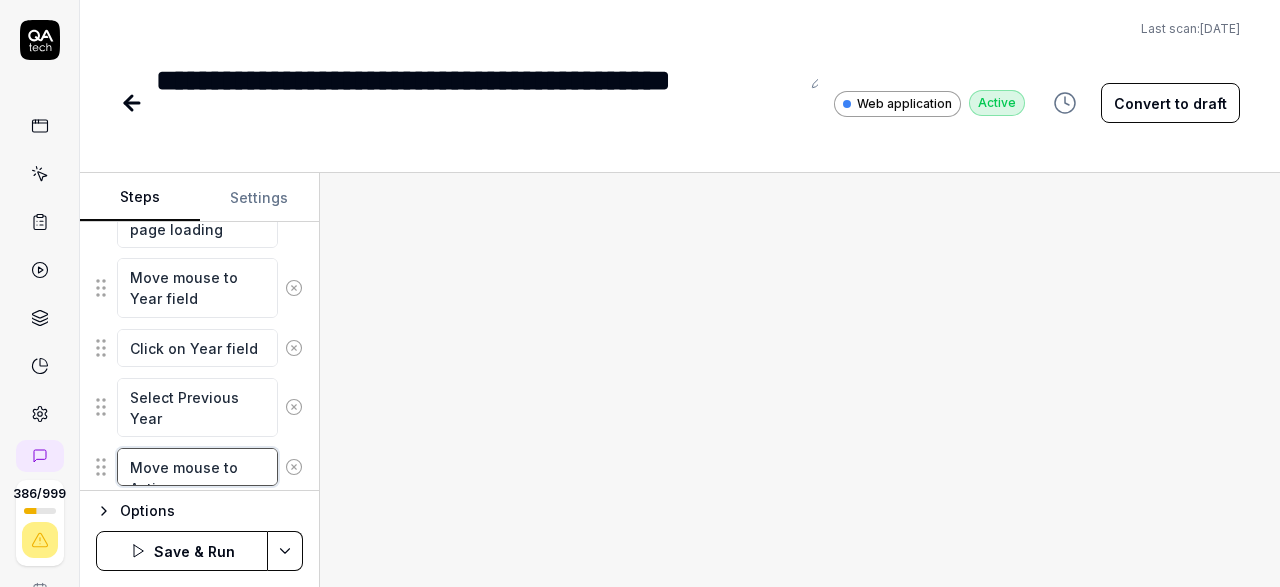 type on "*" 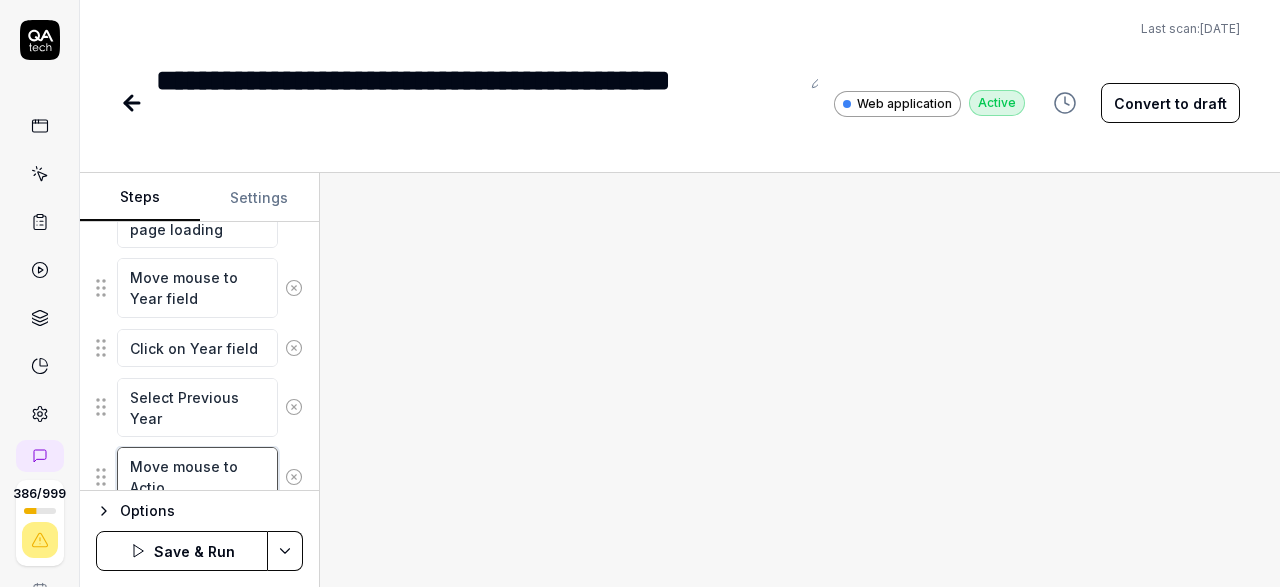 type on "*" 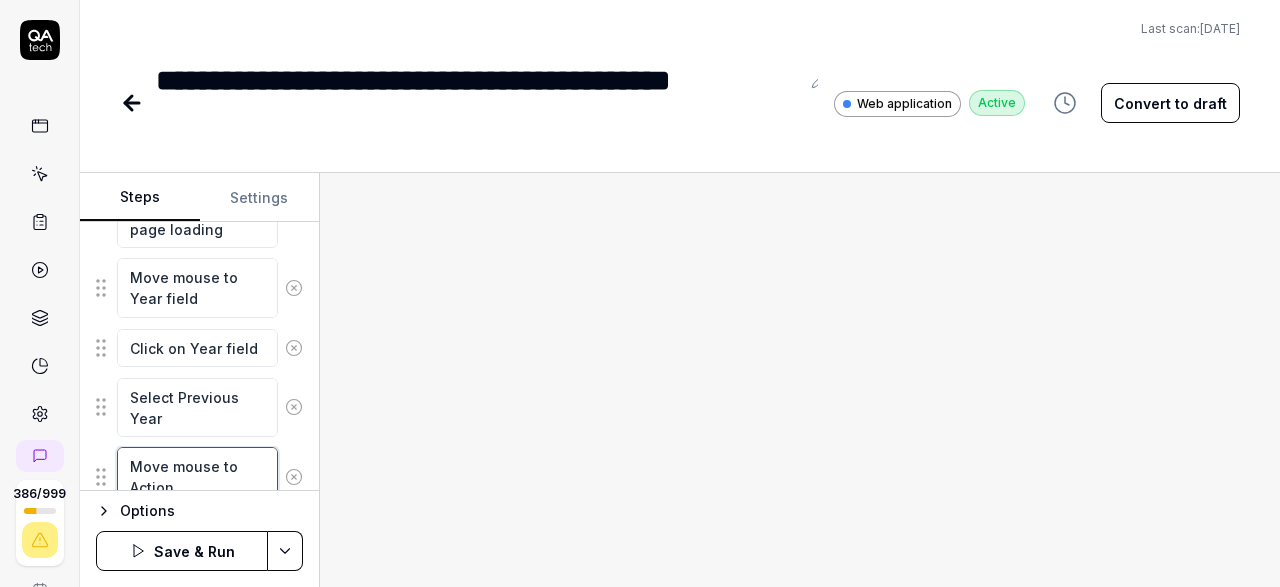 type on "*" 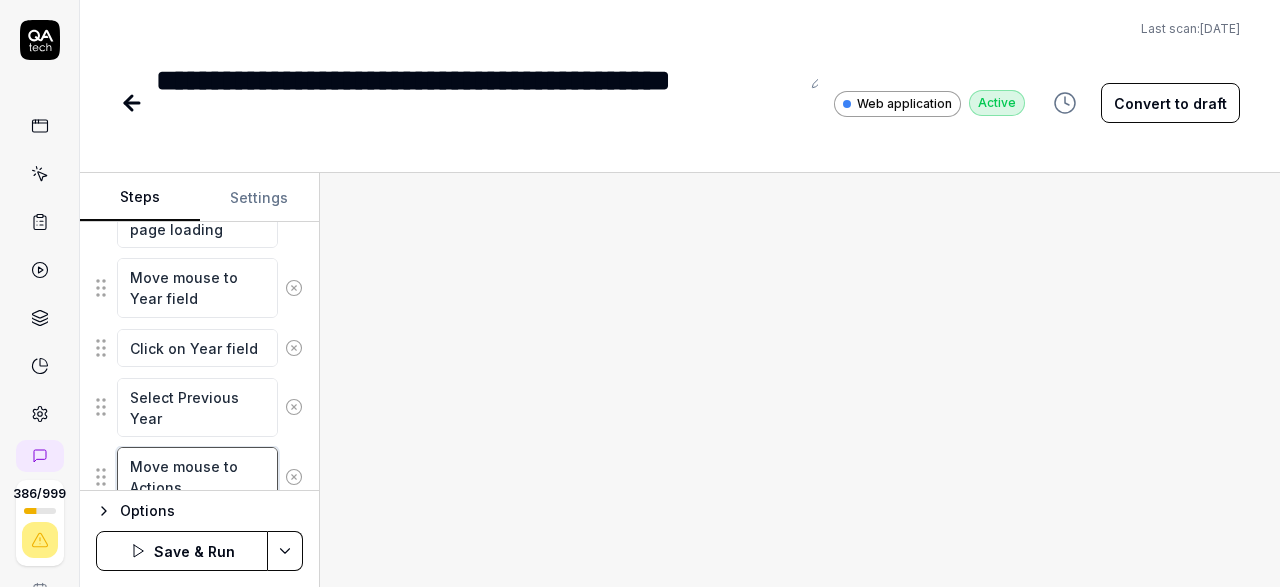 type on "*" 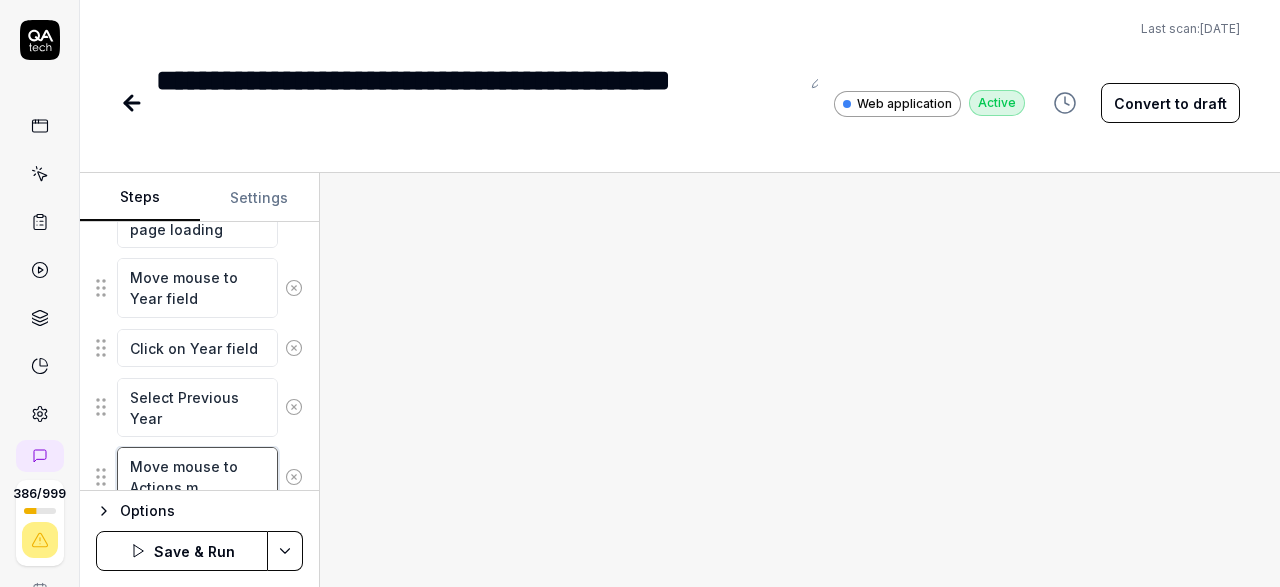 type on "*" 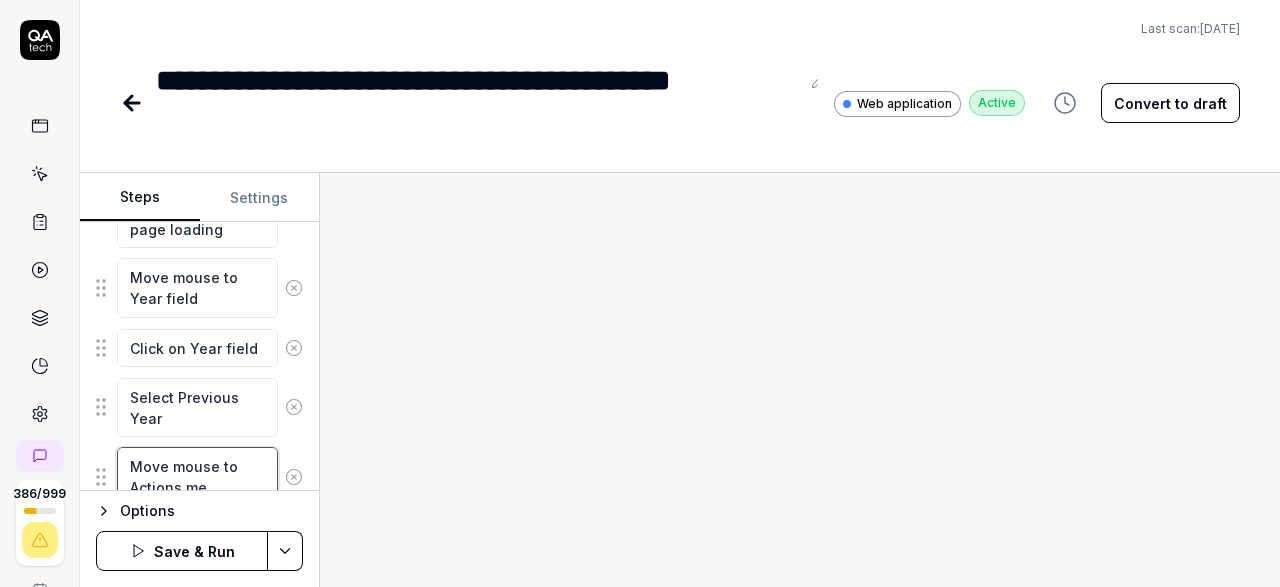 type on "*" 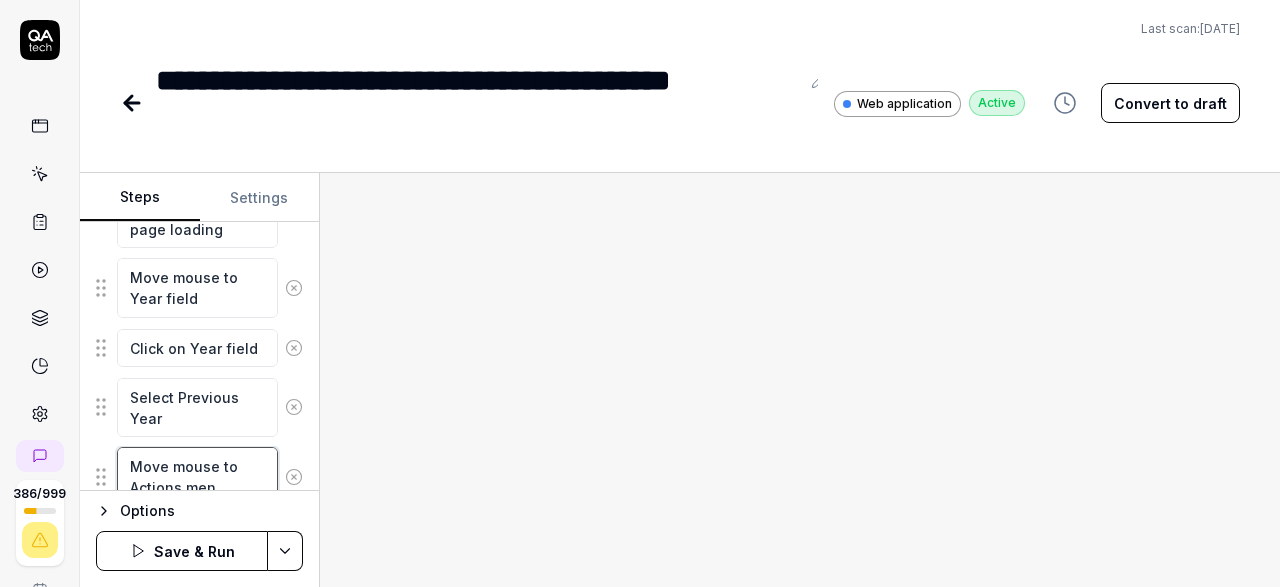 type on "*" 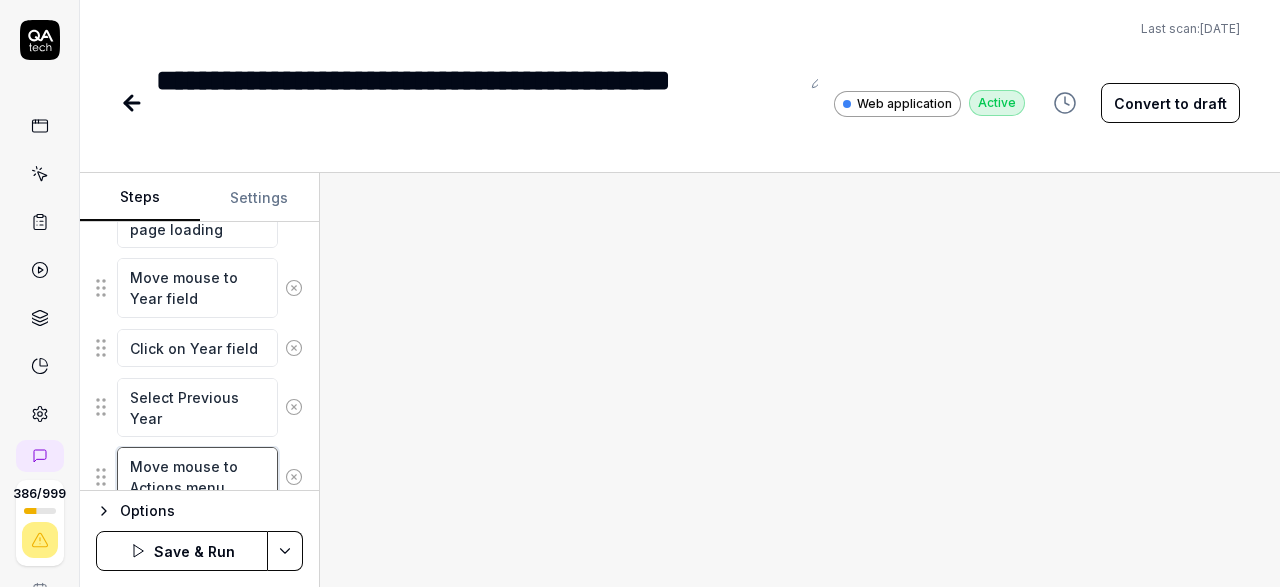 type on "*" 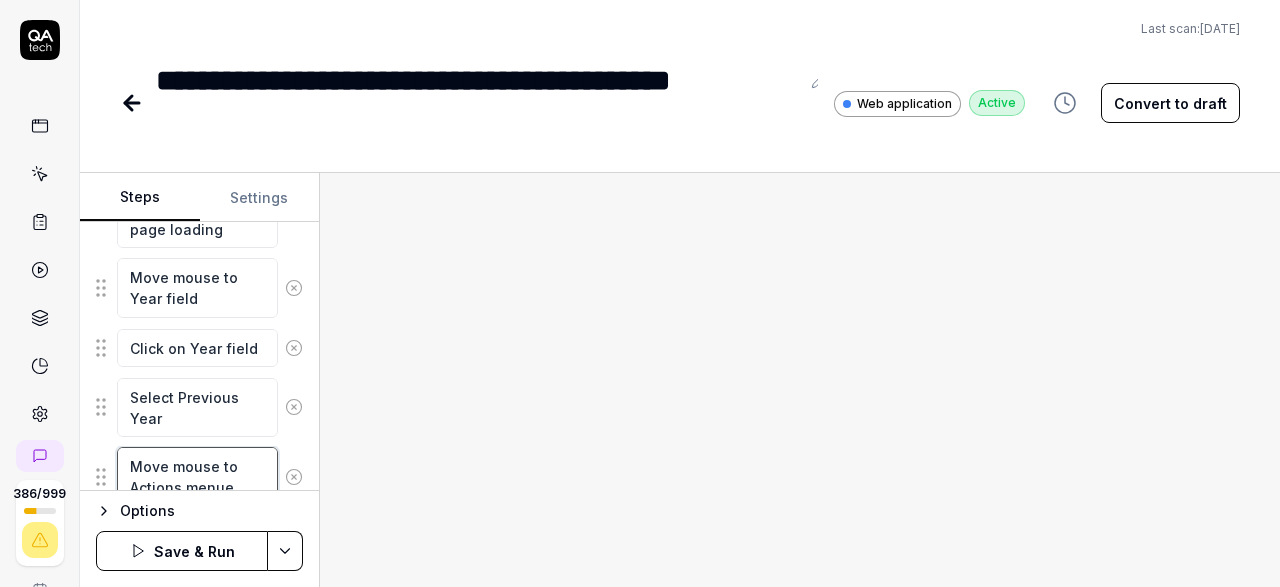 type 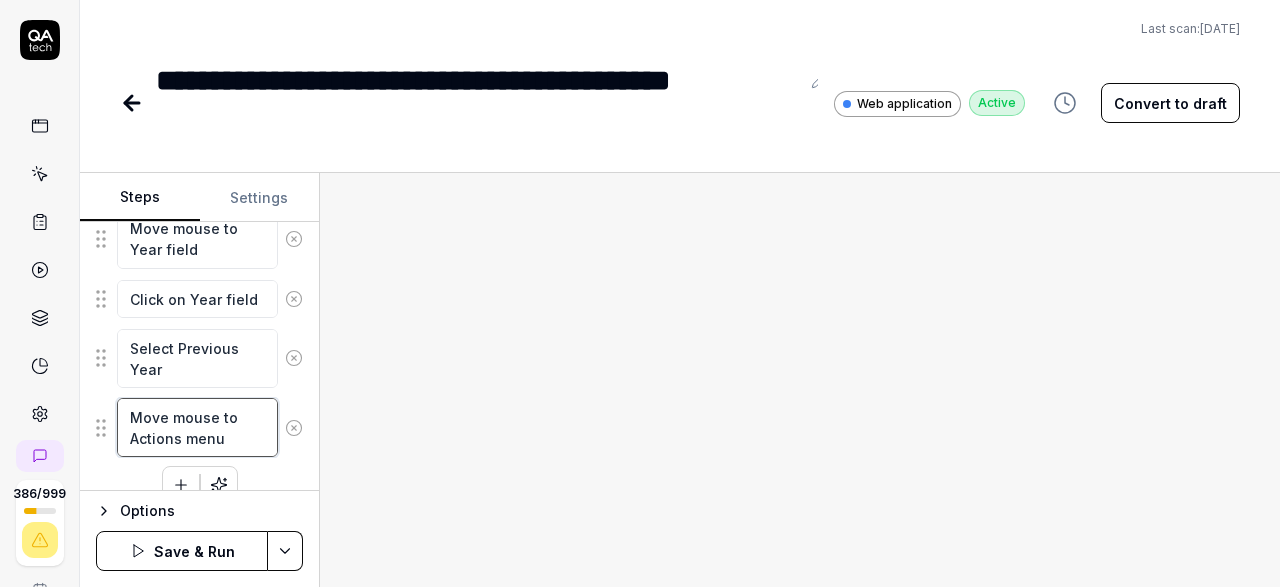 scroll, scrollTop: 1239, scrollLeft: 0, axis: vertical 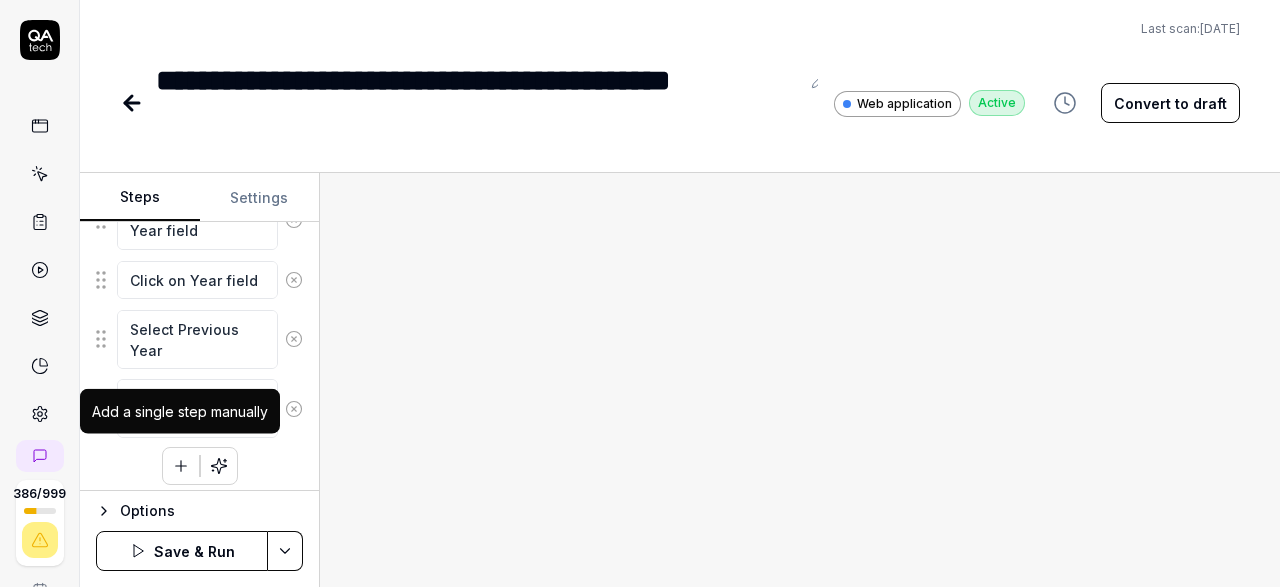click 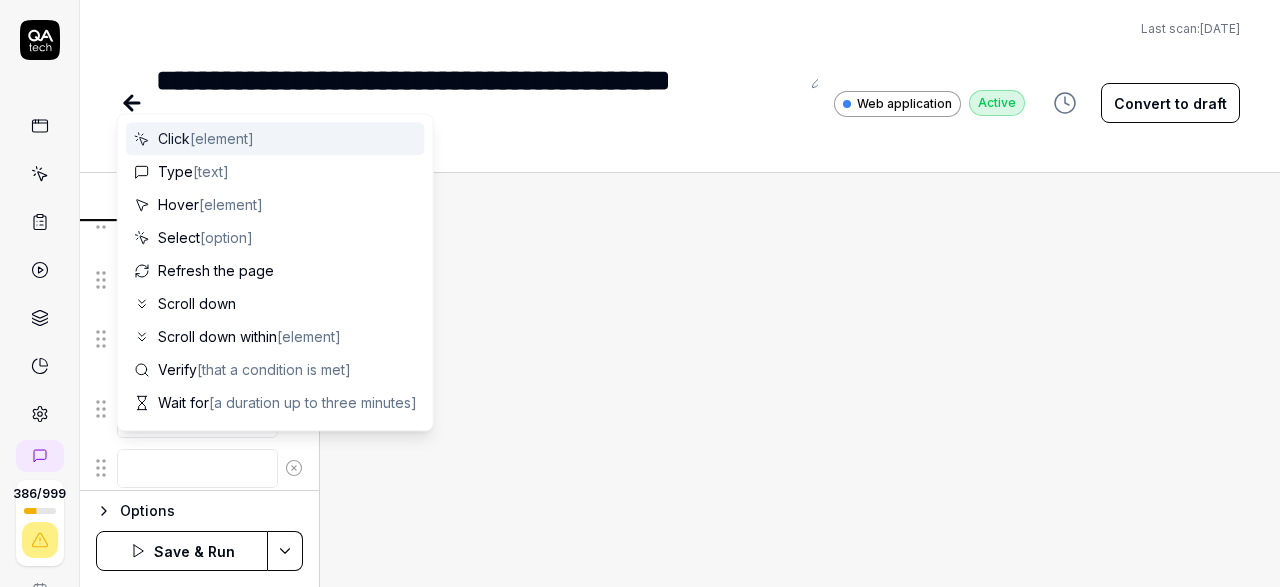 click at bounding box center [197, 468] 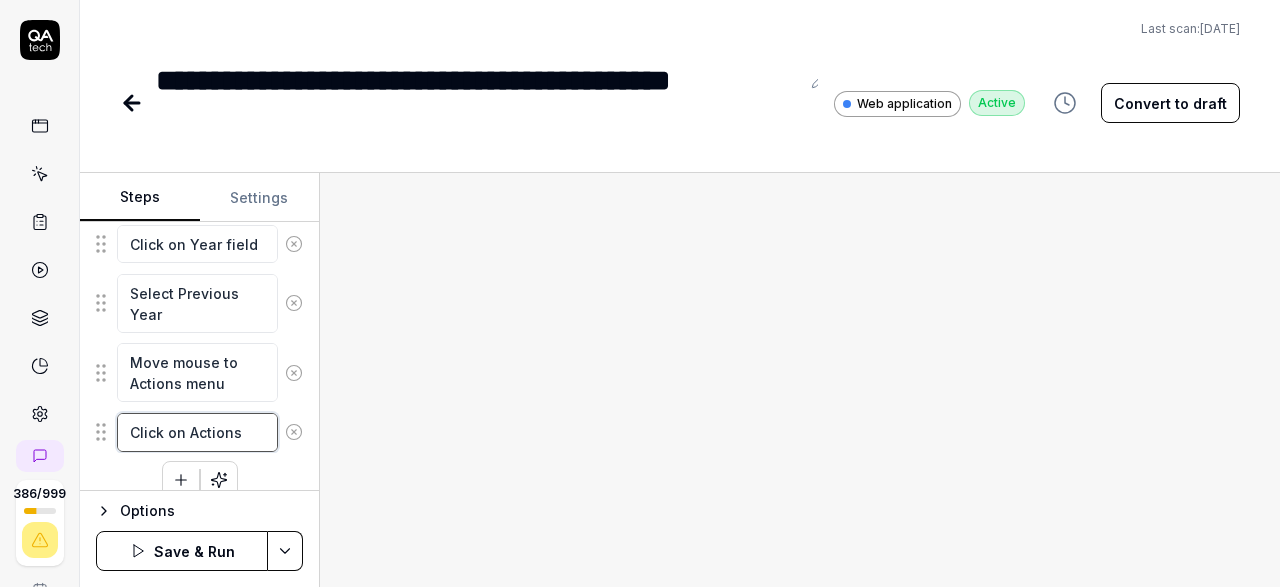 scroll, scrollTop: 1289, scrollLeft: 0, axis: vertical 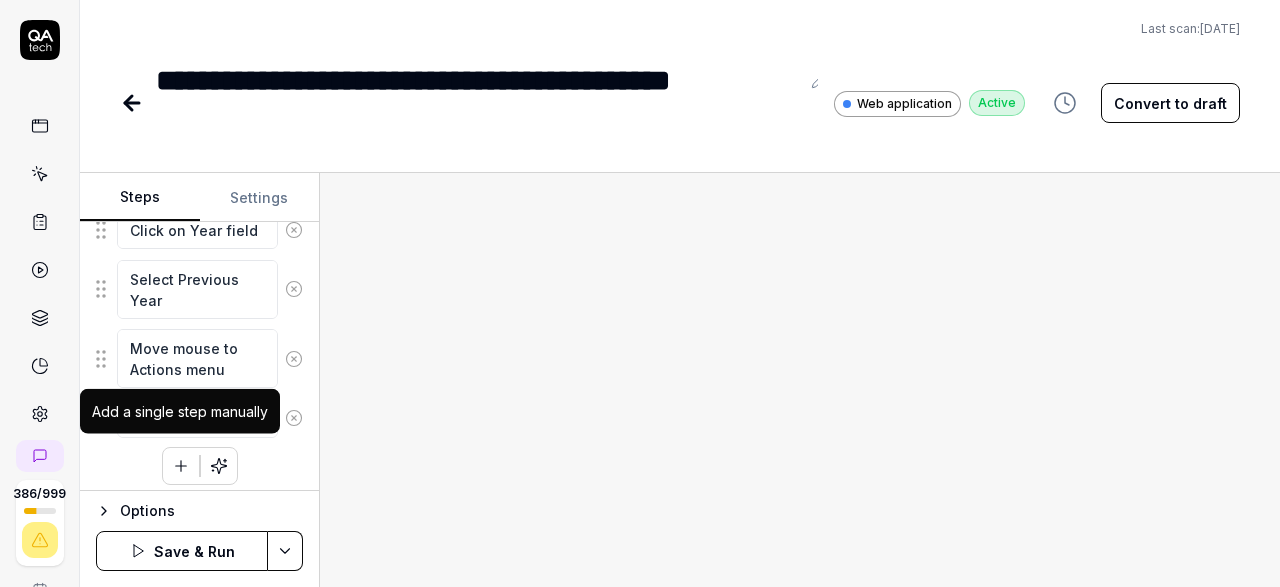 click 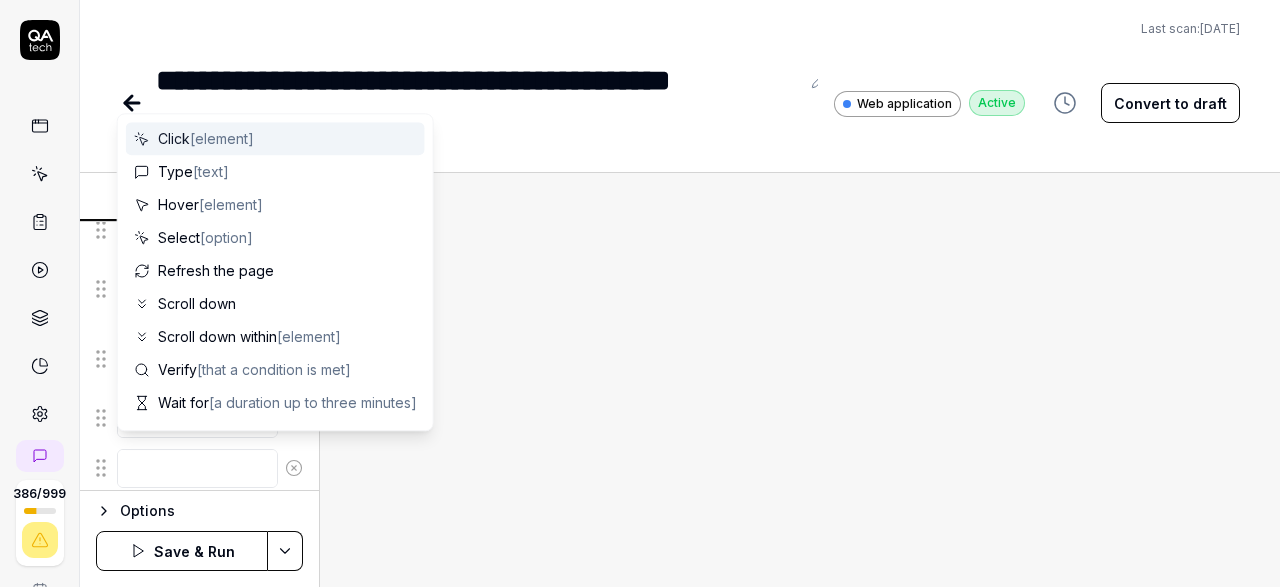 click at bounding box center (197, 468) 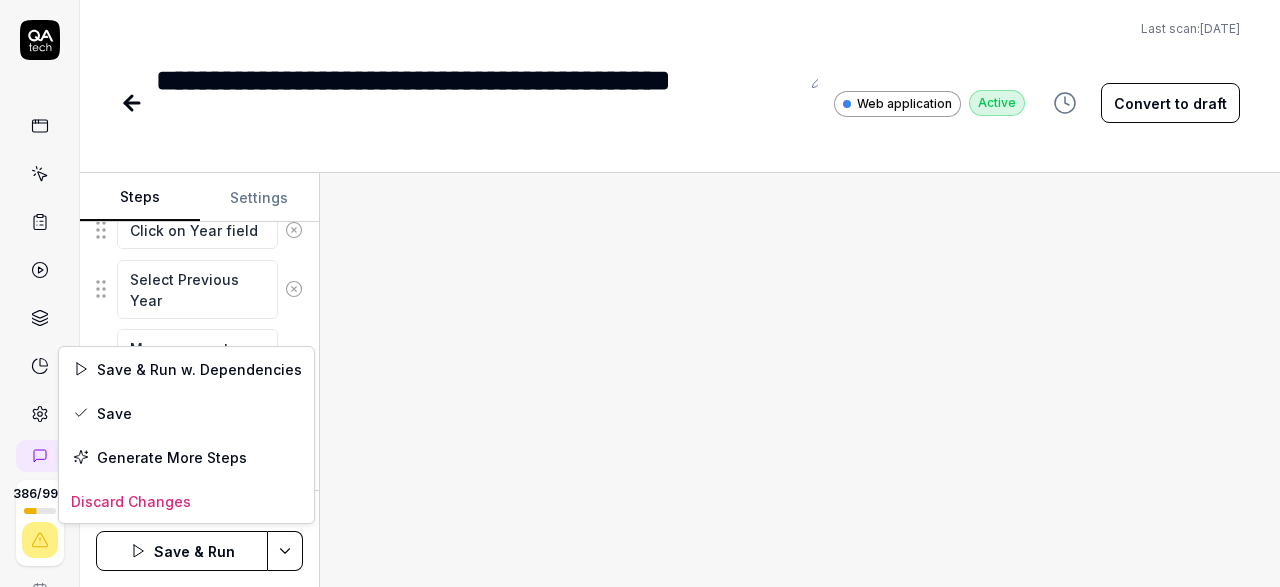 click on "**********" at bounding box center [640, 293] 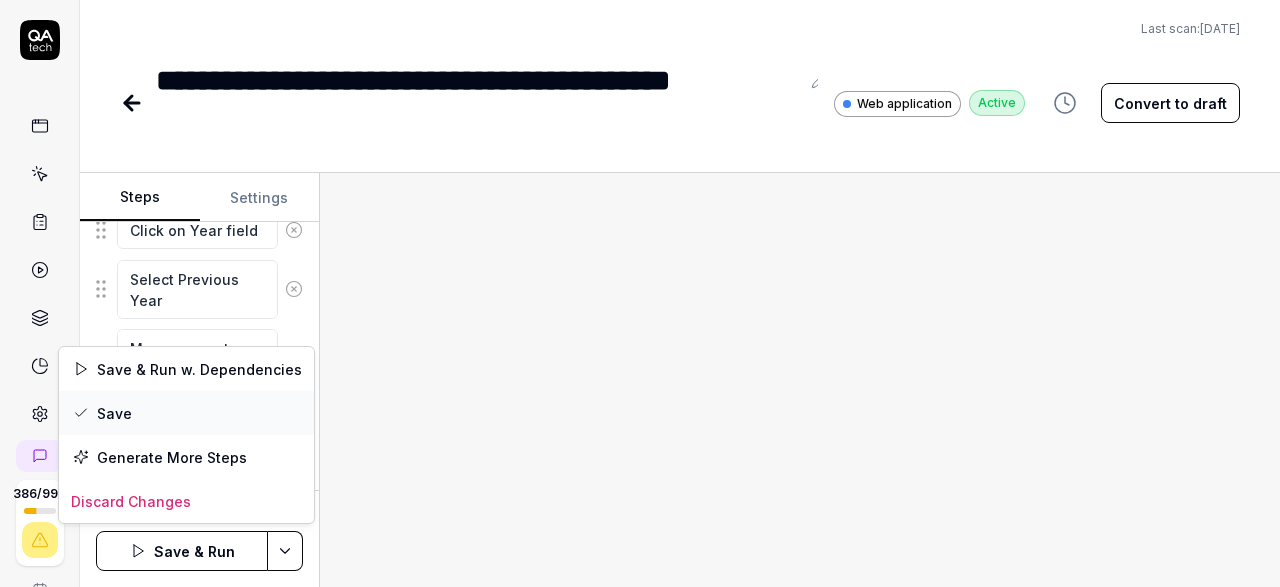 click on "Save" at bounding box center (186, 413) 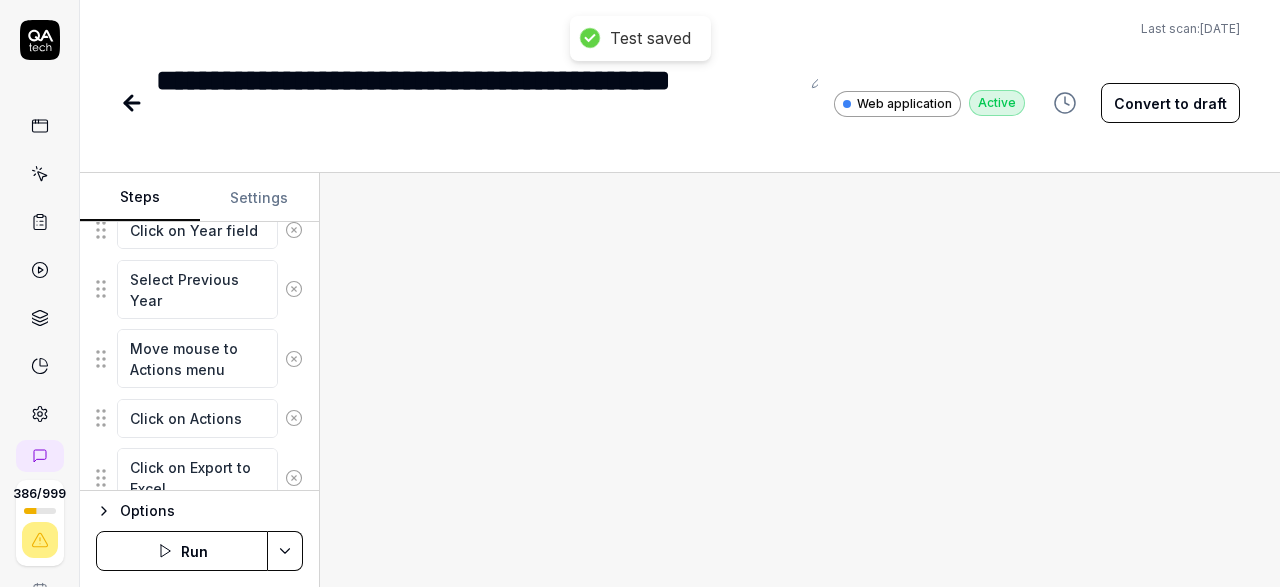 scroll, scrollTop: 1165, scrollLeft: 0, axis: vertical 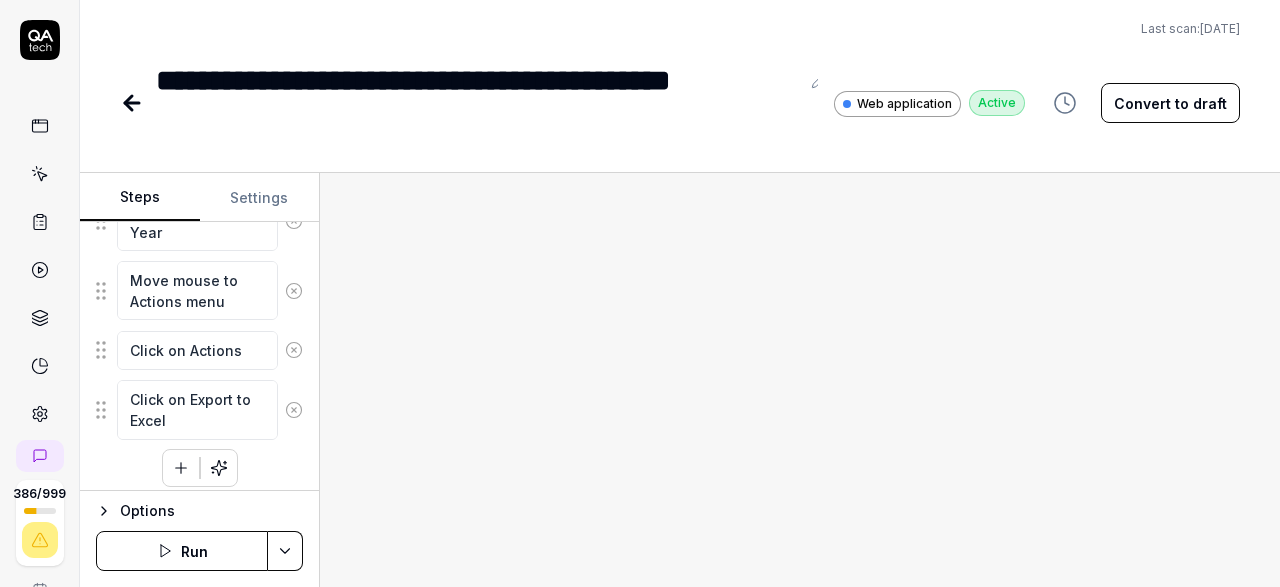 click on "**********" at bounding box center [640, 293] 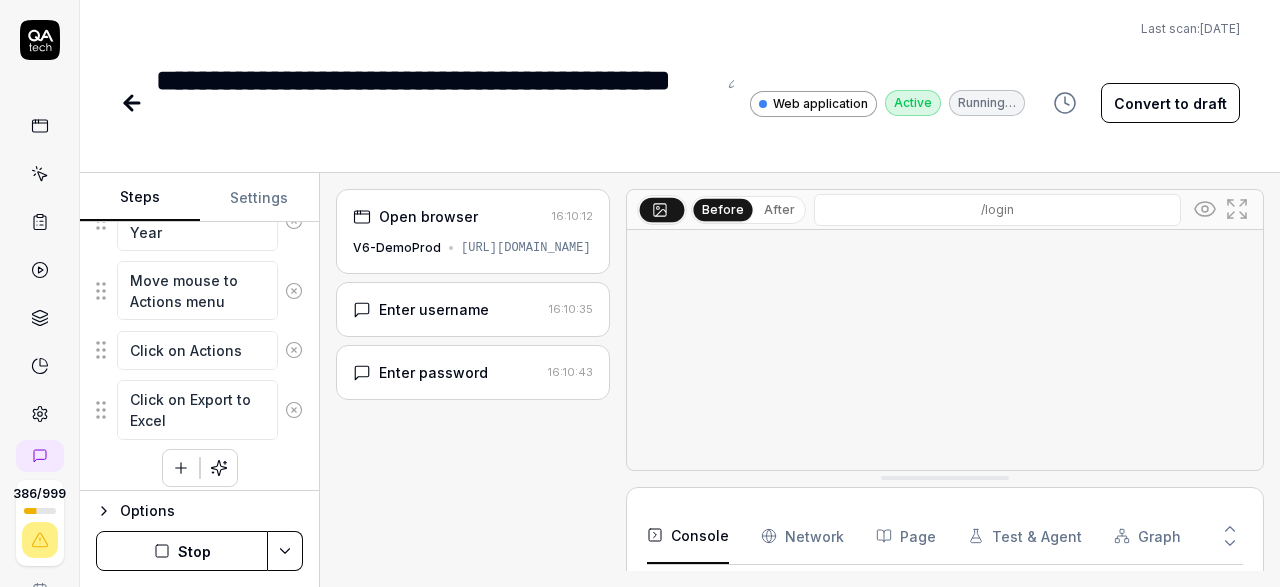 scroll, scrollTop: 51, scrollLeft: 0, axis: vertical 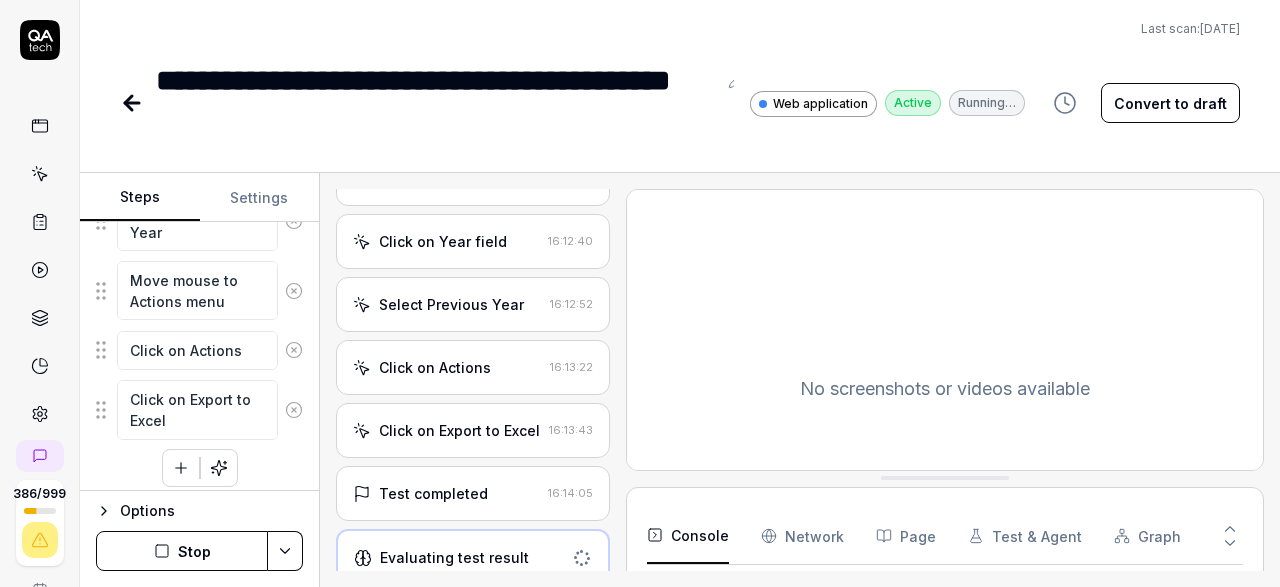 click 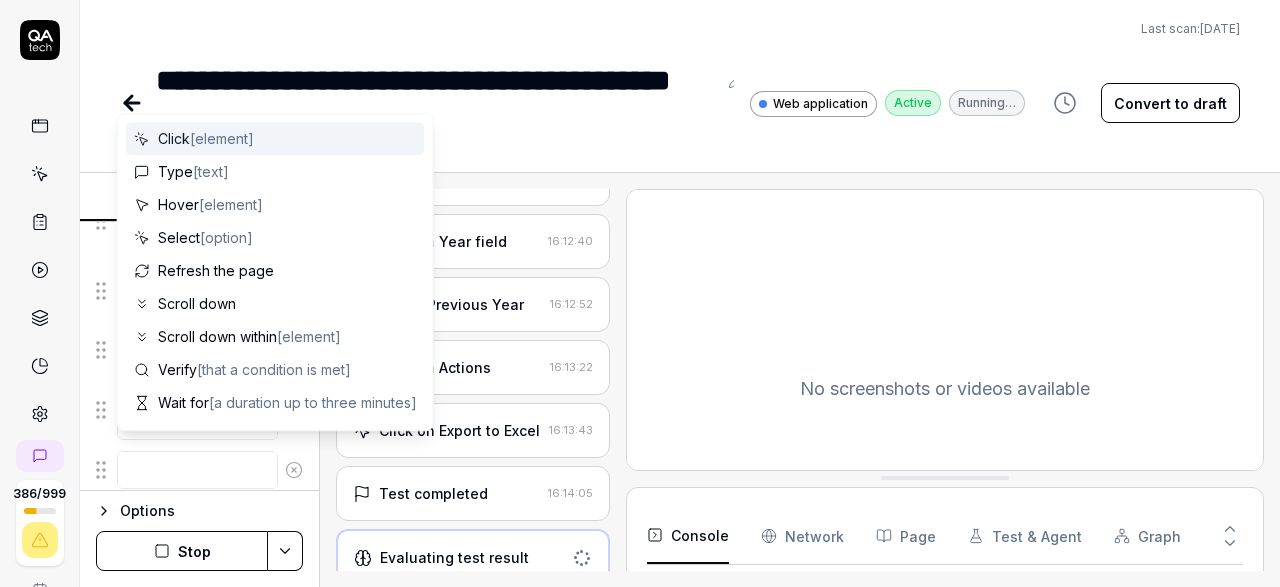click at bounding box center [197, 470] 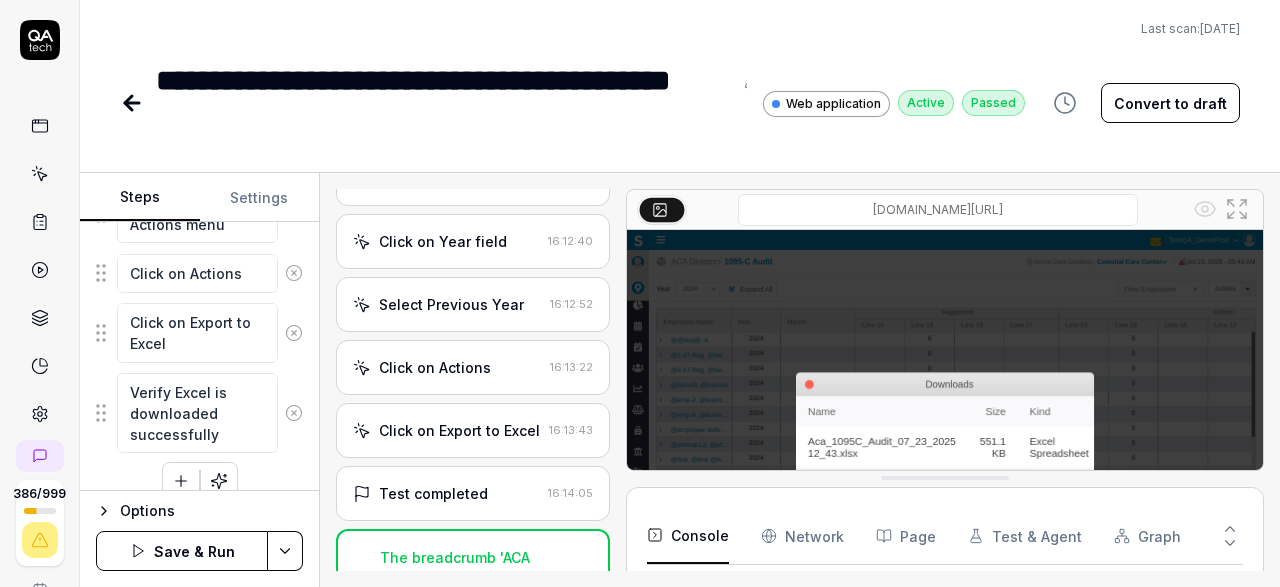 scroll, scrollTop: 1447, scrollLeft: 0, axis: vertical 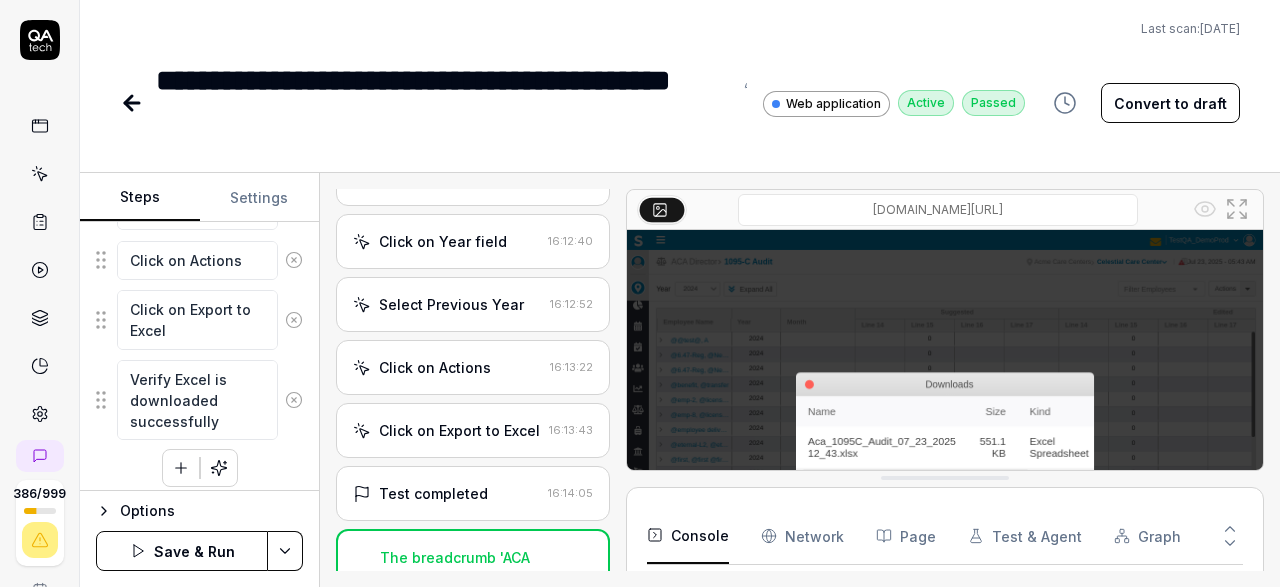 click on "Options Save & Run" at bounding box center [199, 538] 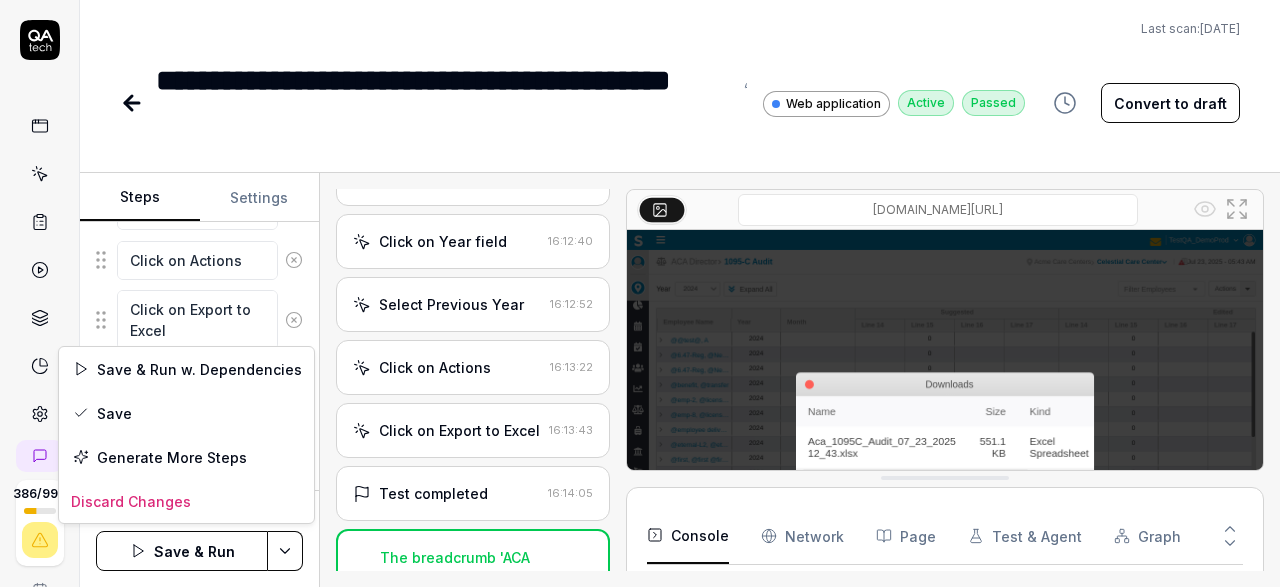 scroll, scrollTop: 1447, scrollLeft: 0, axis: vertical 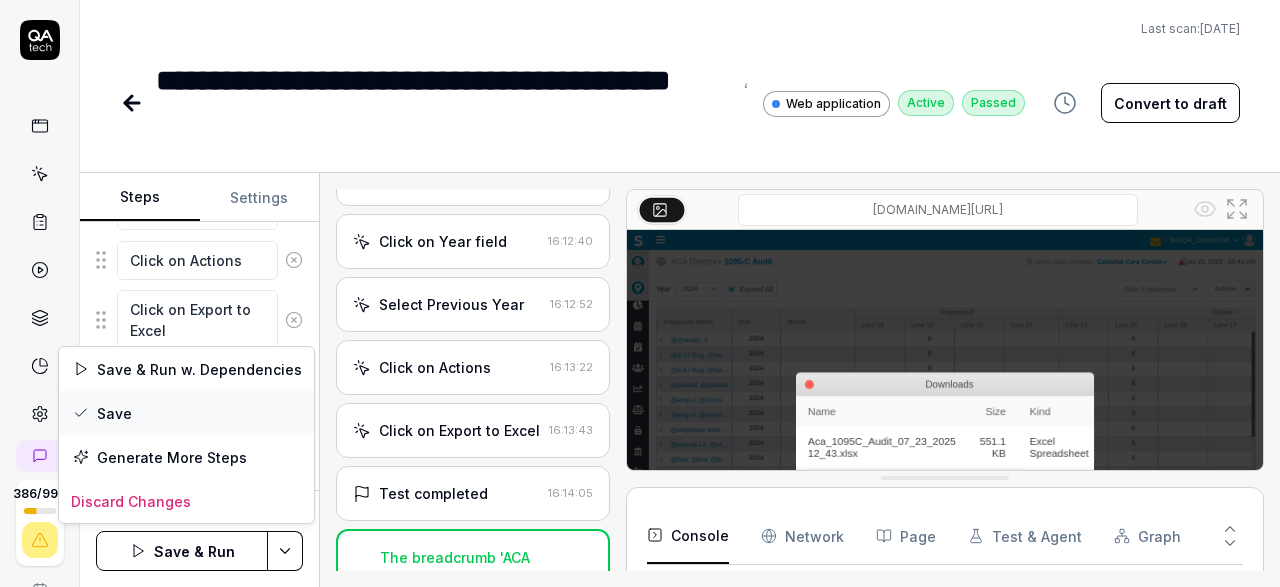 click on "Save" at bounding box center [186, 413] 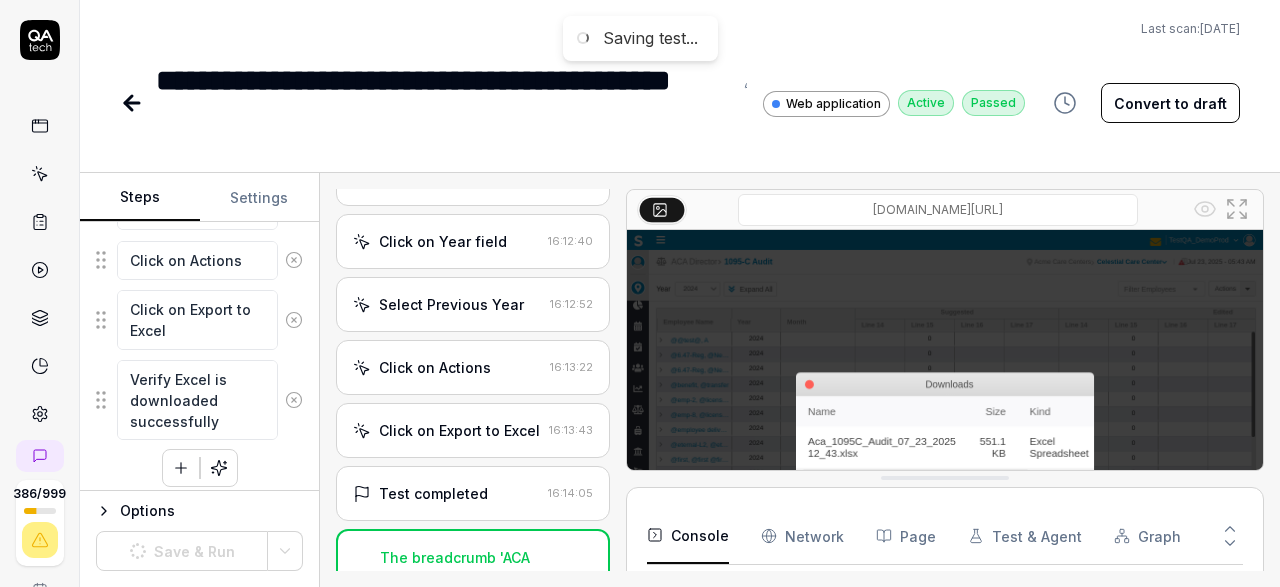scroll, scrollTop: 1447, scrollLeft: 0, axis: vertical 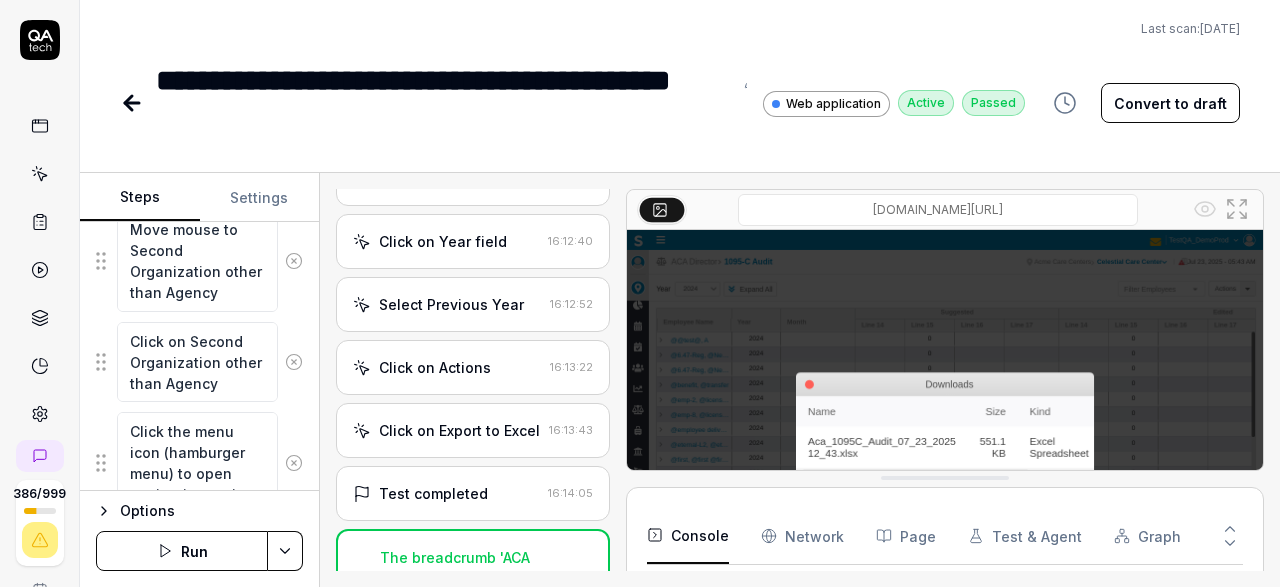 click 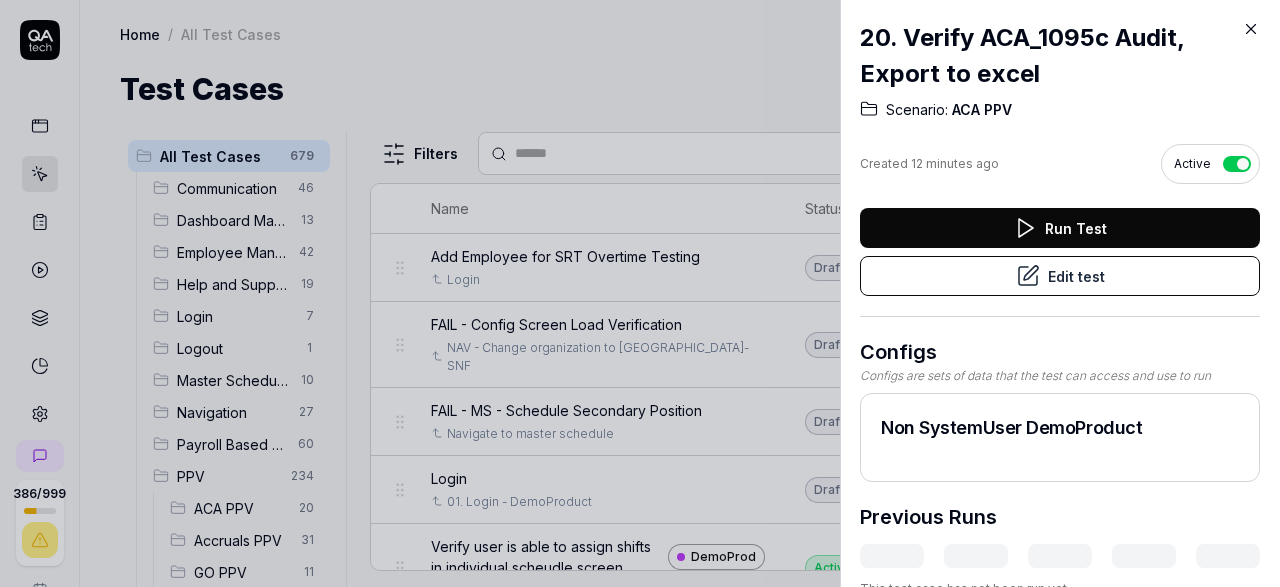 scroll, scrollTop: 216, scrollLeft: 0, axis: vertical 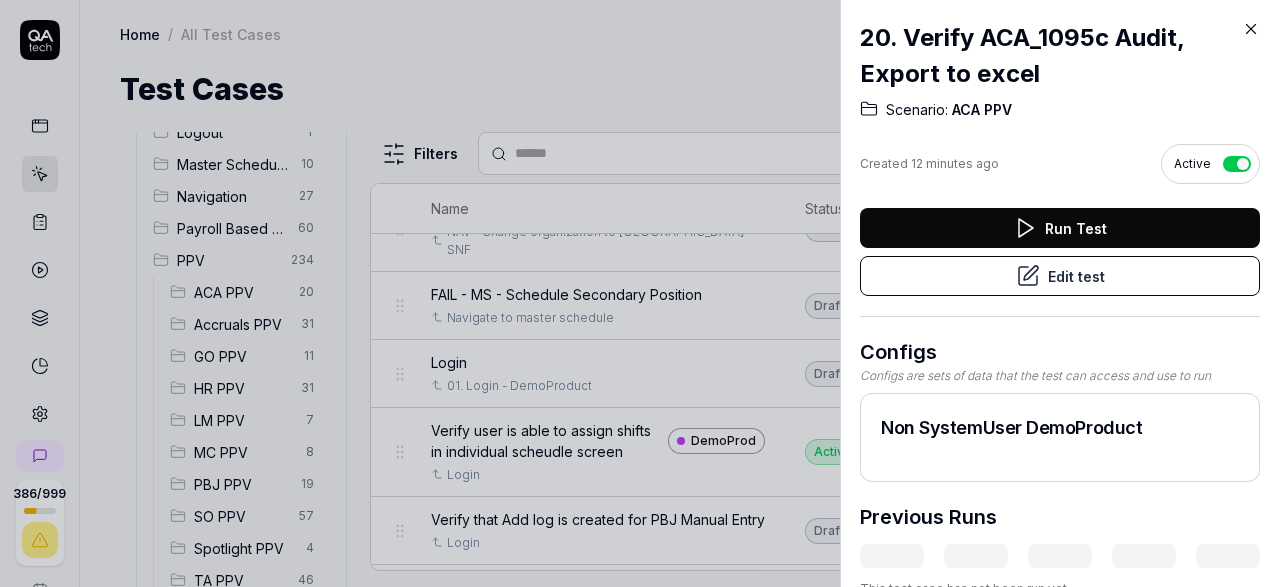 click 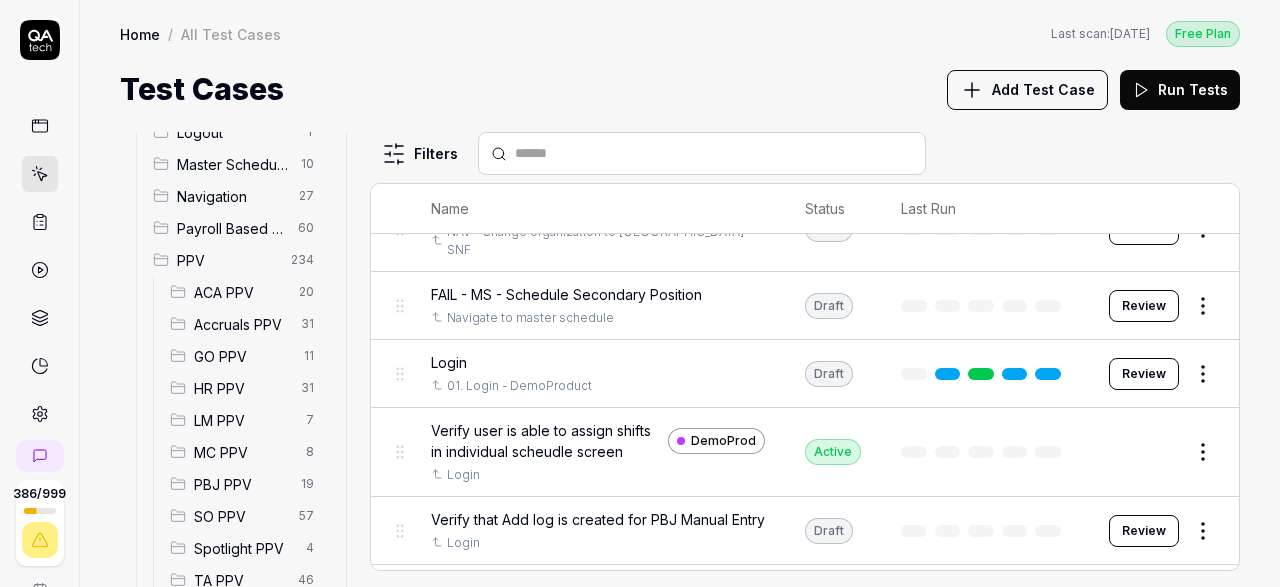 scroll, scrollTop: 216, scrollLeft: 0, axis: vertical 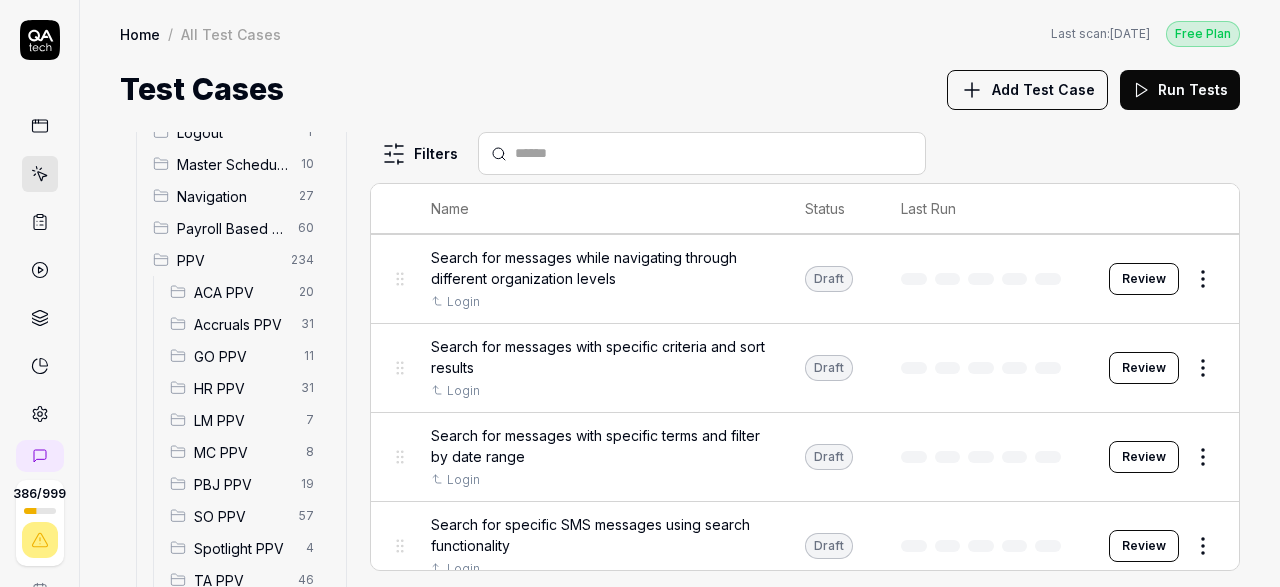 click on "ACA PPV" at bounding box center [240, 292] 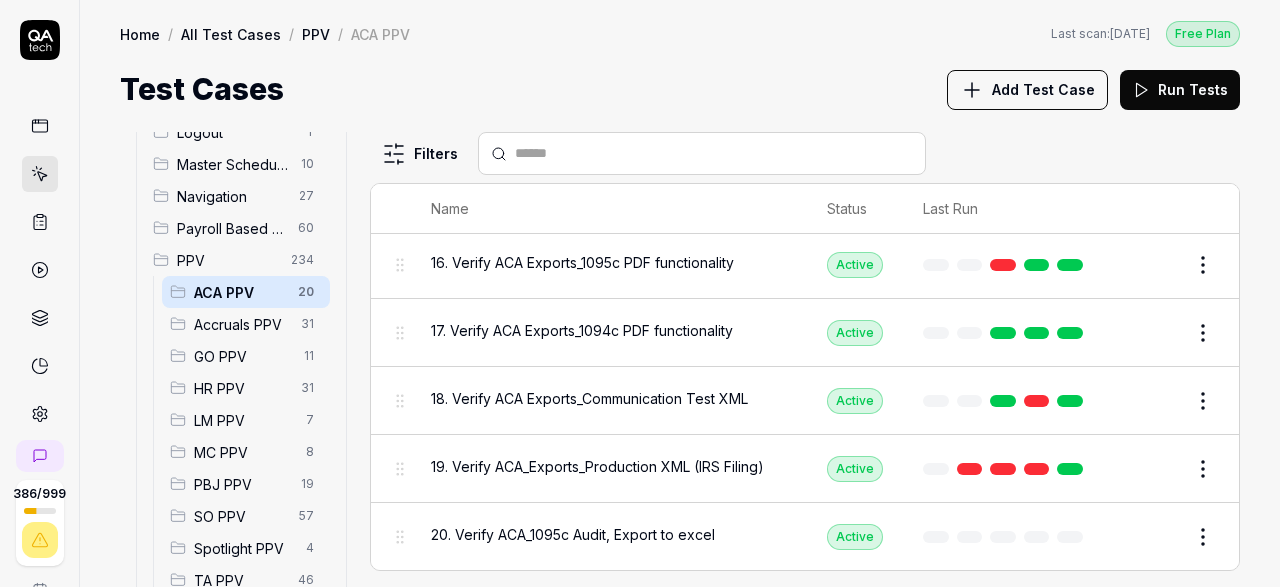 scroll, scrollTop: 1055, scrollLeft: 0, axis: vertical 